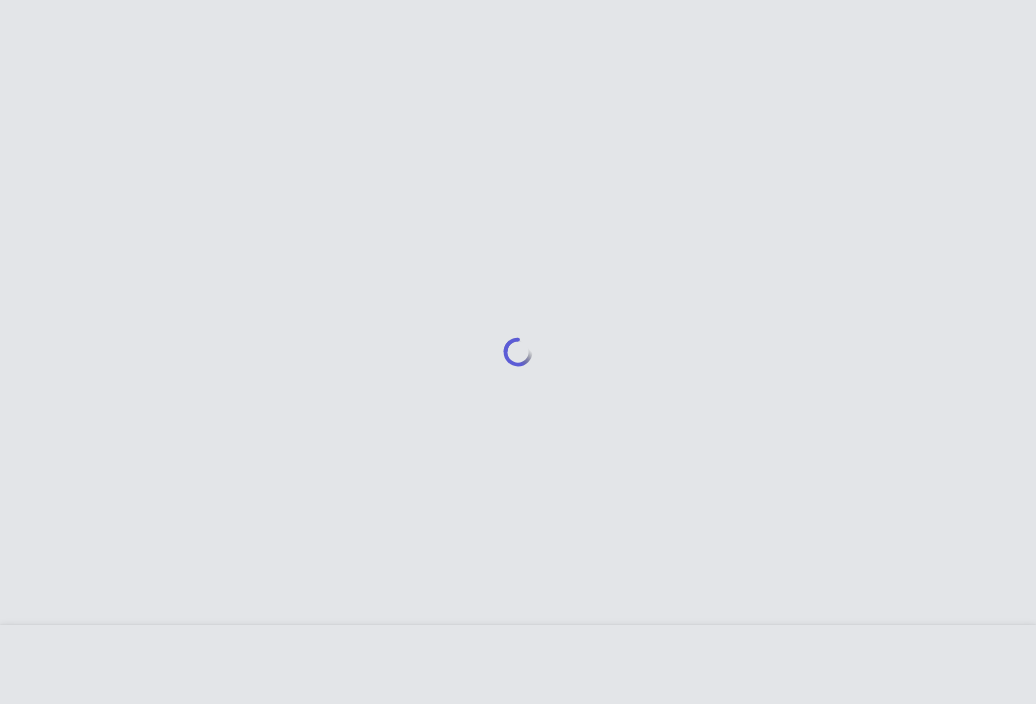 scroll, scrollTop: 0, scrollLeft: 0, axis: both 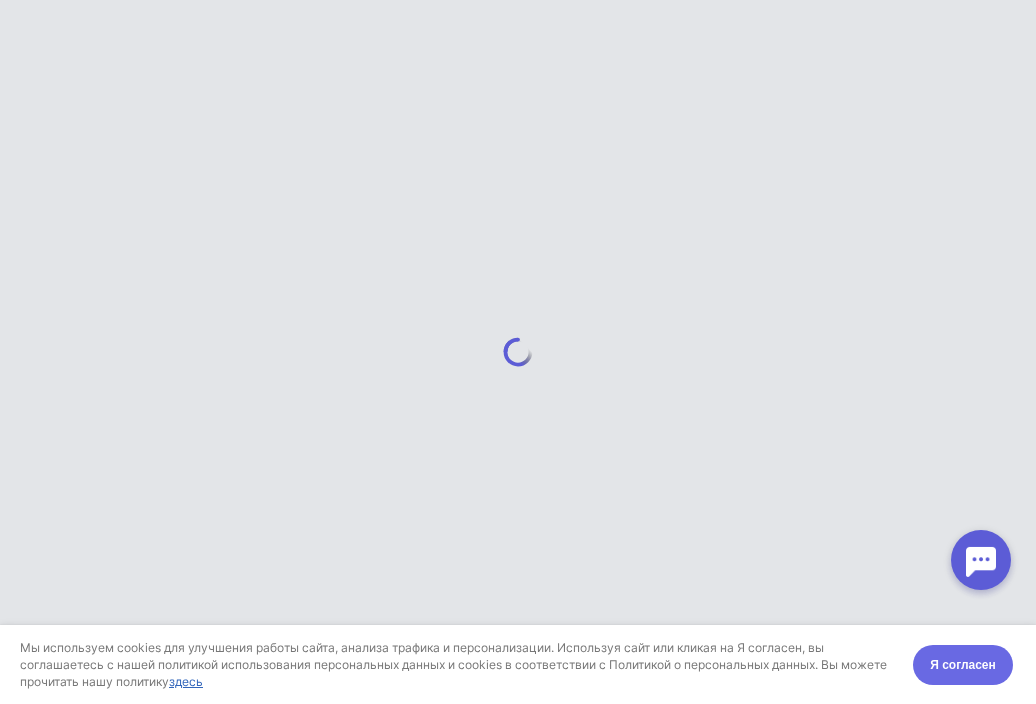 click on "Я согласен" at bounding box center (963, 665) 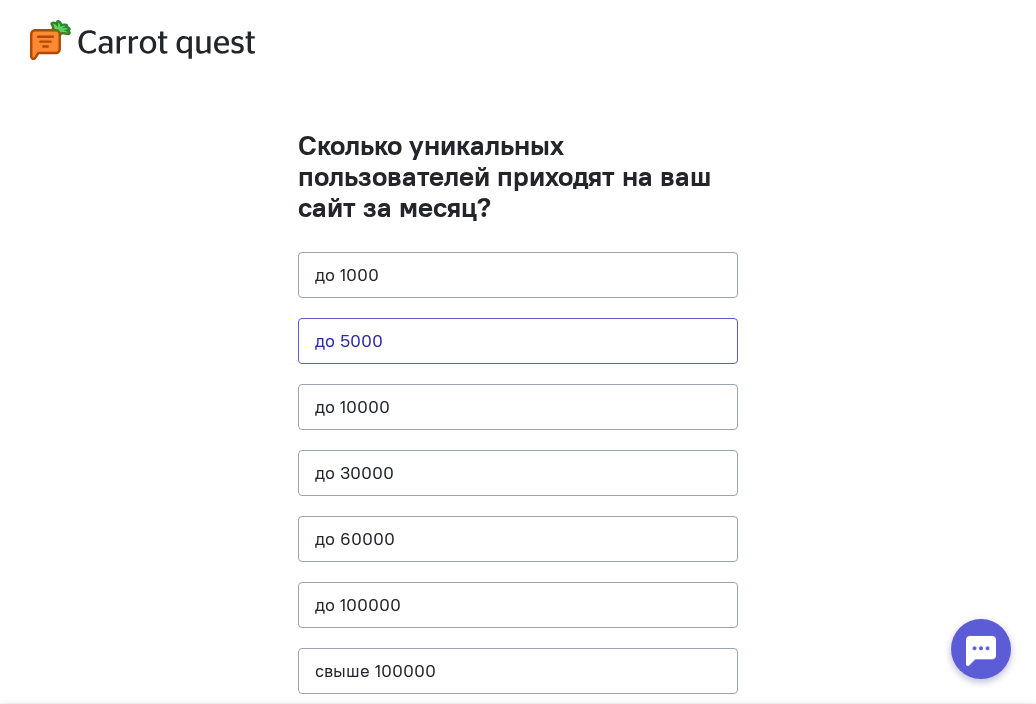 click on "до 5000" at bounding box center (518, 341) 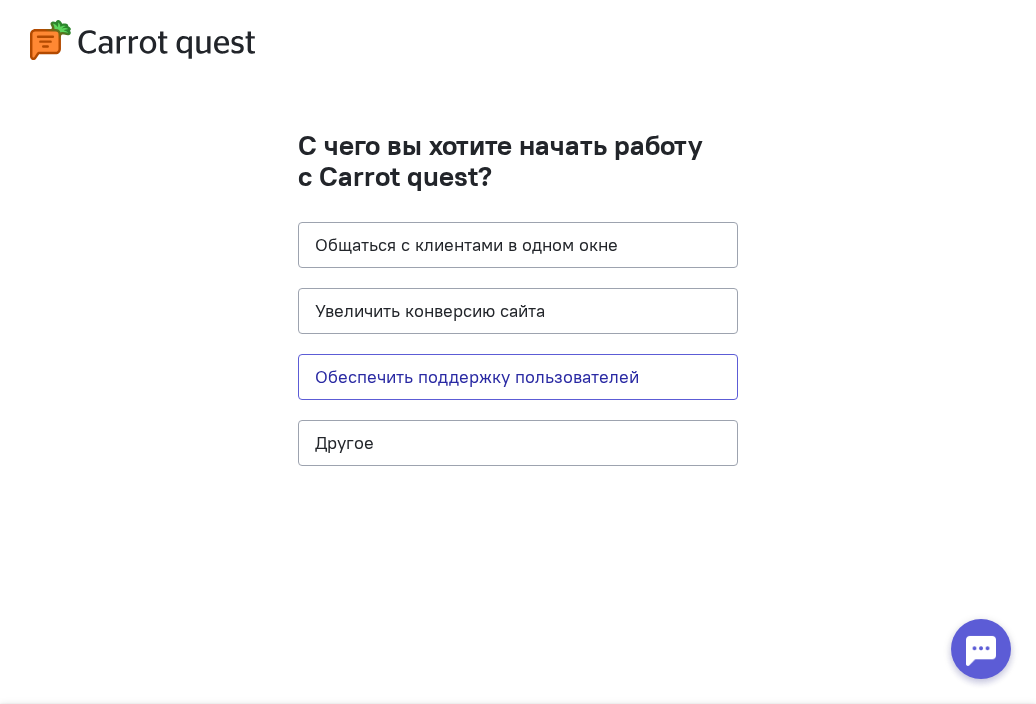 click on "Обеспечить поддержку пользователей" at bounding box center (518, 377) 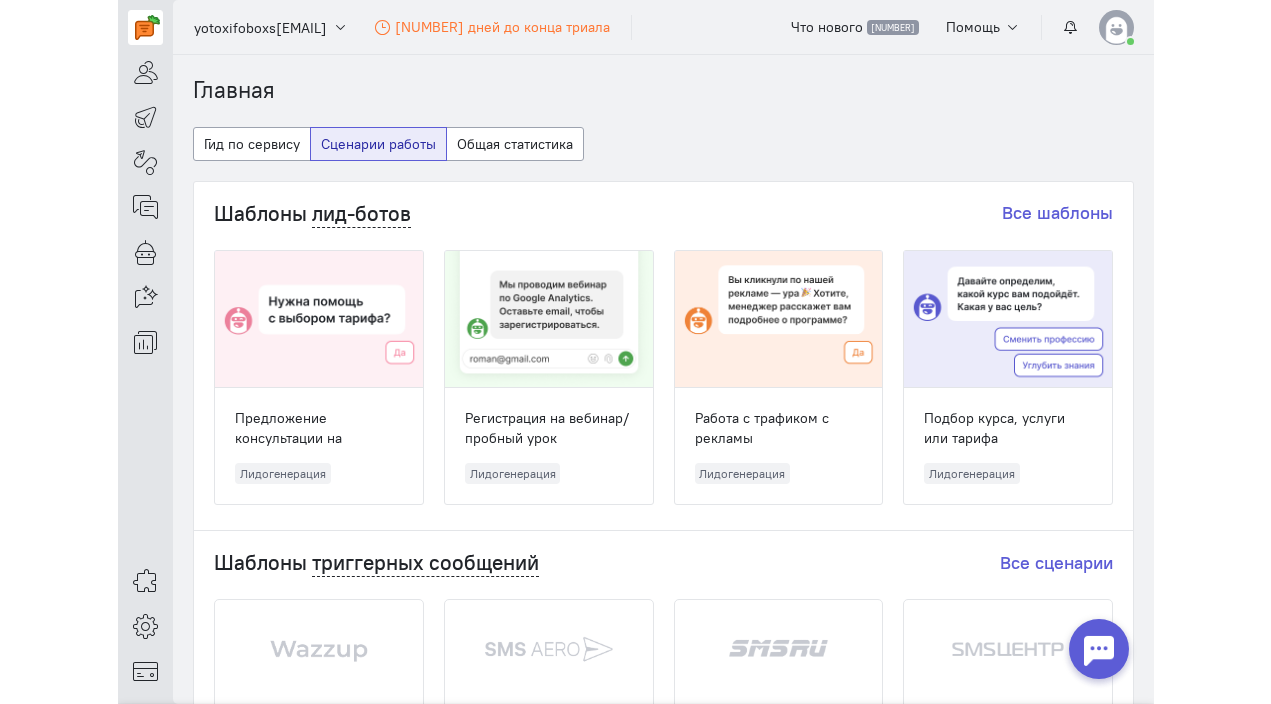 scroll, scrollTop: 0, scrollLeft: 0, axis: both 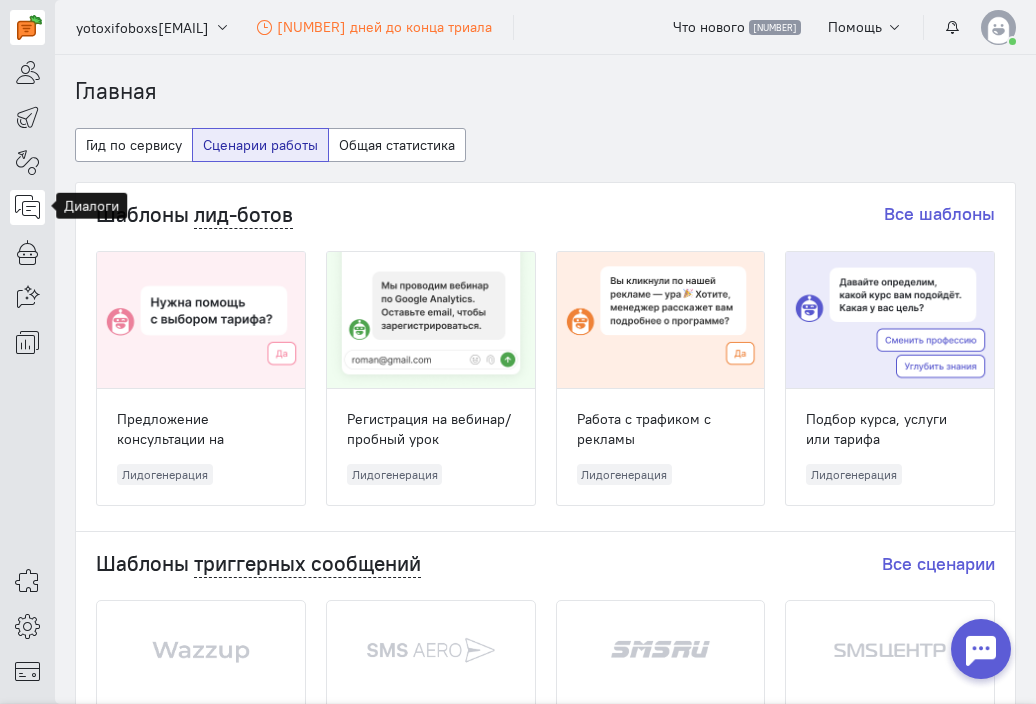 click 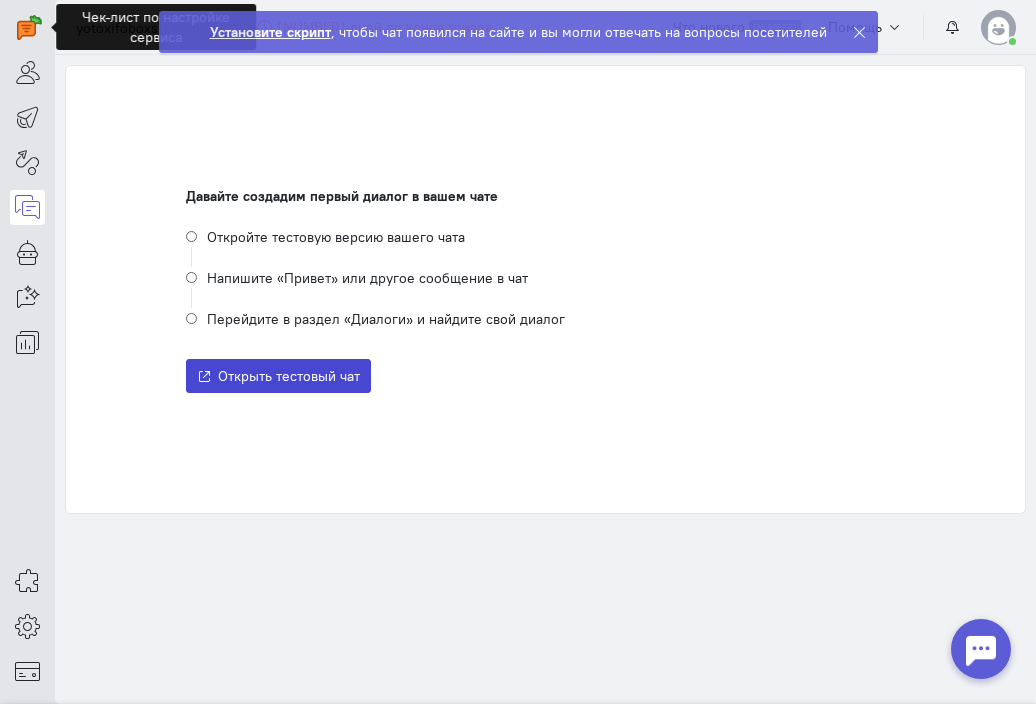 click on "Открыть тестовый чат" at bounding box center [289, 376] 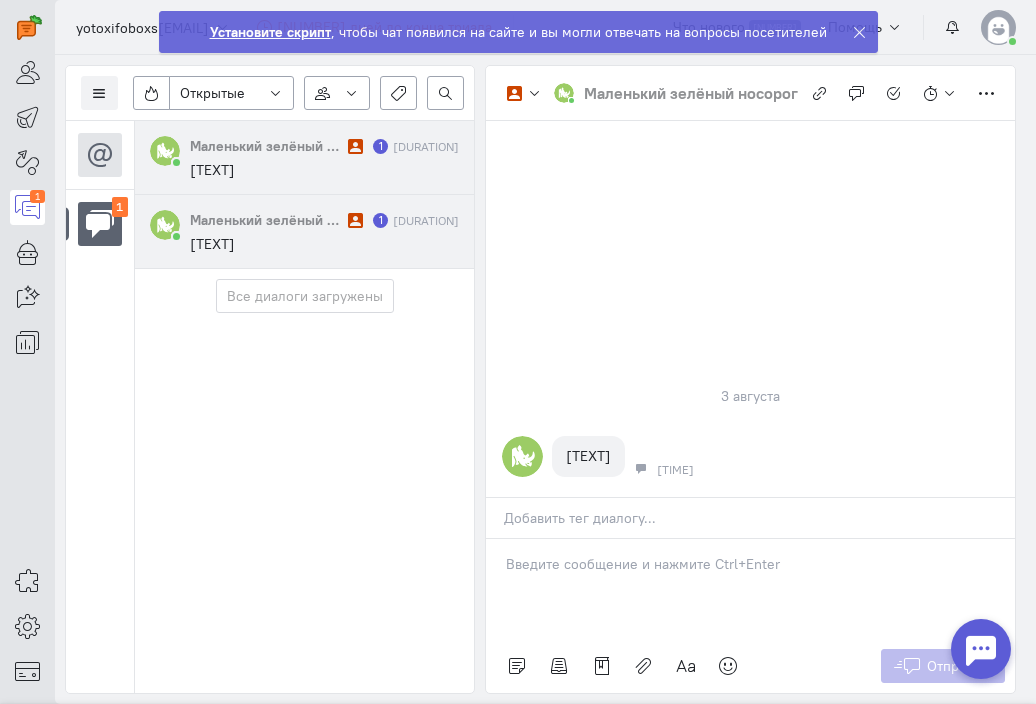 click on "[TEXT]" at bounding box center [324, 170] 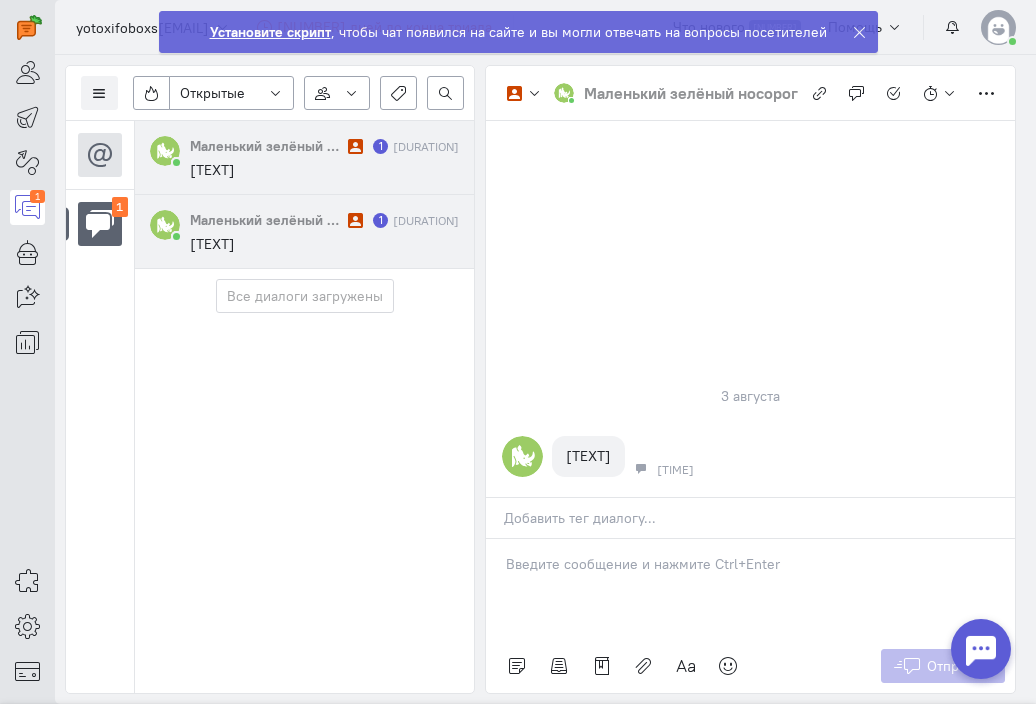 type 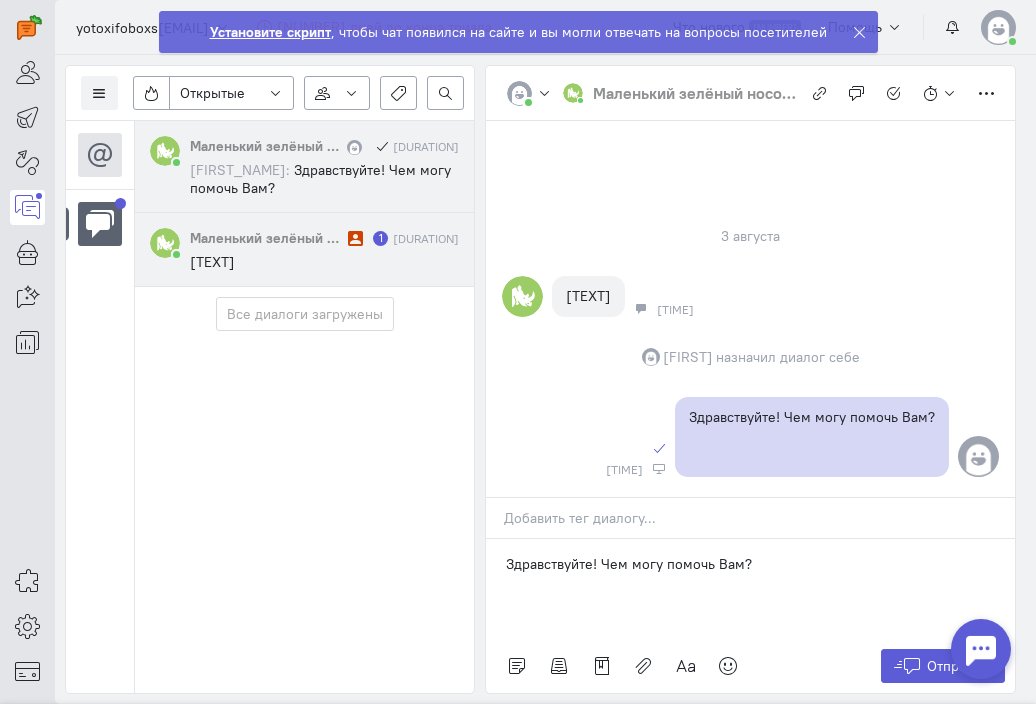 drag, startPoint x: 792, startPoint y: 570, endPoint x: 433, endPoint y: 575, distance: 359.03482 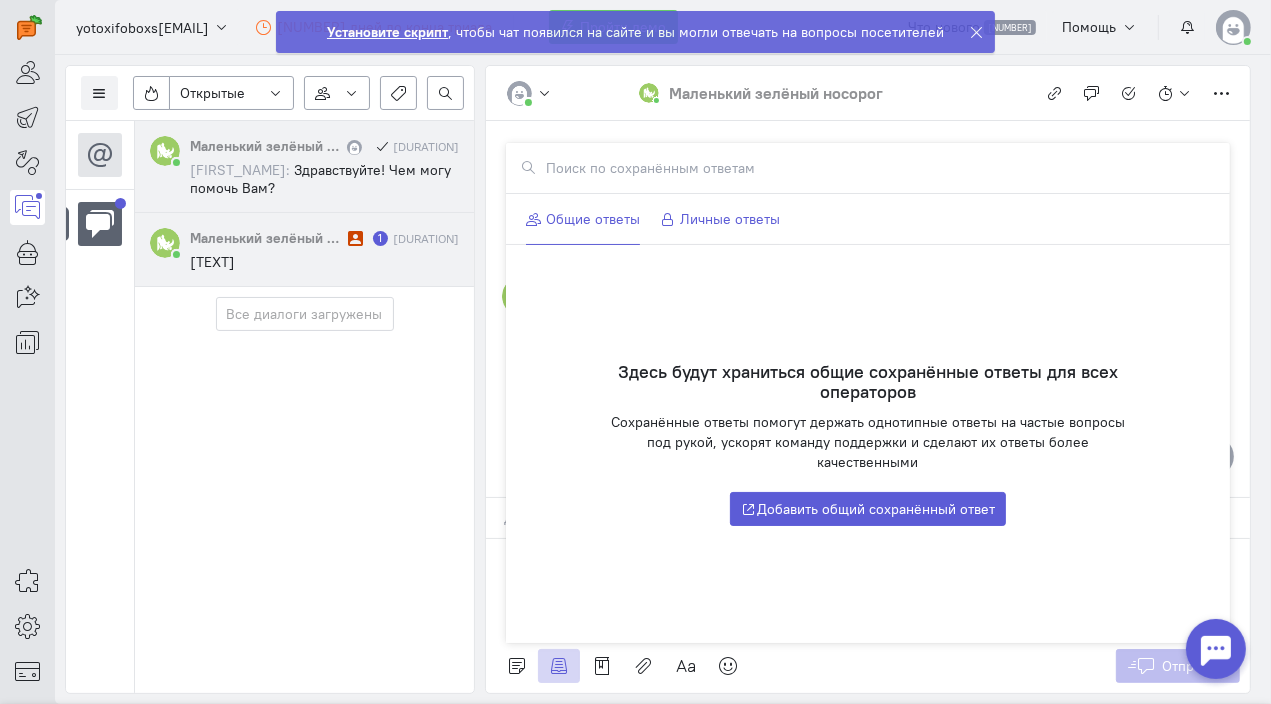 click on "Личные ответы" at bounding box center (720, 219) 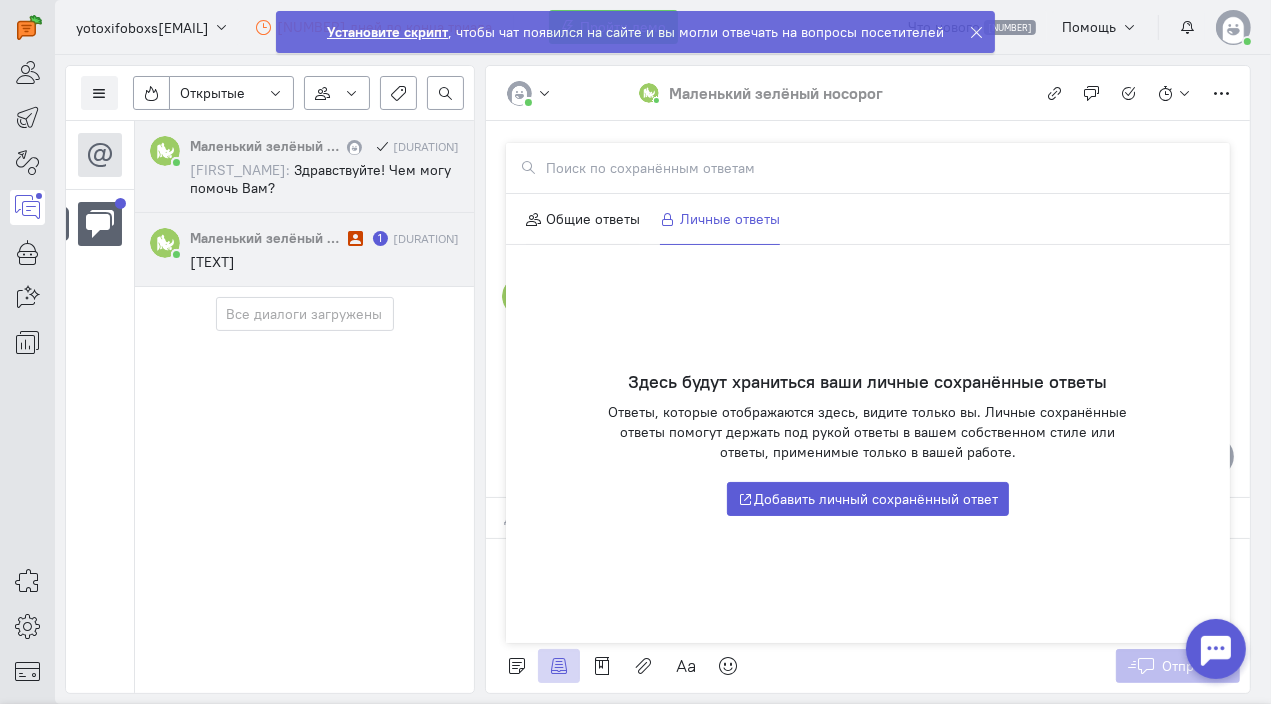 click 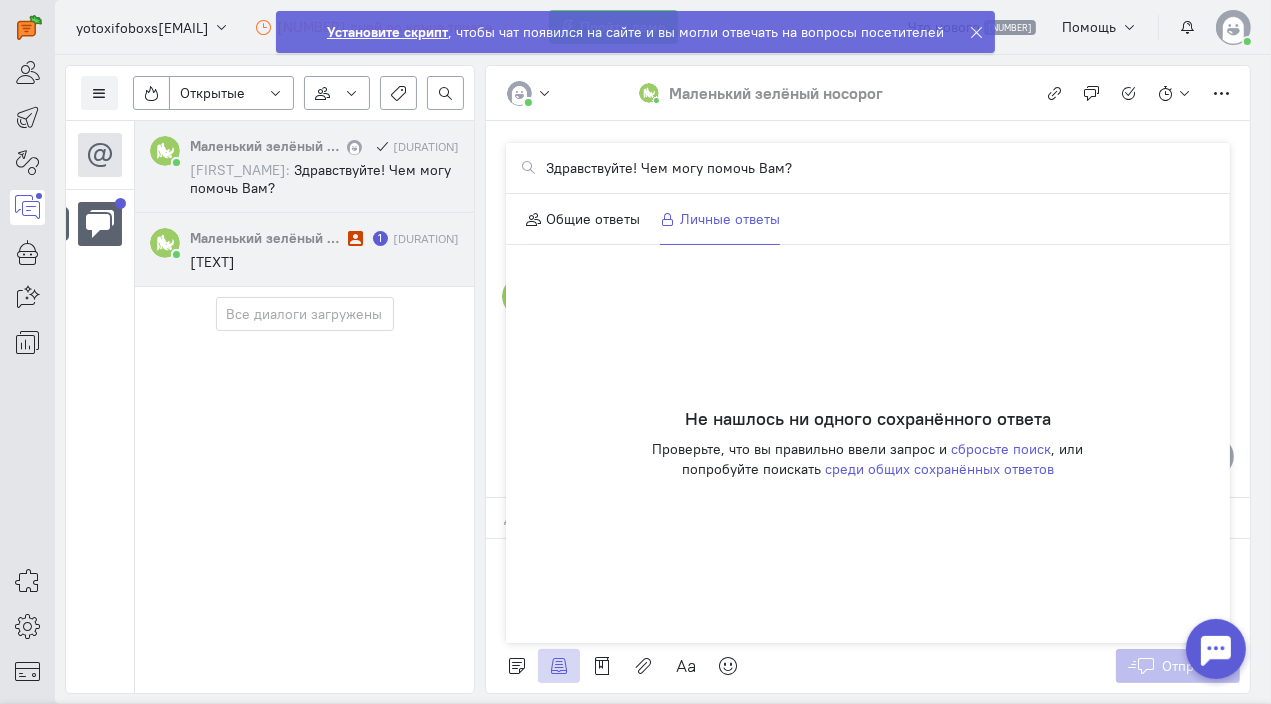 drag, startPoint x: 826, startPoint y: 176, endPoint x: 523, endPoint y: 182, distance: 303.0594 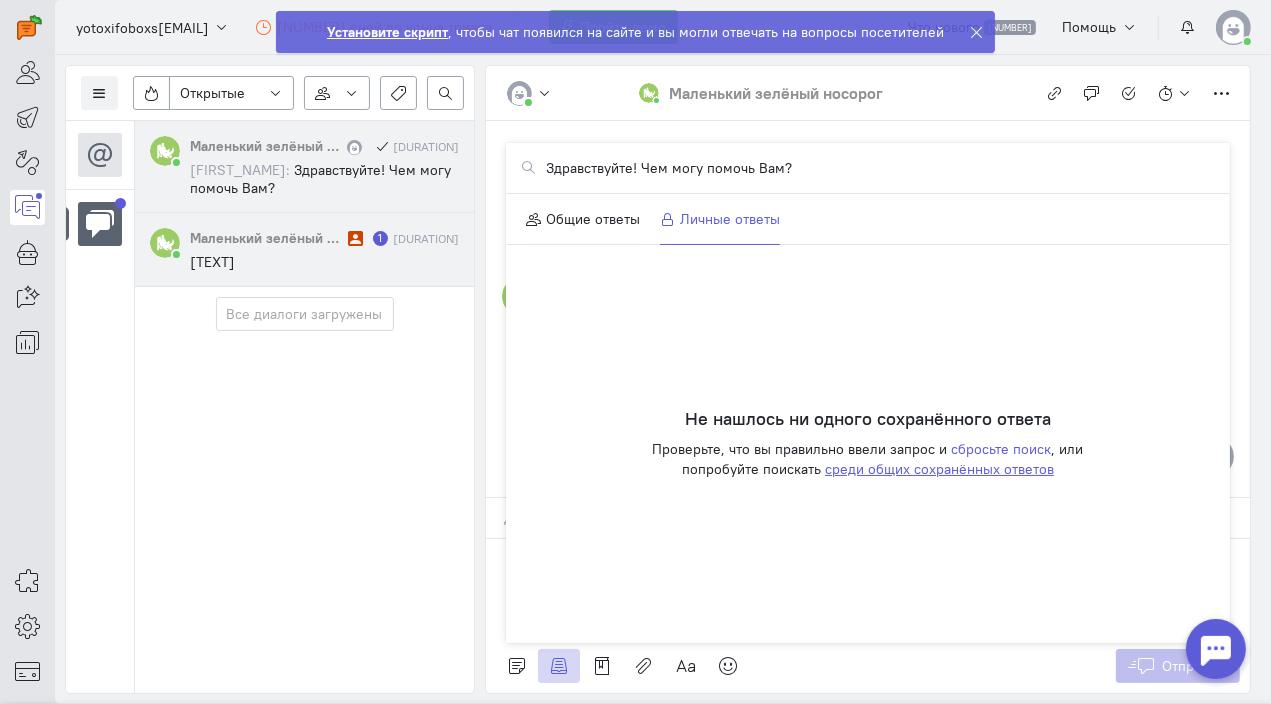 click on "среди общих сохранённых ответов" at bounding box center [939, 469] 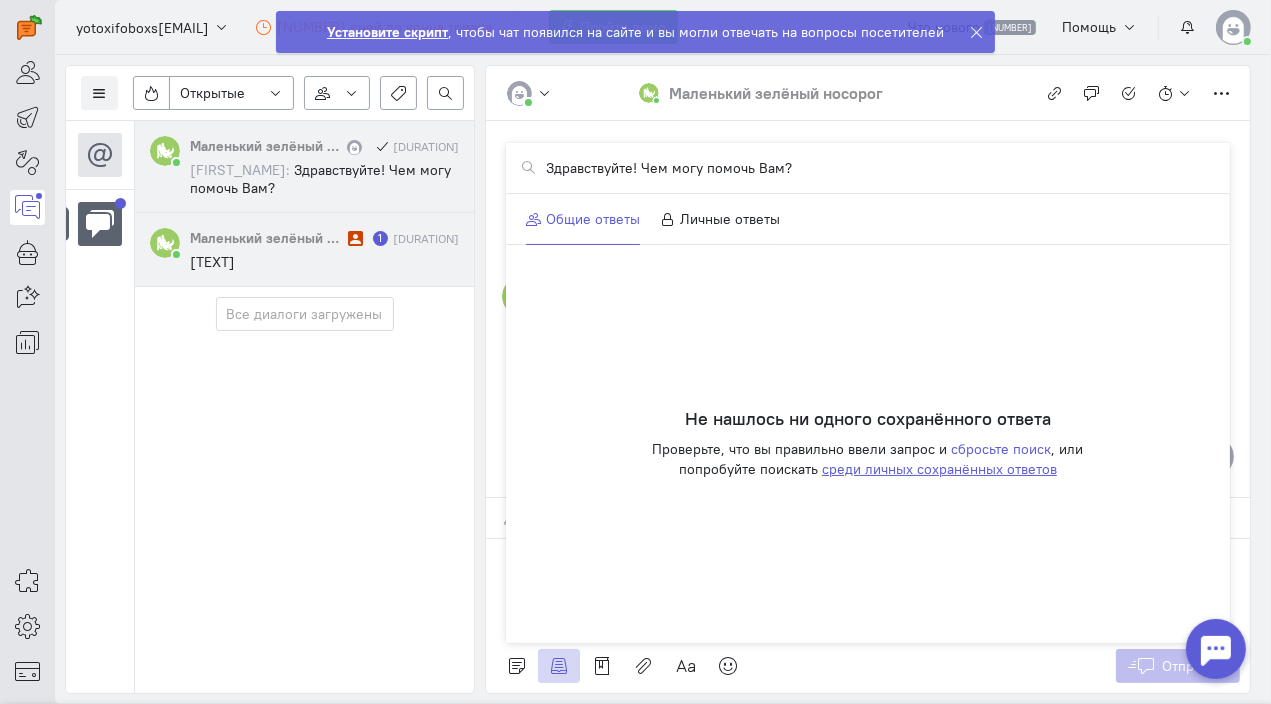 click on "среди личных сохранённых ответов" at bounding box center (939, 469) 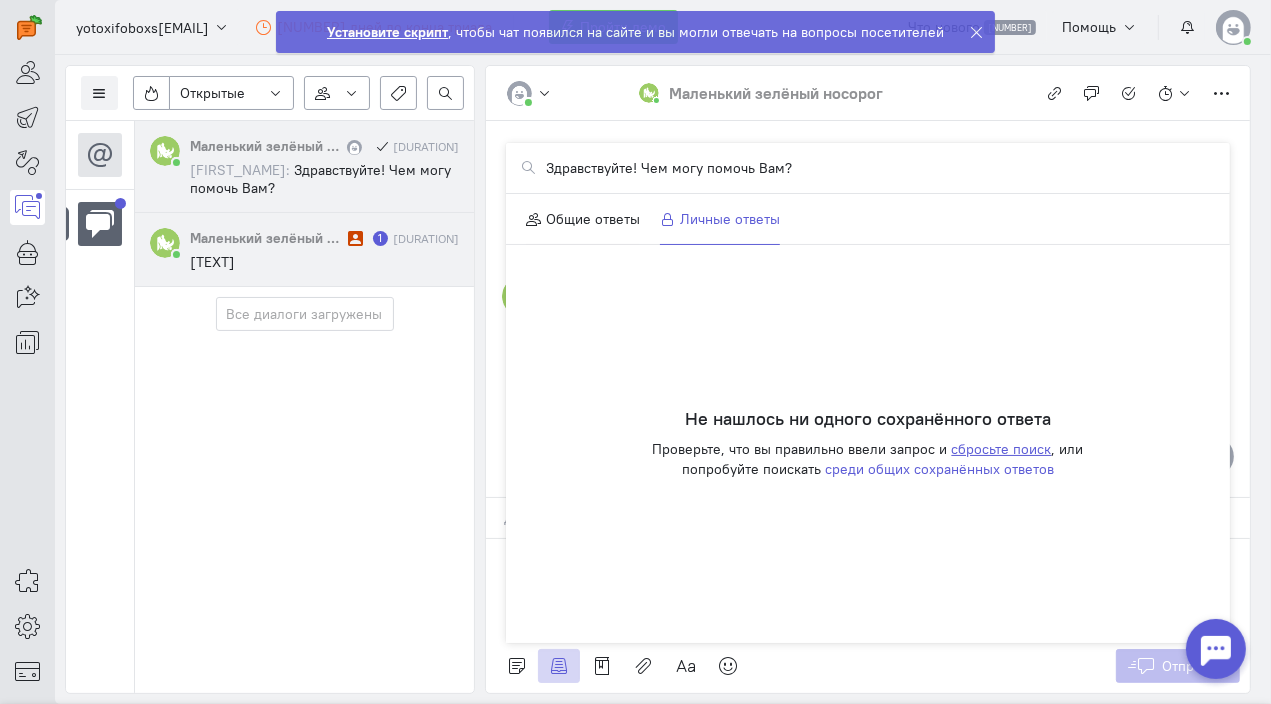 click on "сбросьте поиск" at bounding box center [1002, 449] 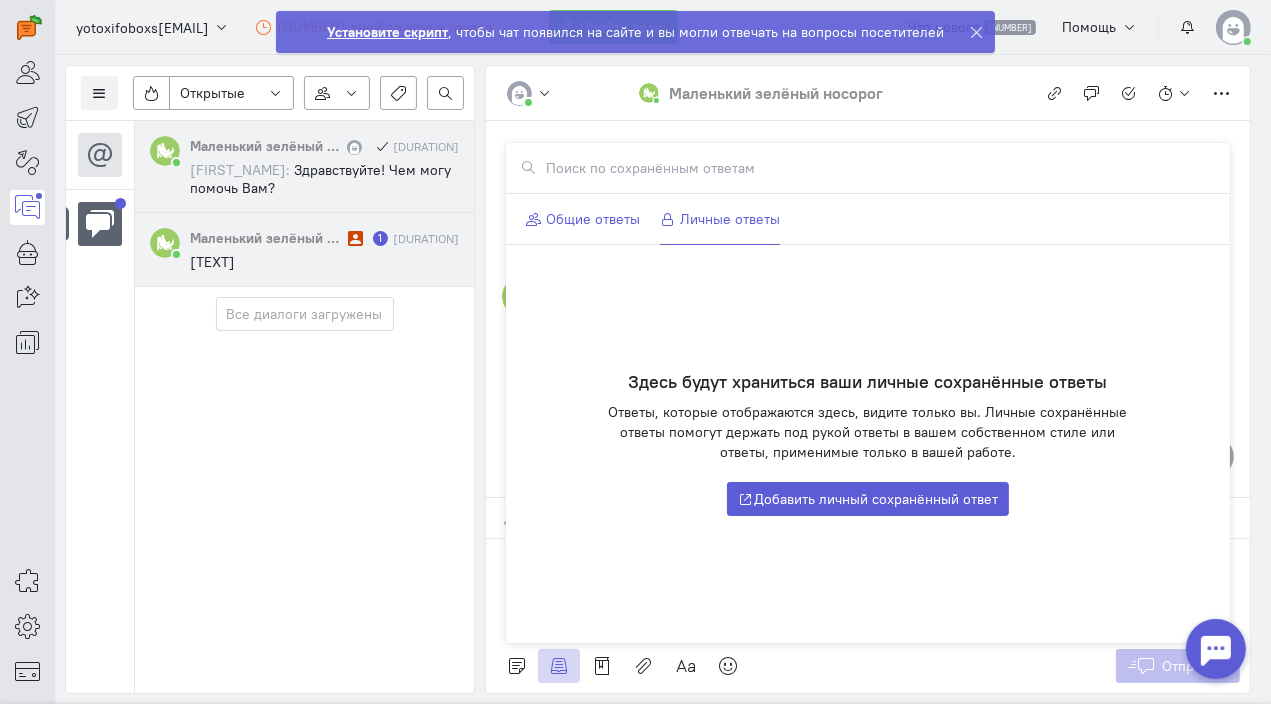 click on "Общие ответы" at bounding box center [583, 219] 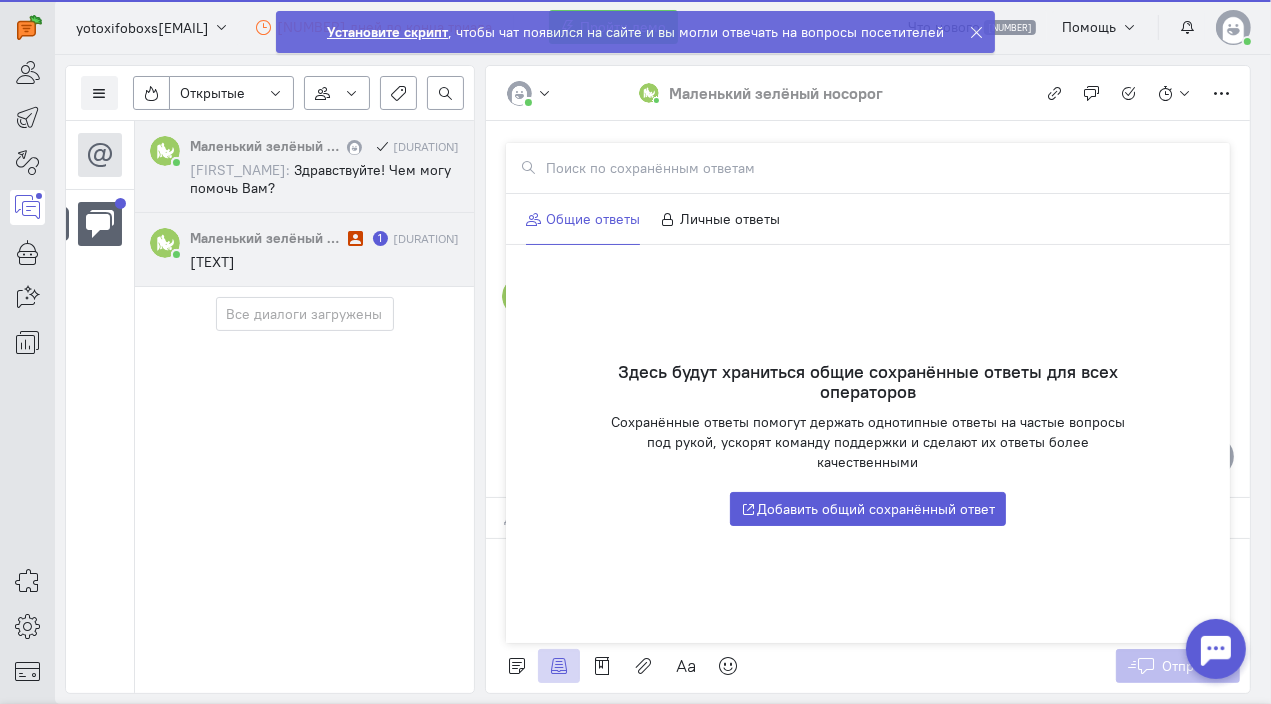 click on "Маленький зелёный носорог
[DURATION]
[FIRST_NAME]:
Здравствуйте! Чем могу помочь Вам?" at bounding box center [304, 167] 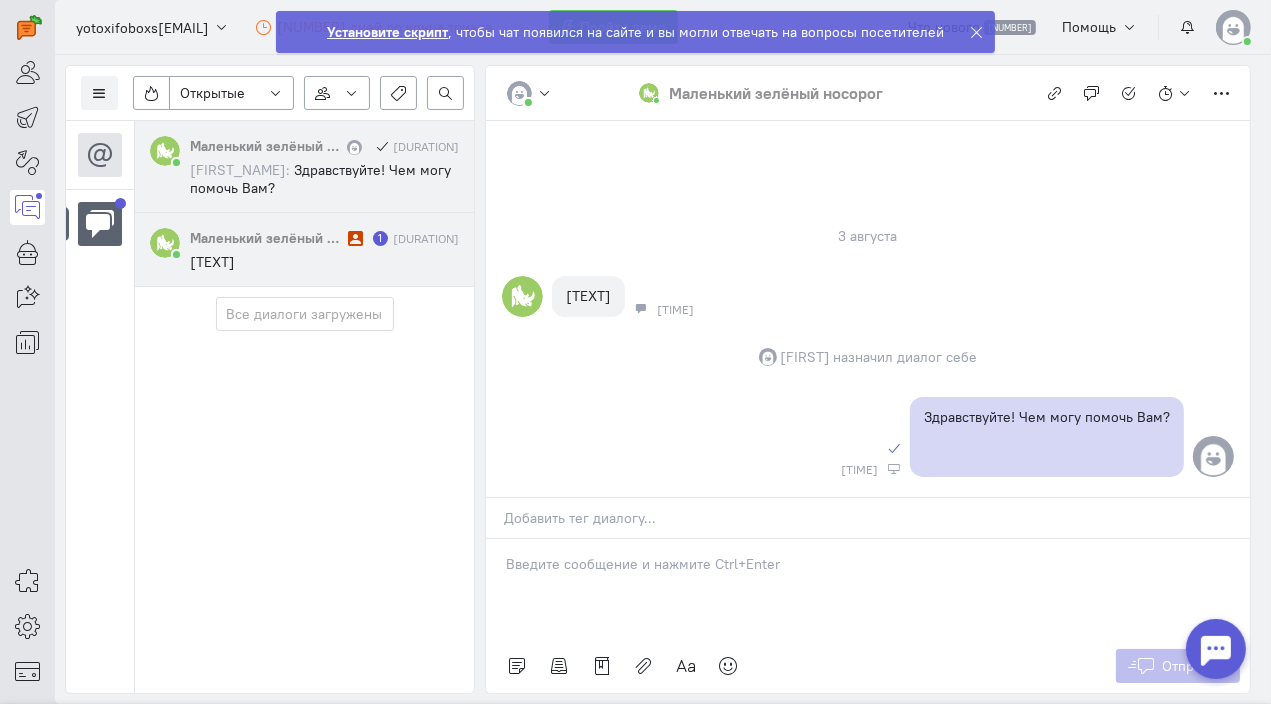 click 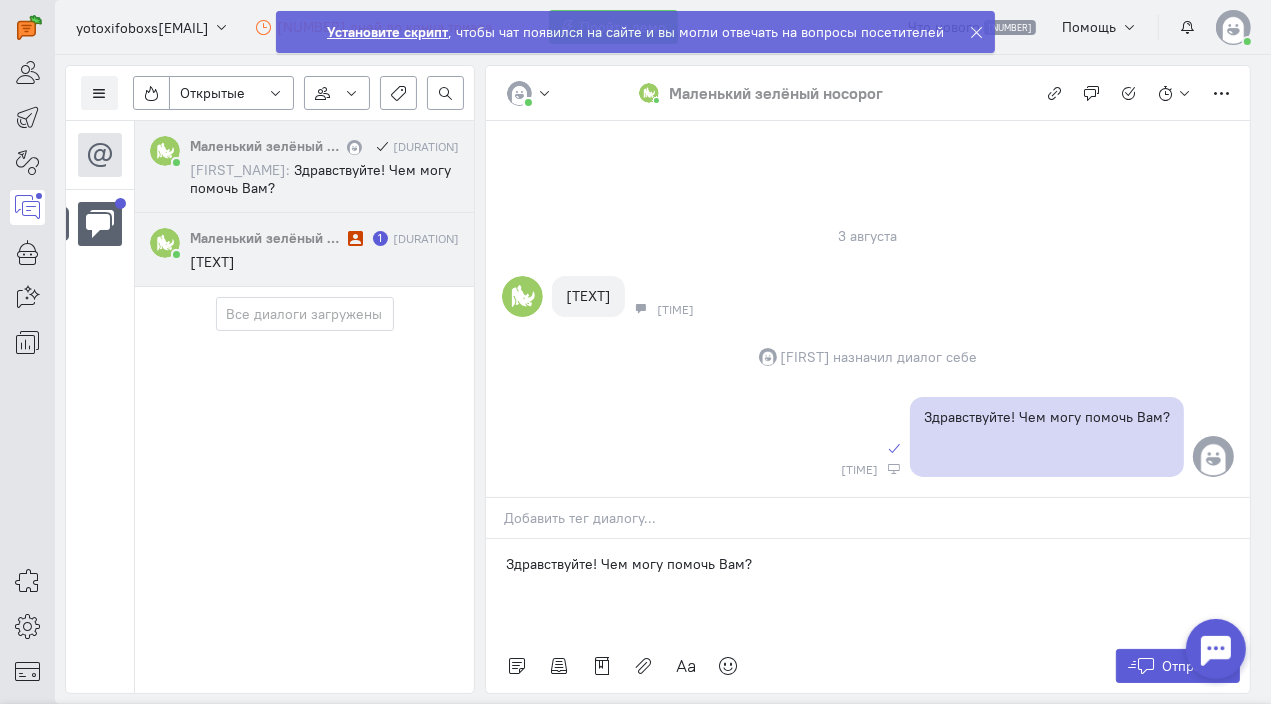 drag, startPoint x: 708, startPoint y: 572, endPoint x: 489, endPoint y: 570, distance: 219.00912 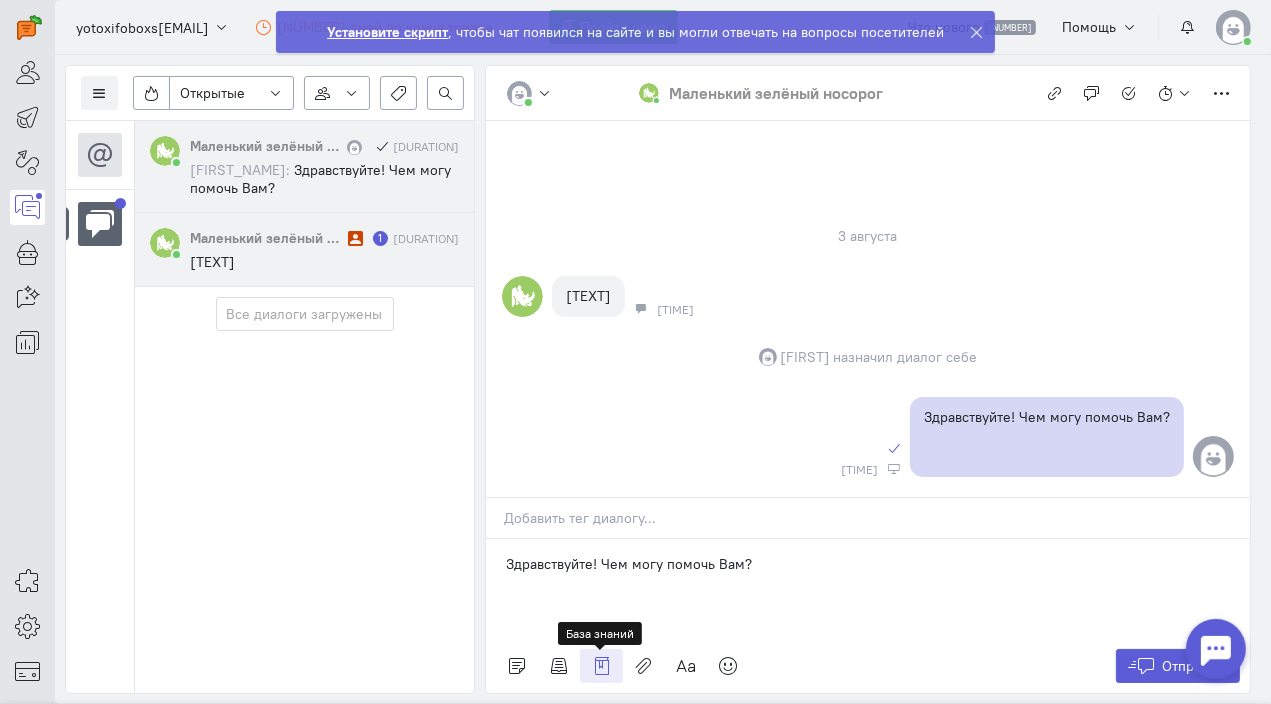 click 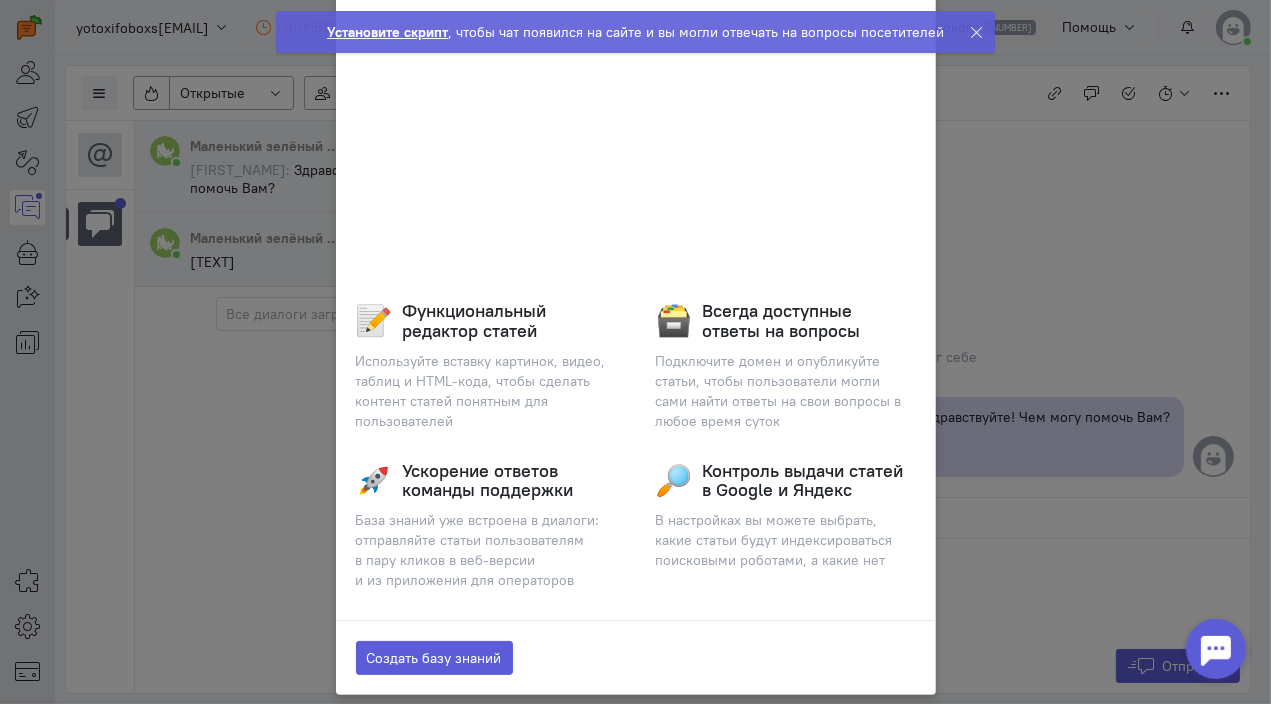 scroll, scrollTop: 144, scrollLeft: 0, axis: vertical 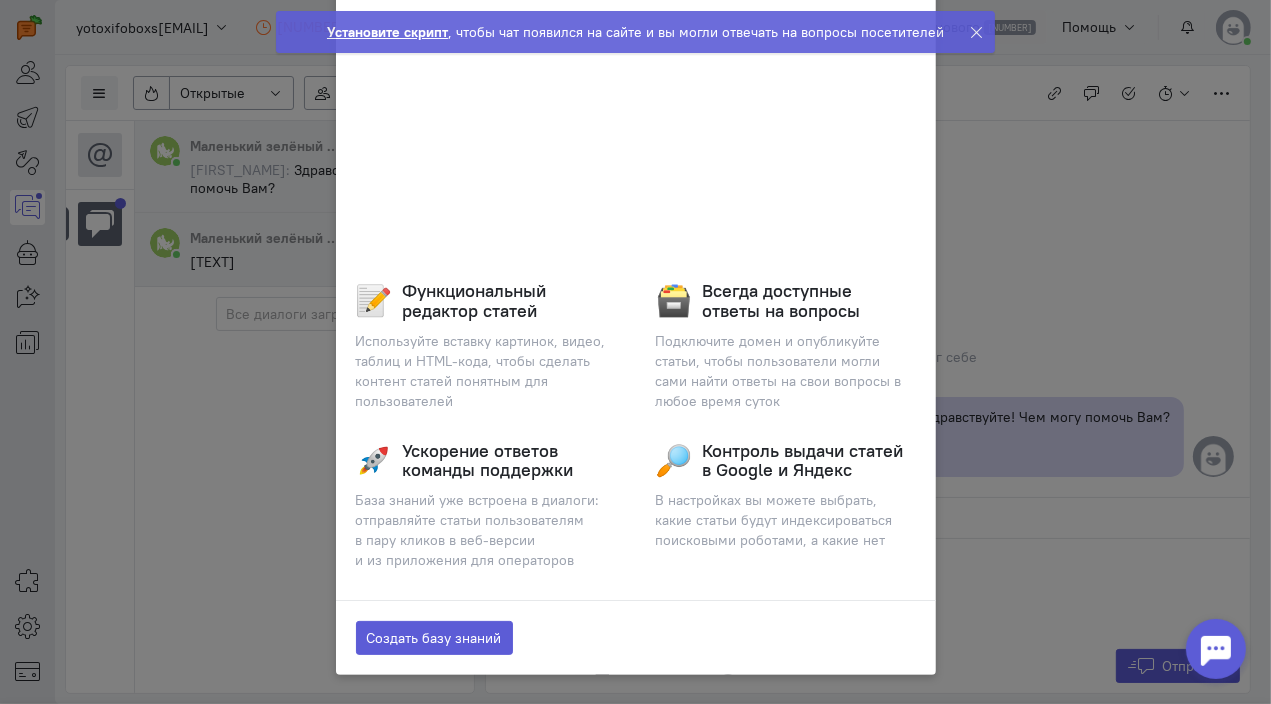 click on "База знаний
📝
Функциональный редактор статей
Используйте вставку картинок, видео, таблиц и HTML-кода, чтобы сделать контент статей понятным для пользователей
🗃️
Всегда доступные ответы на вопросы
Подключите домен и опубликуйте статьи, чтобы пользователи могли сами найти ответы на свои вопросы в любое время суток
🚀
Ускорение ответов команды поддержки
🔎
Контроль выдачи статей" 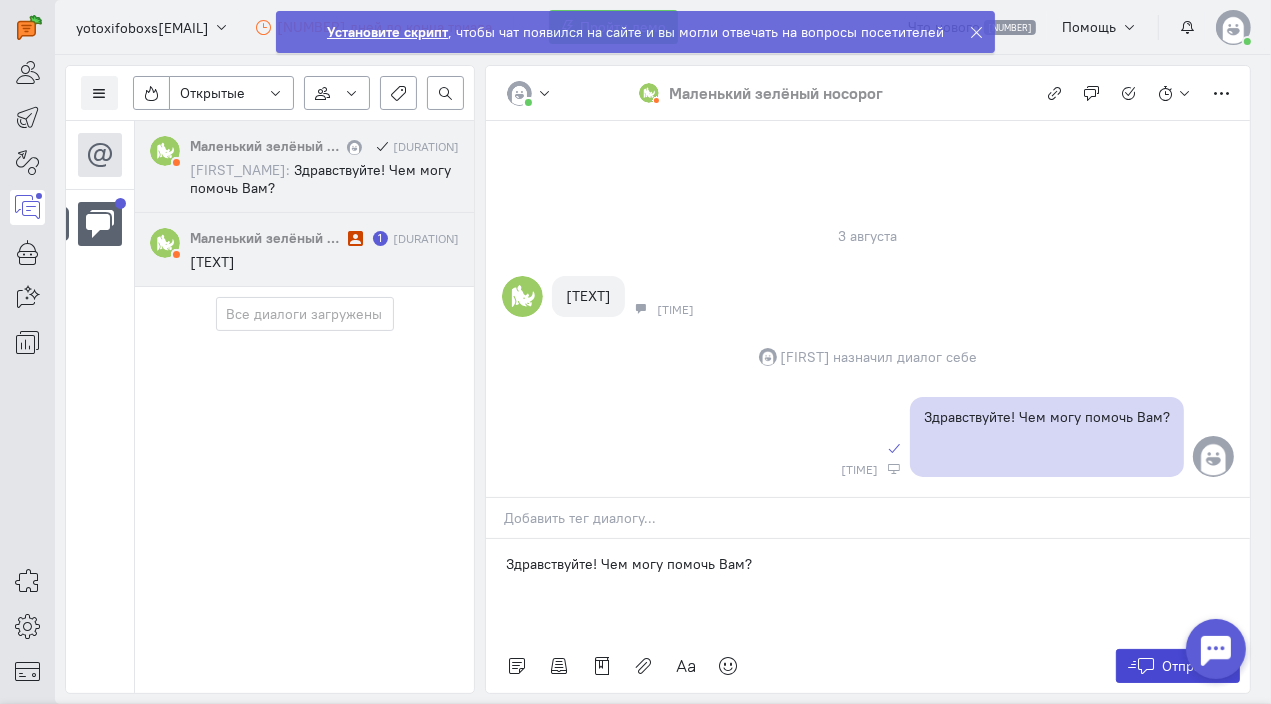click 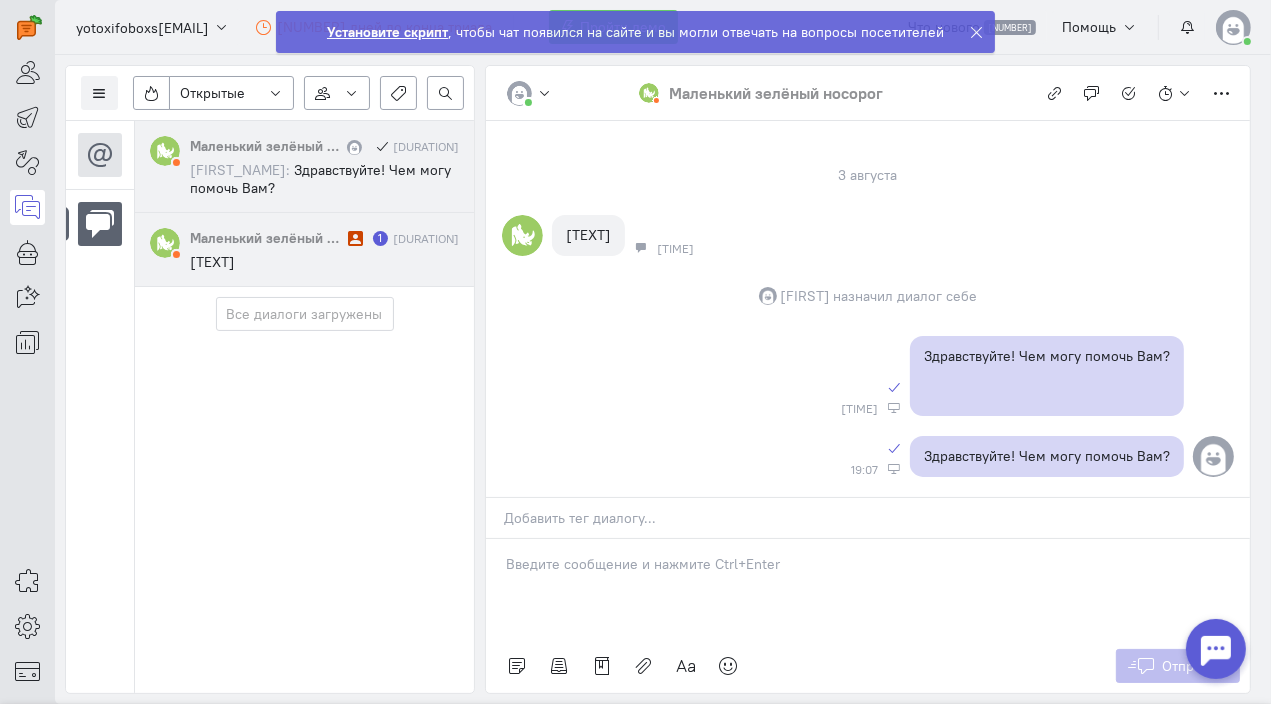 click 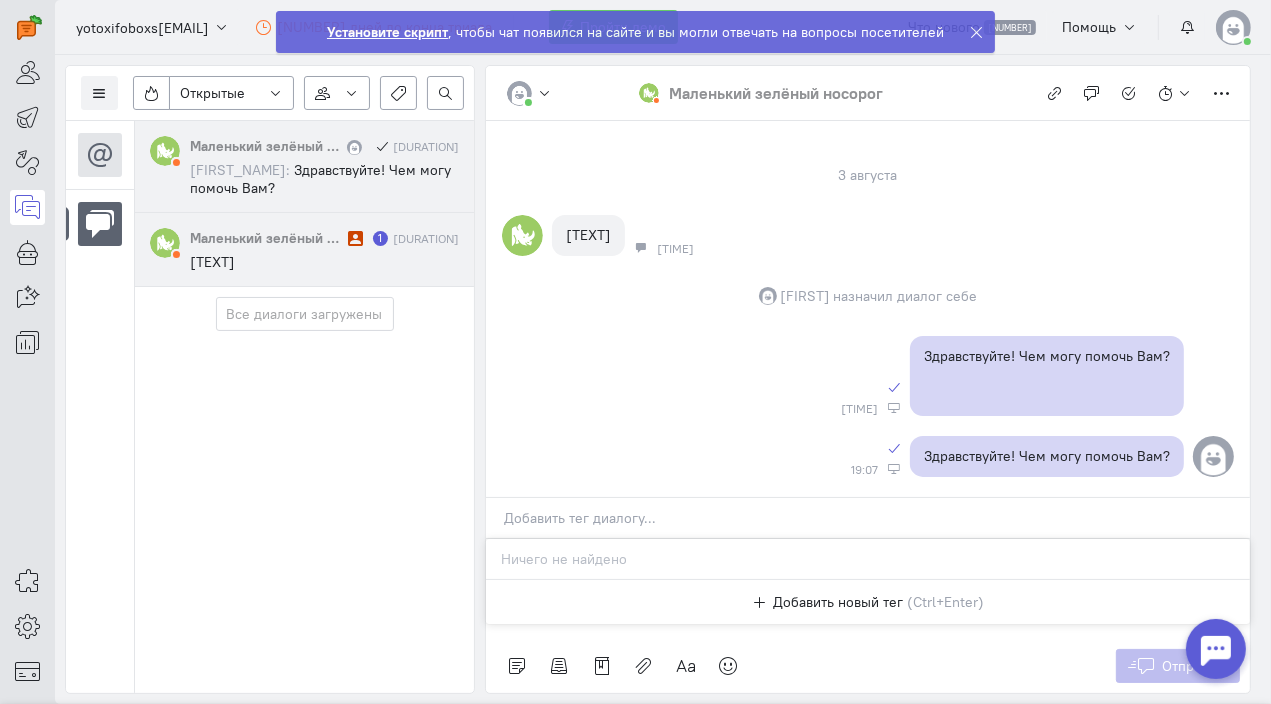click 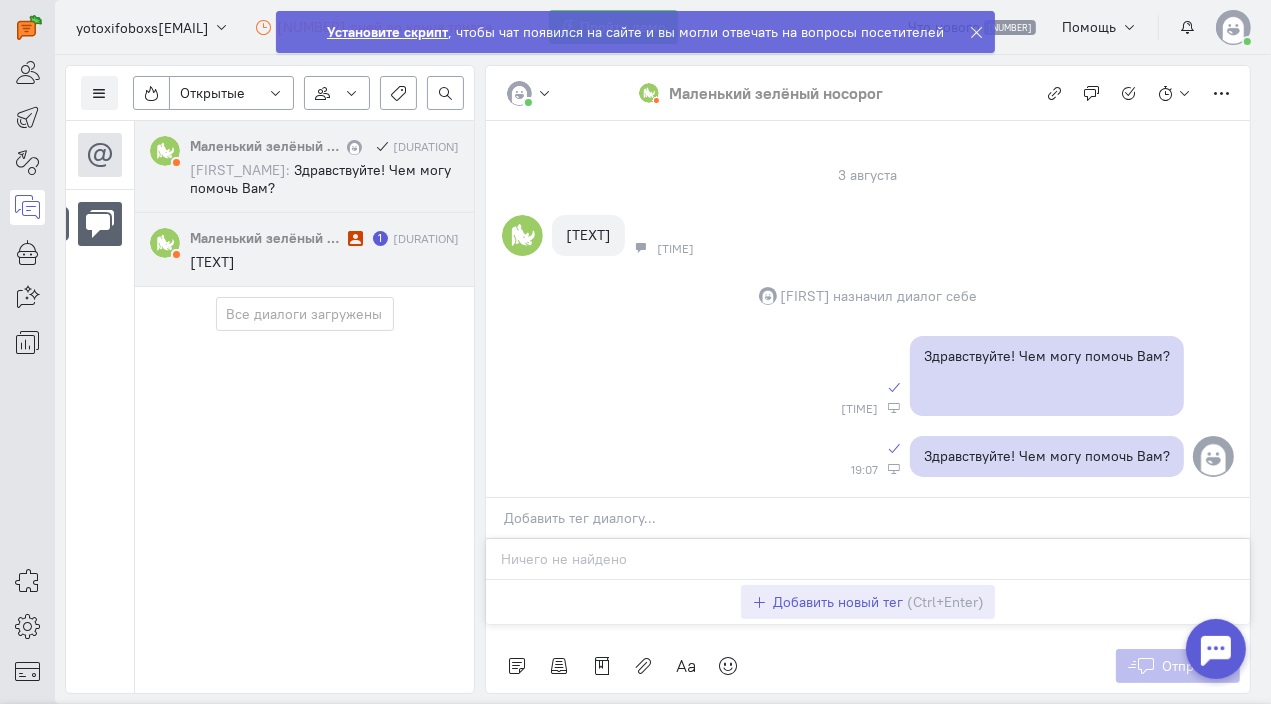 click on "(Ctrl+Enter)" at bounding box center [945, 602] 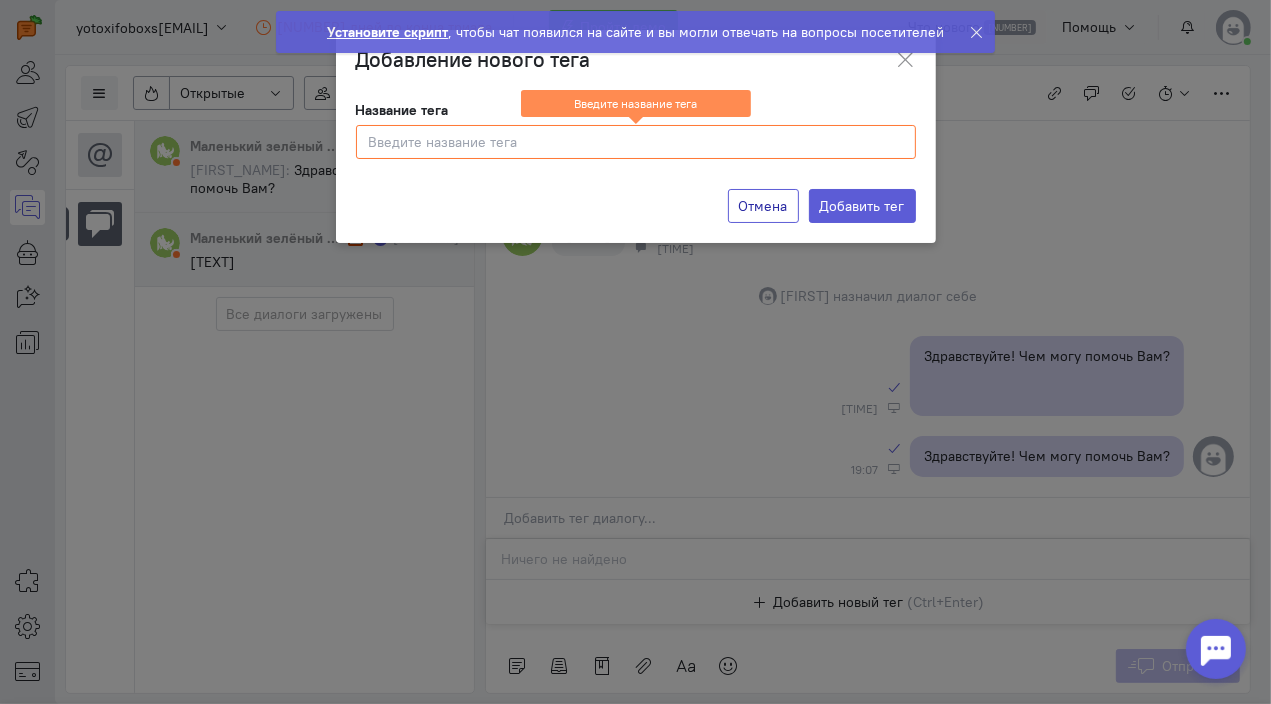 click on "Отмена" 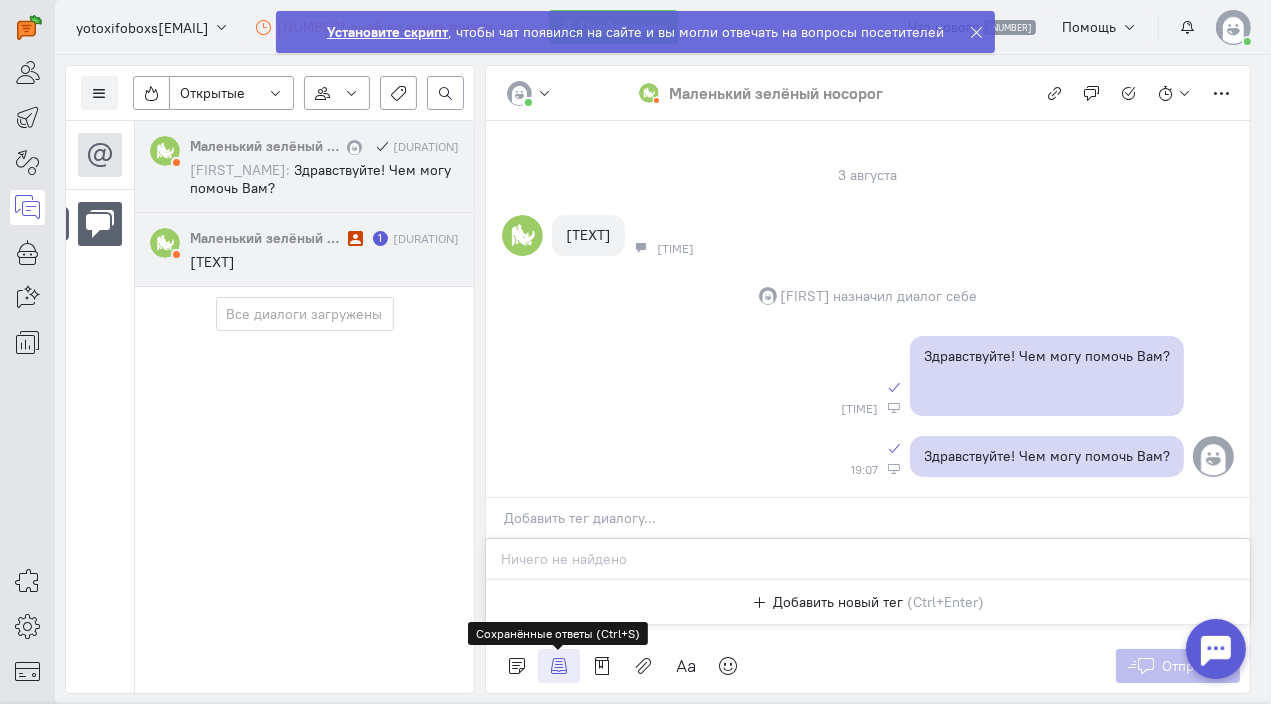click 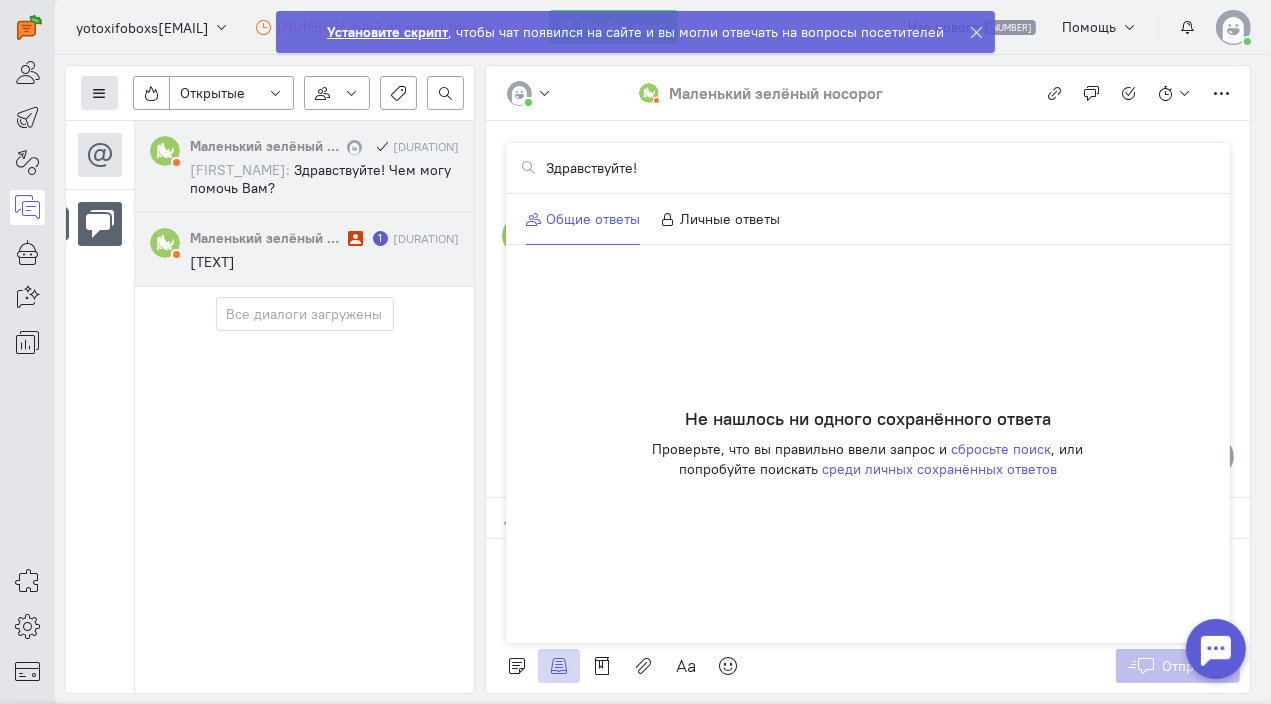 type on "Здравствуйте!" 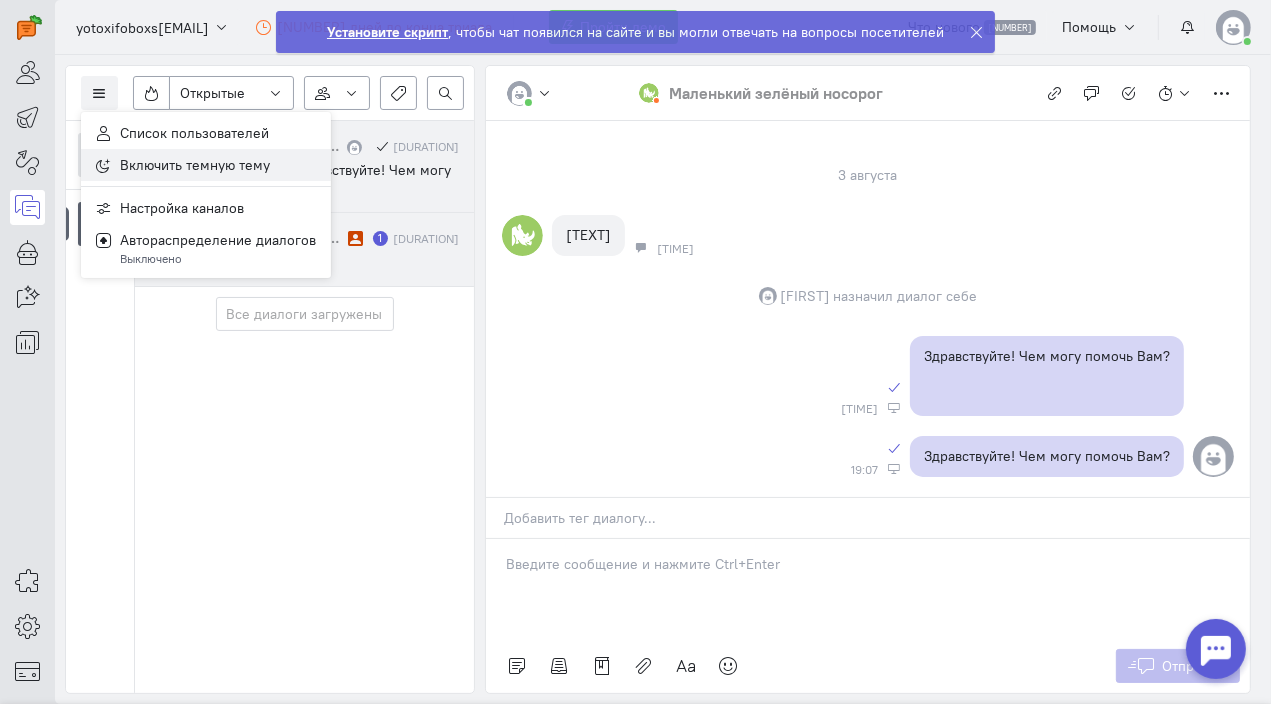 click on "Включить темную тему" at bounding box center [195, 165] 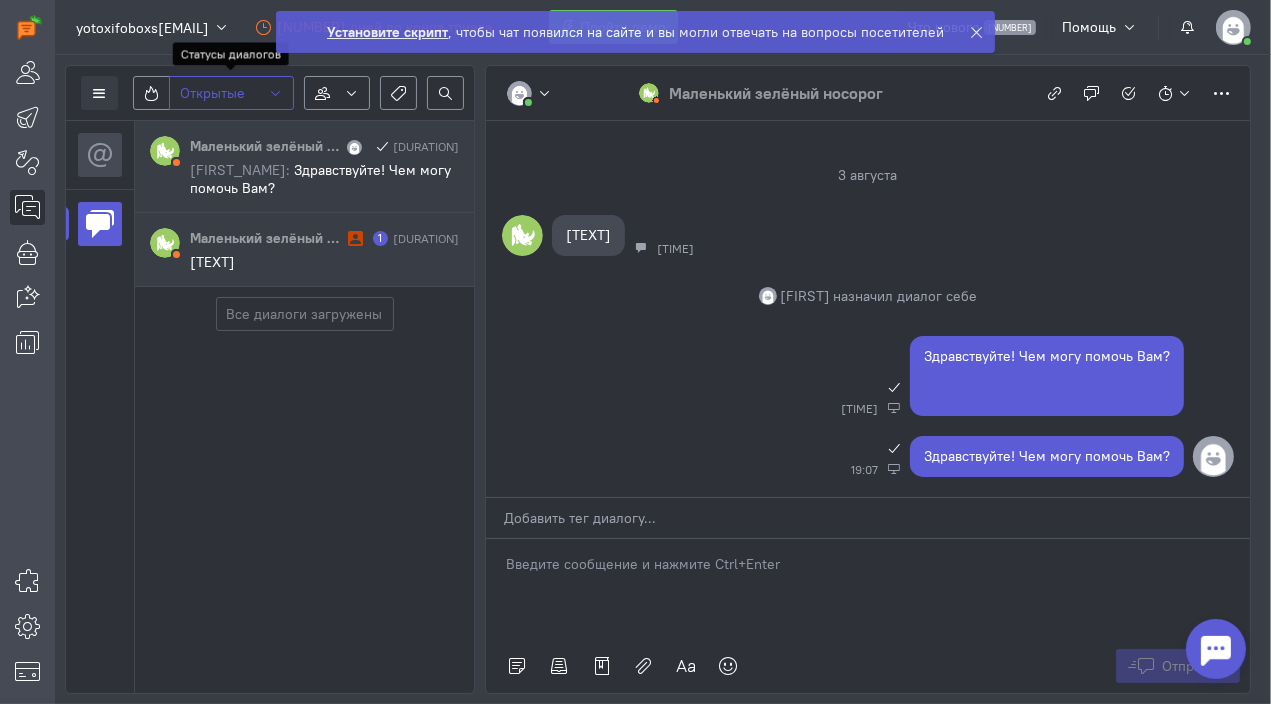click on "Открытые" 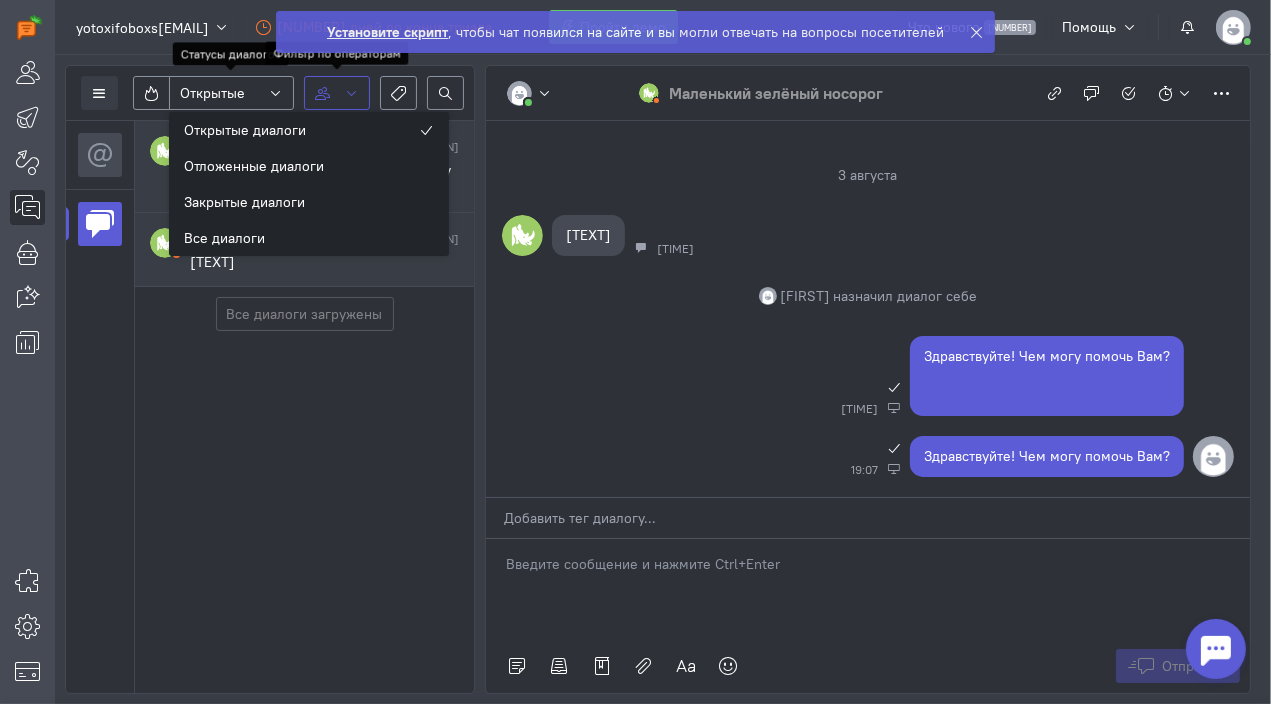 click at bounding box center (322, 93) 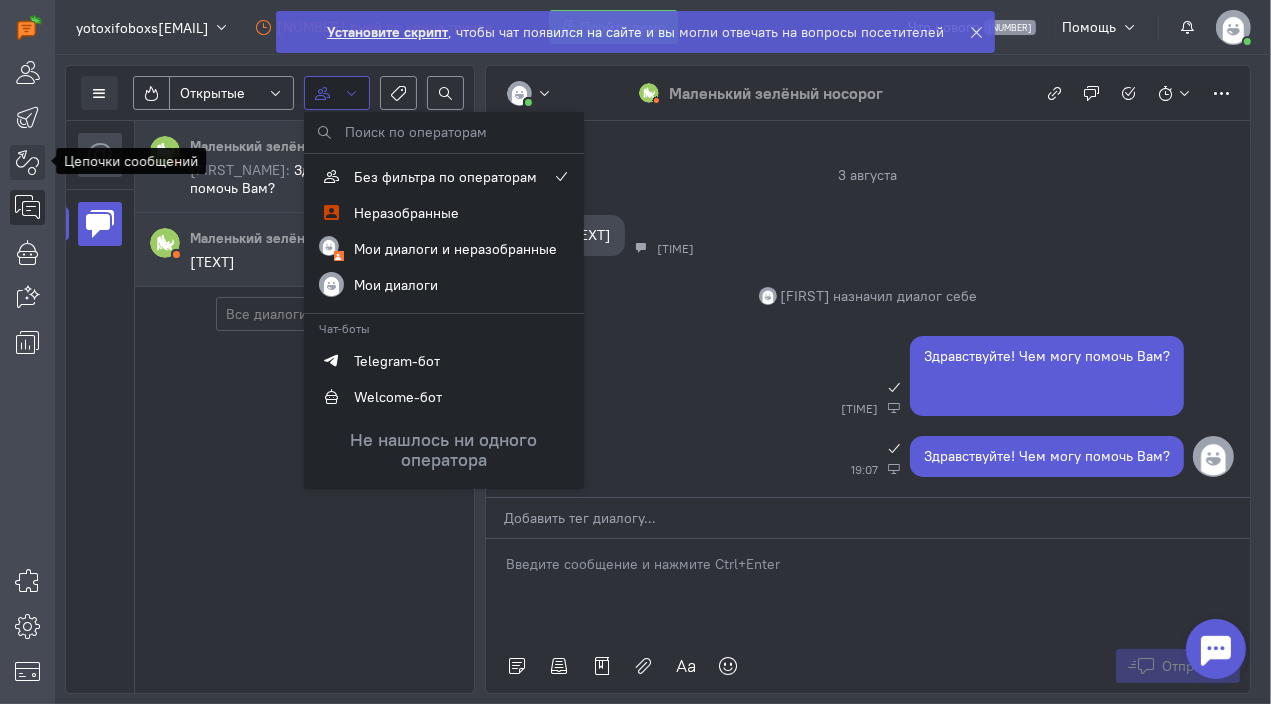 click at bounding box center [27, 162] 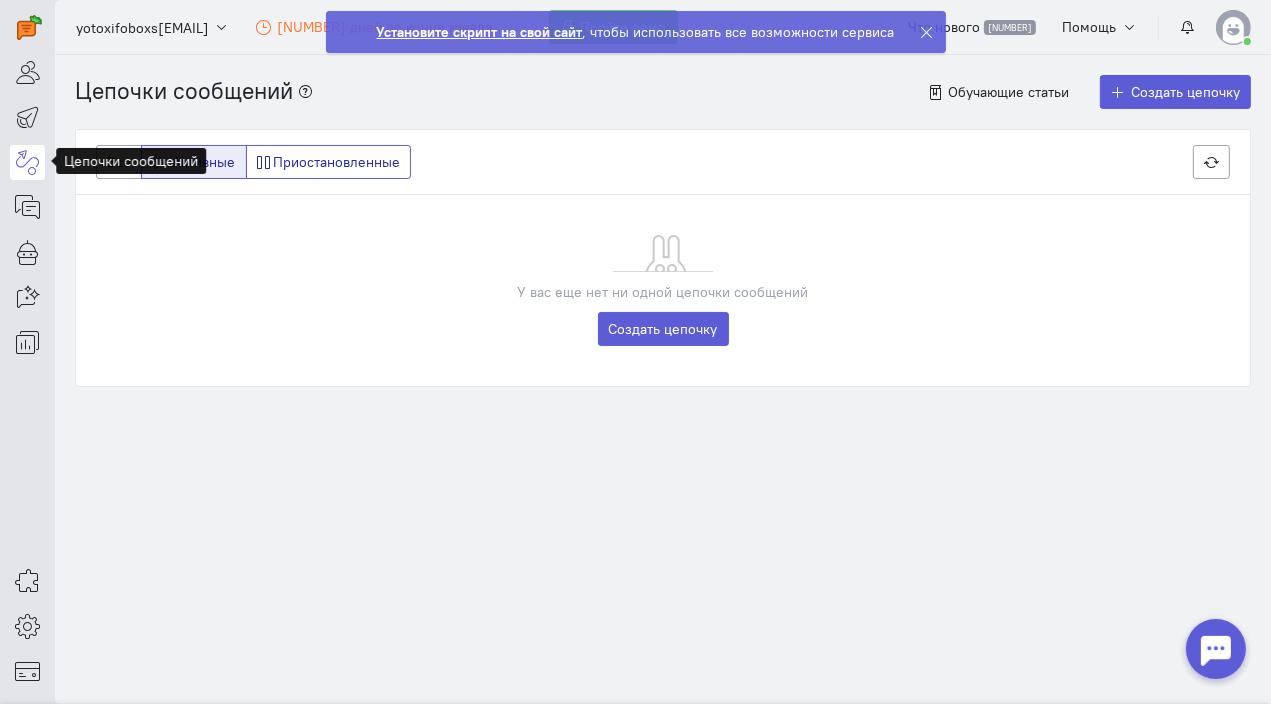 click on "Приостановленные" at bounding box center (329, 162) 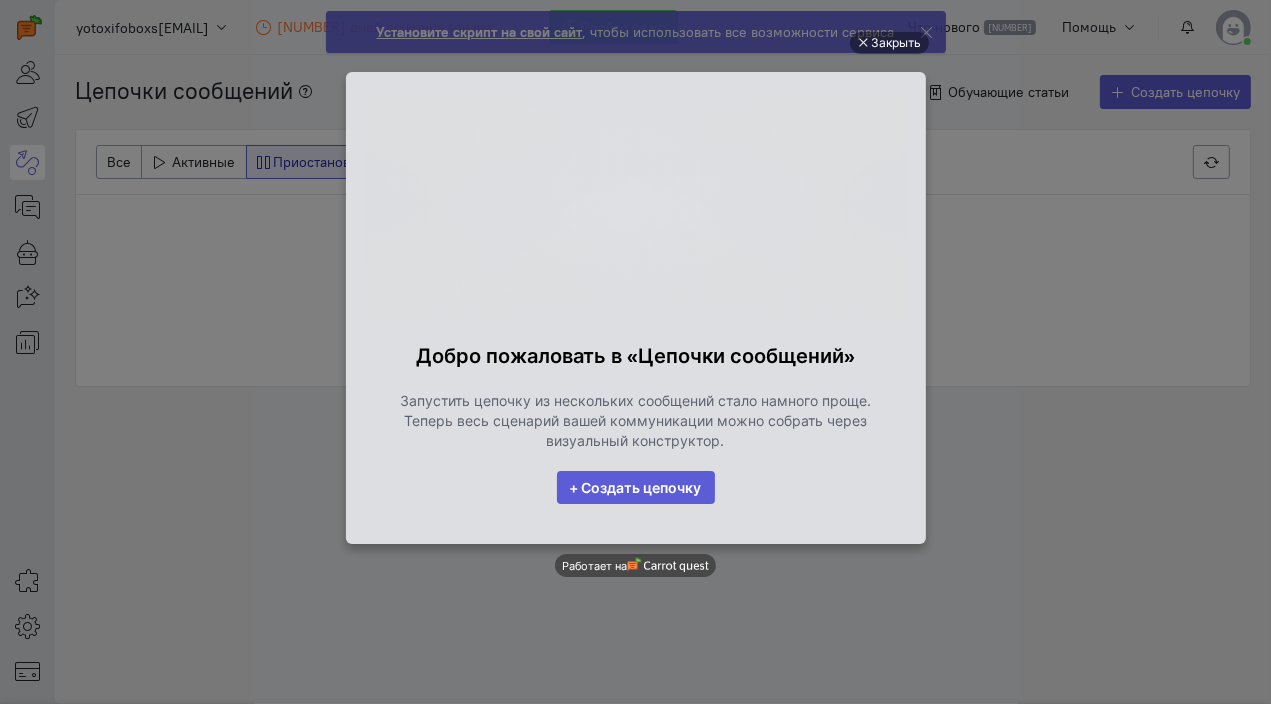 scroll, scrollTop: 0, scrollLeft: 0, axis: both 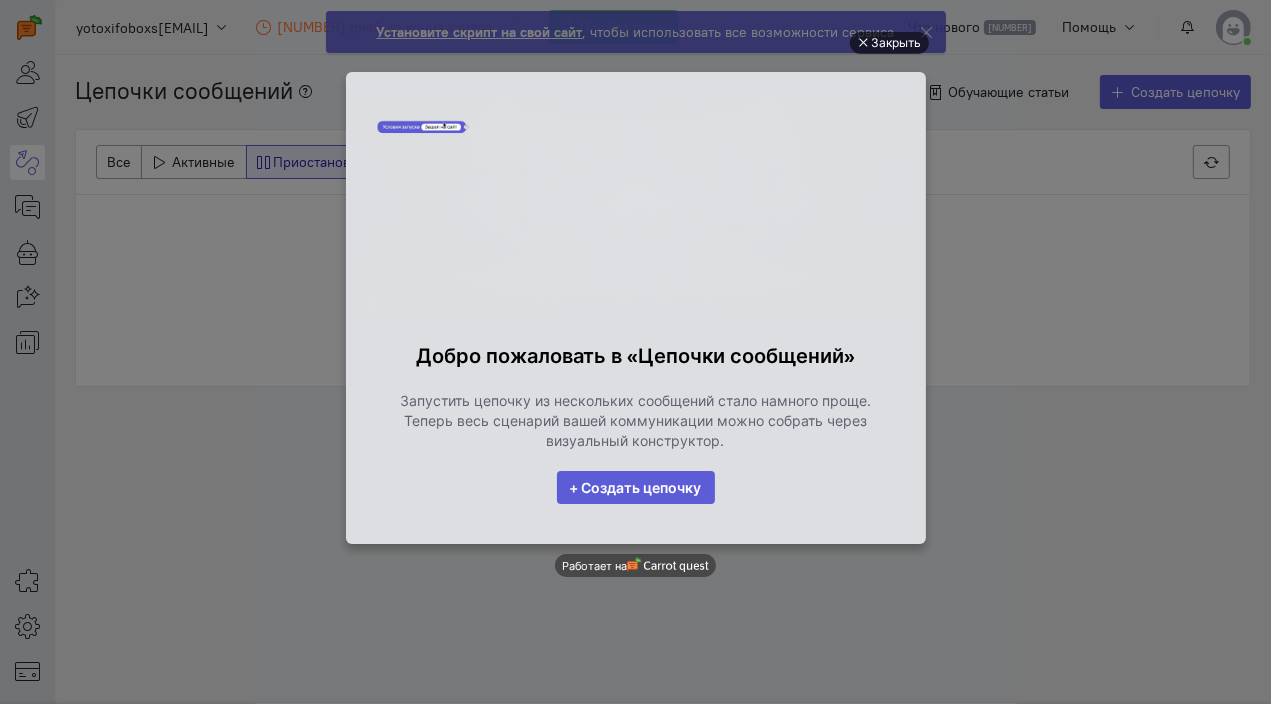 click on "Закрыть" at bounding box center (897, 43) 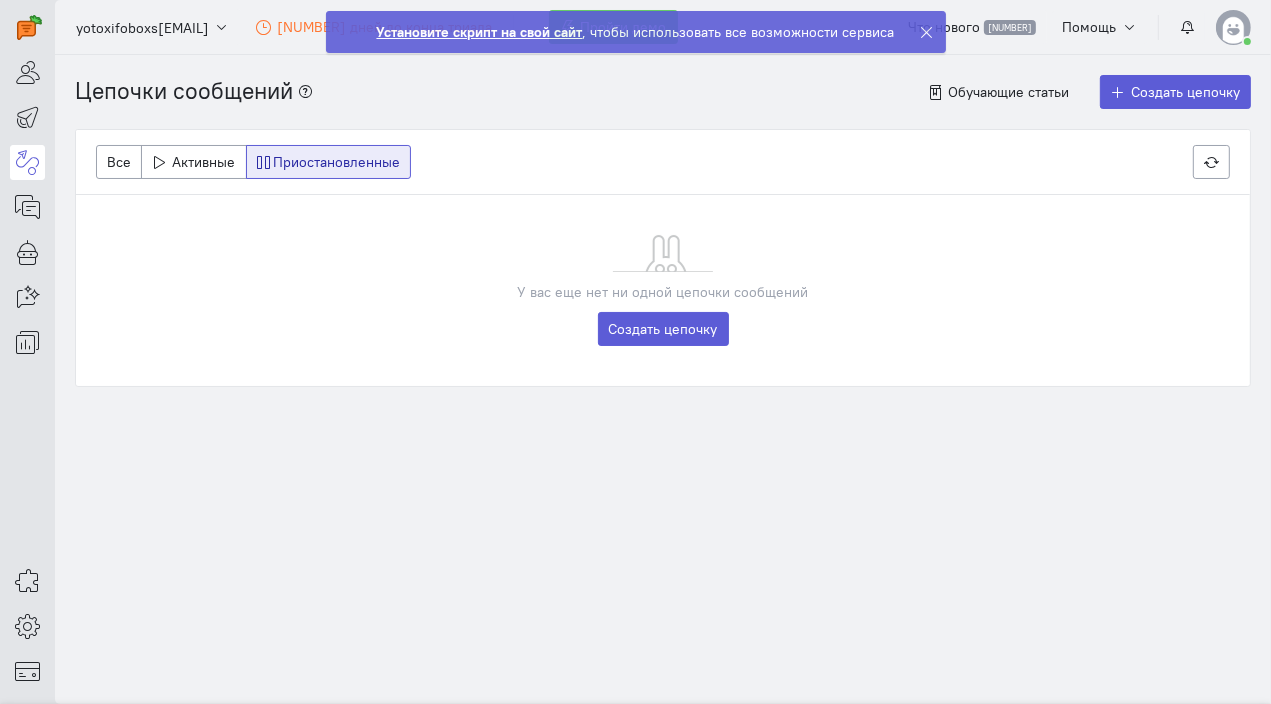 scroll, scrollTop: 0, scrollLeft: 0, axis: both 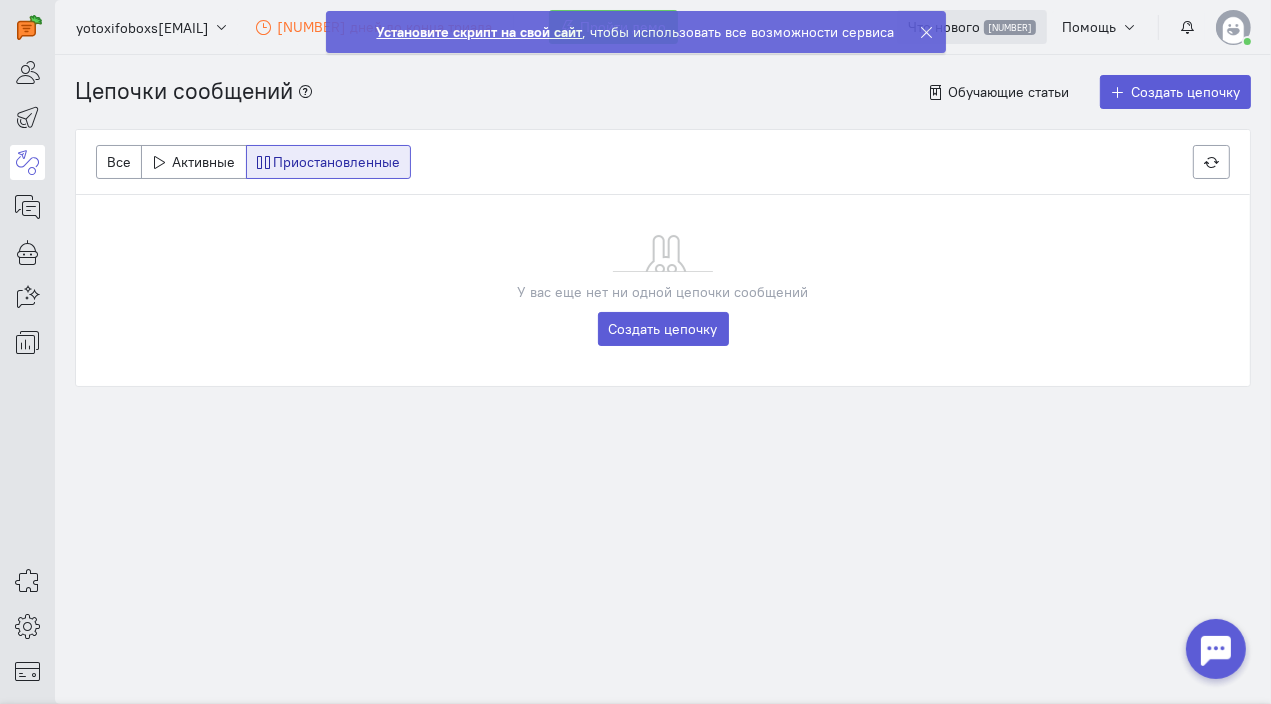 click on "Что нового" at bounding box center (944, 27) 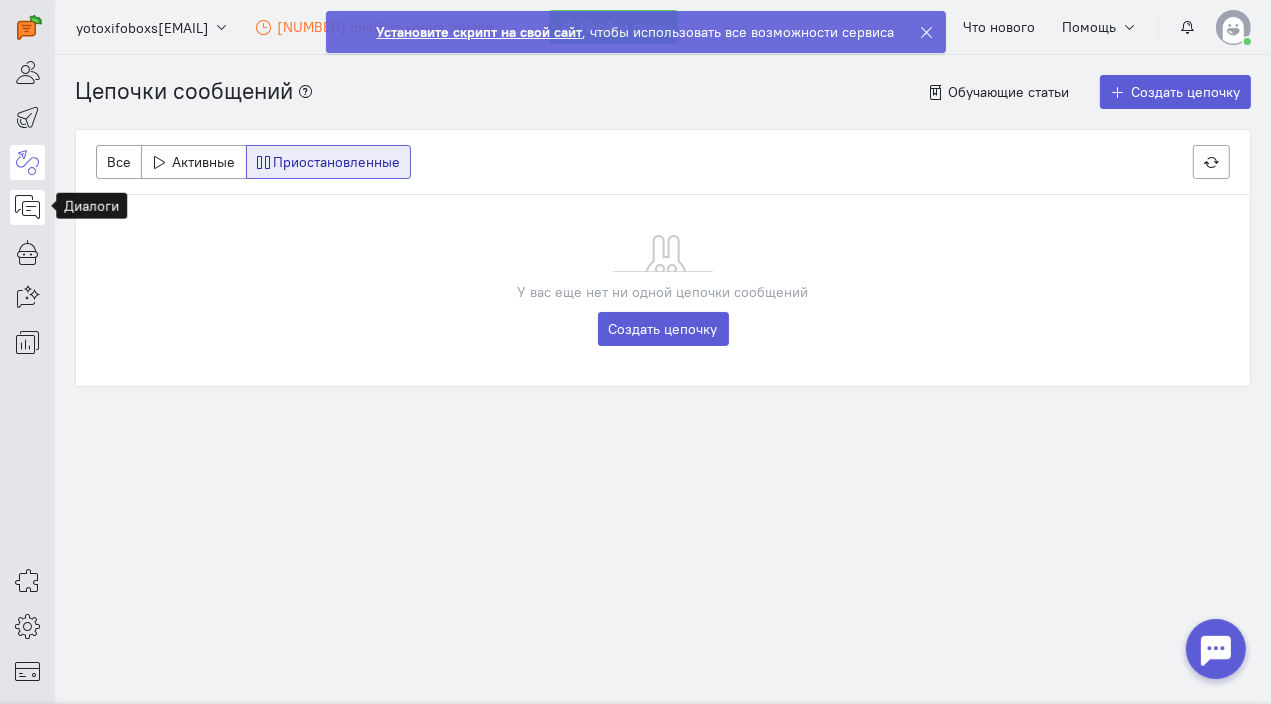 click at bounding box center [27, 207] 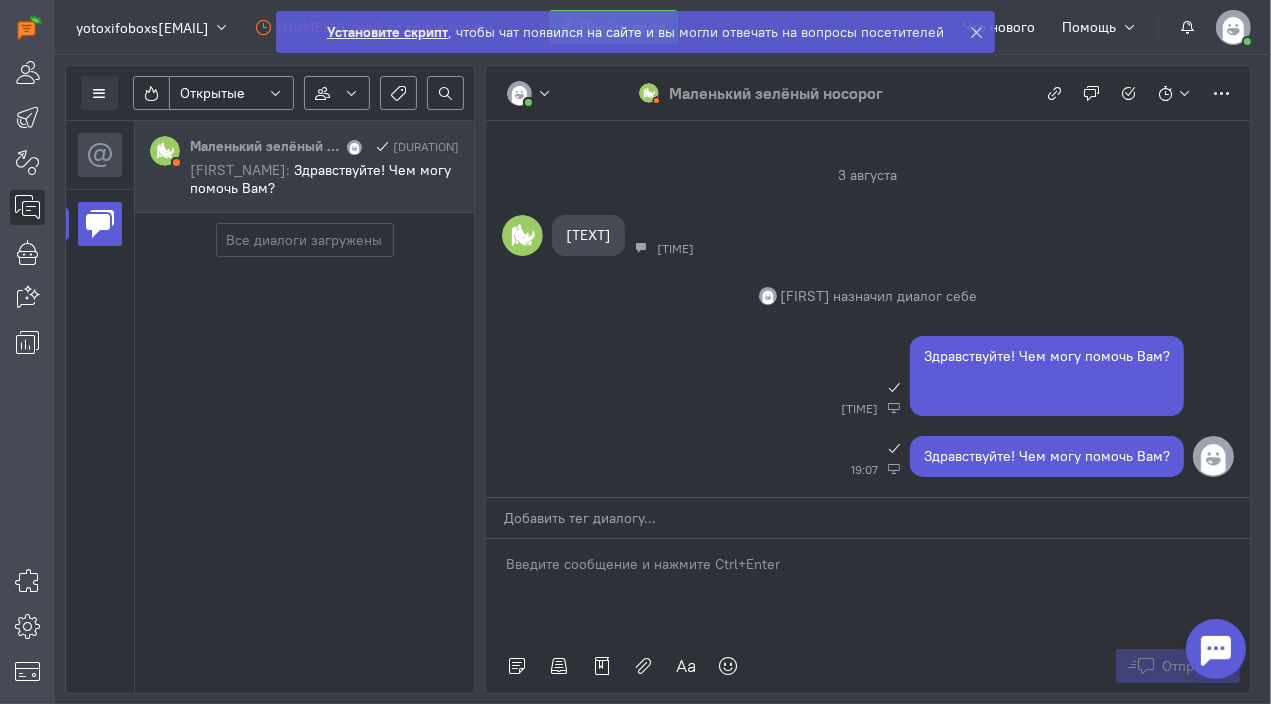 click 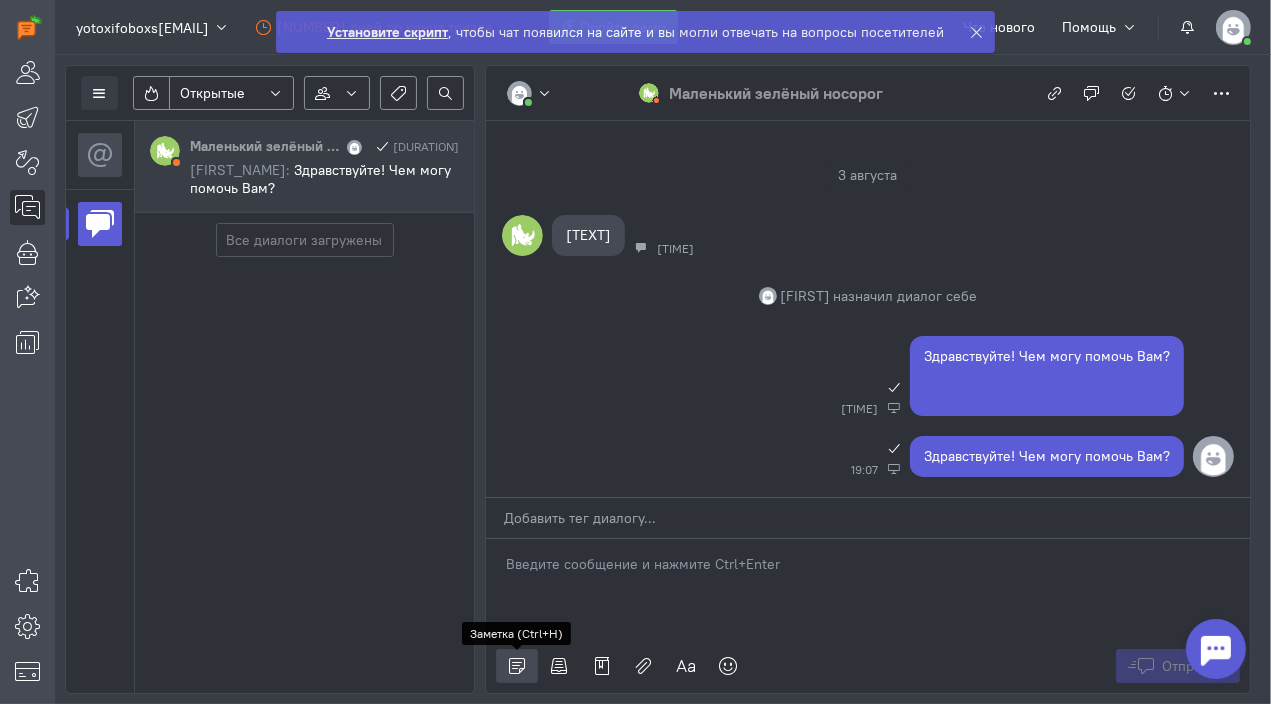 click 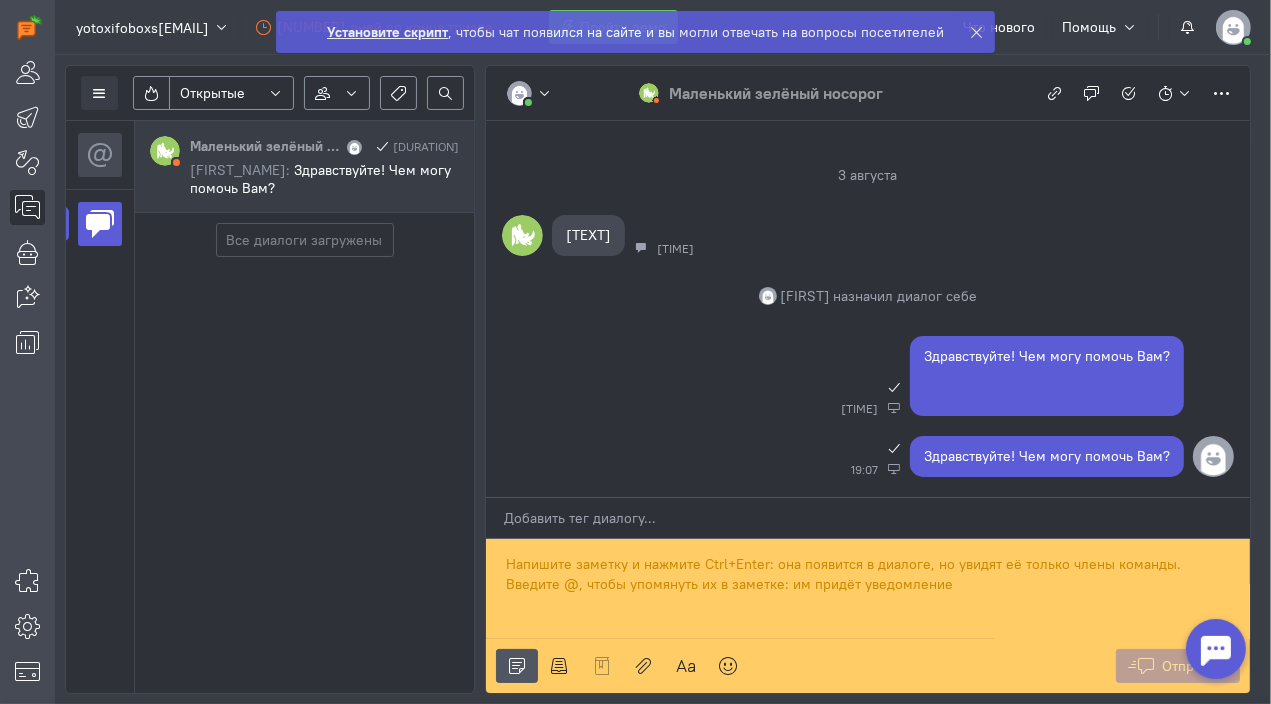 type 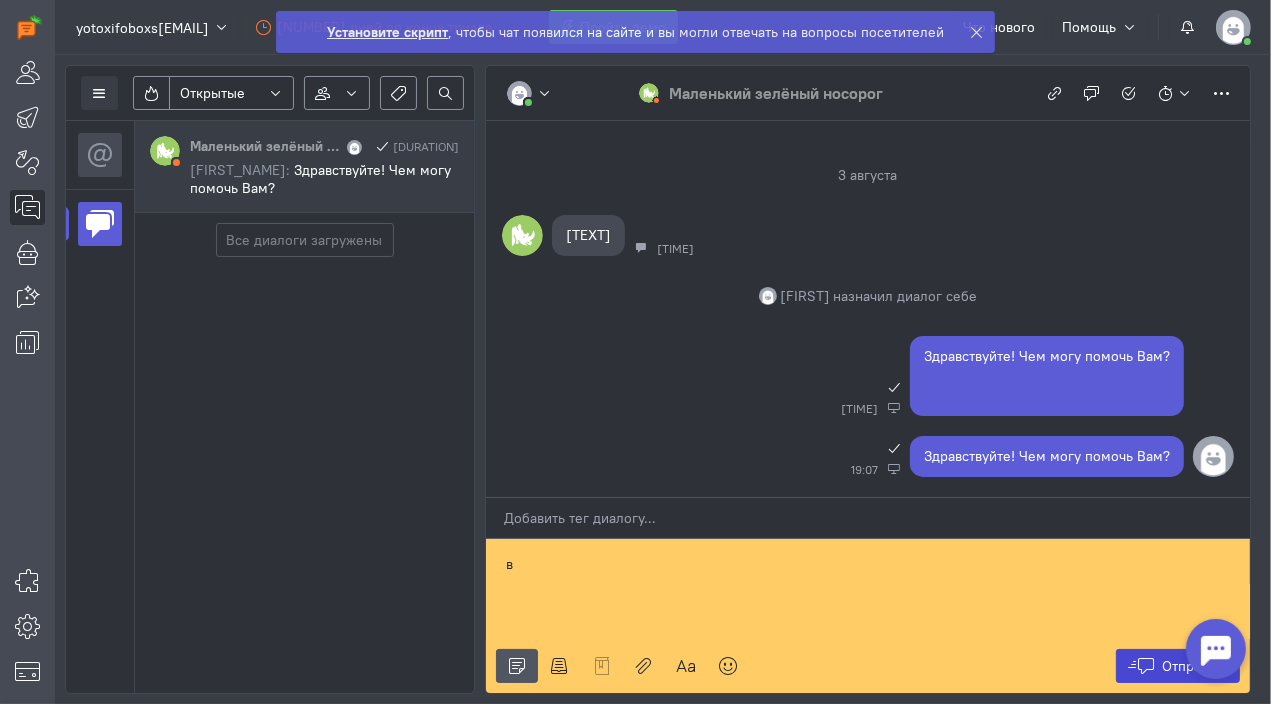 click 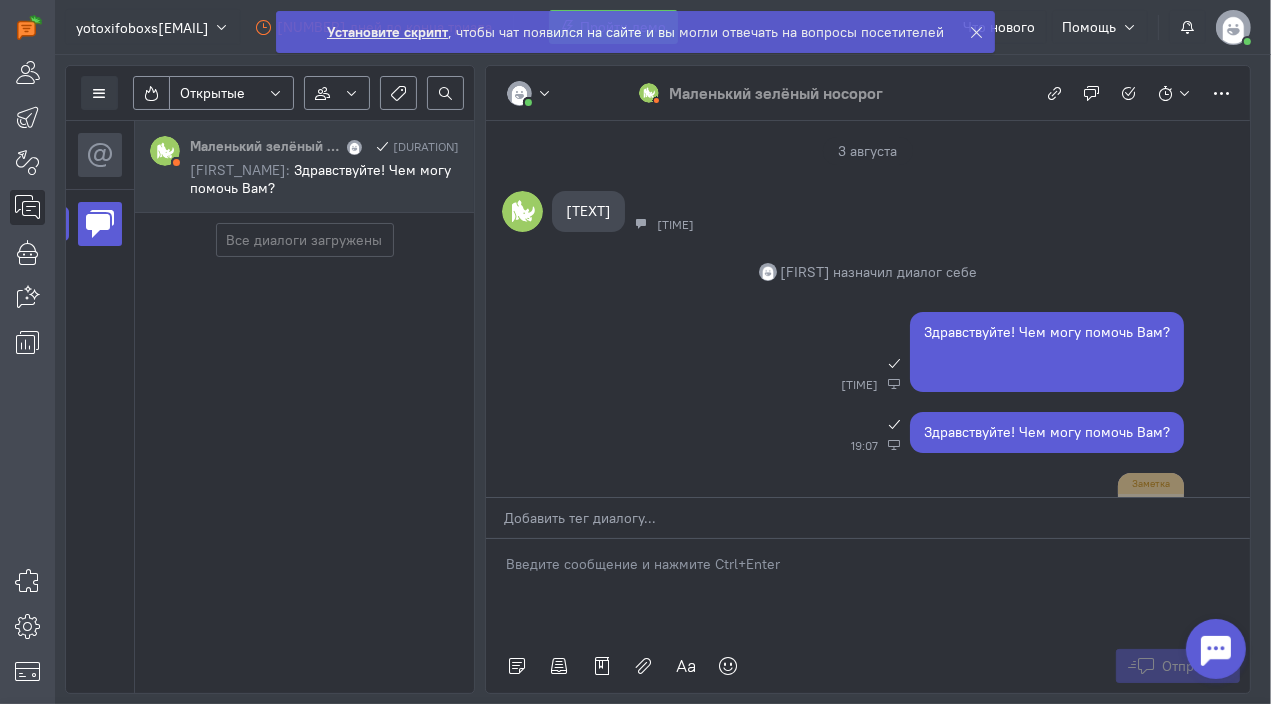 scroll, scrollTop: 75, scrollLeft: 0, axis: vertical 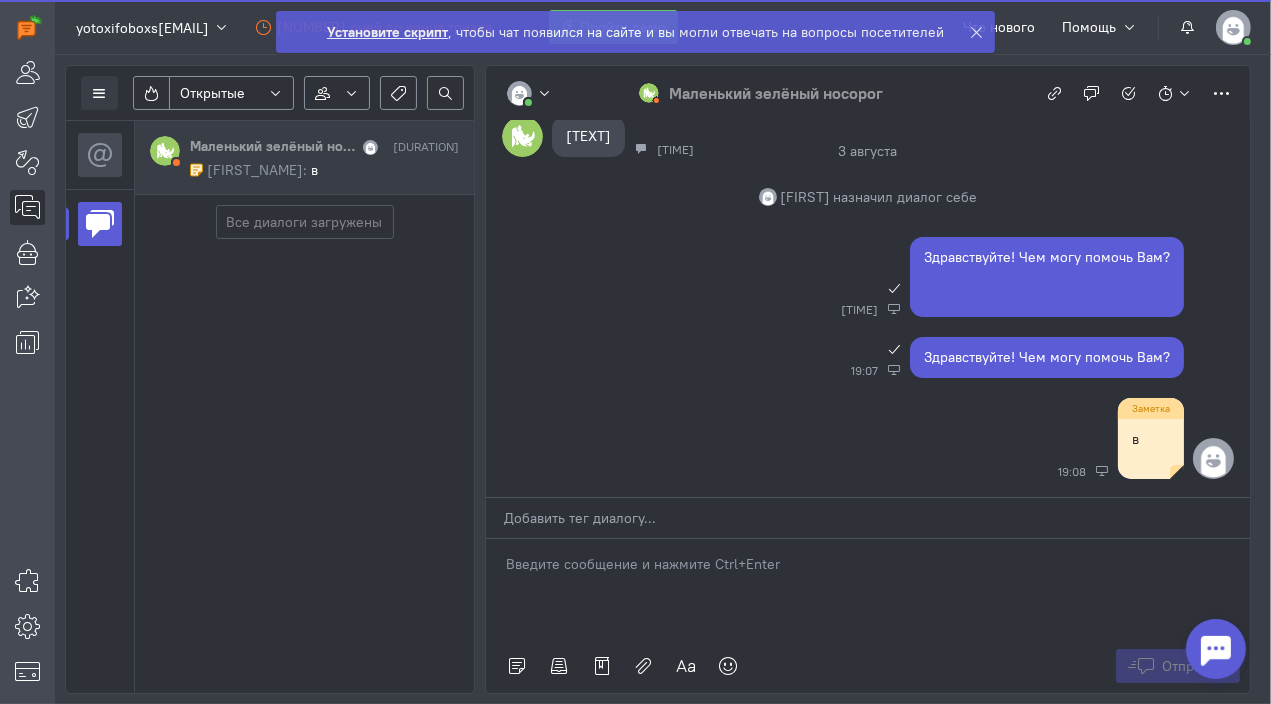 click 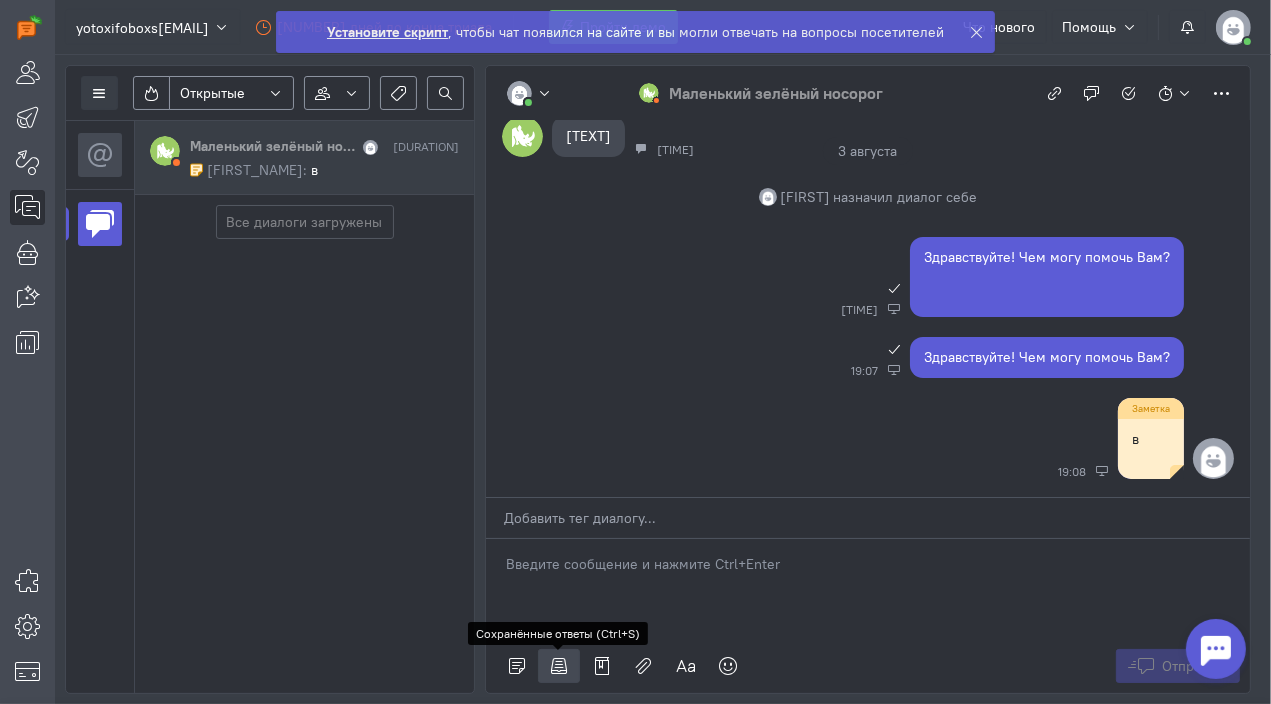 click 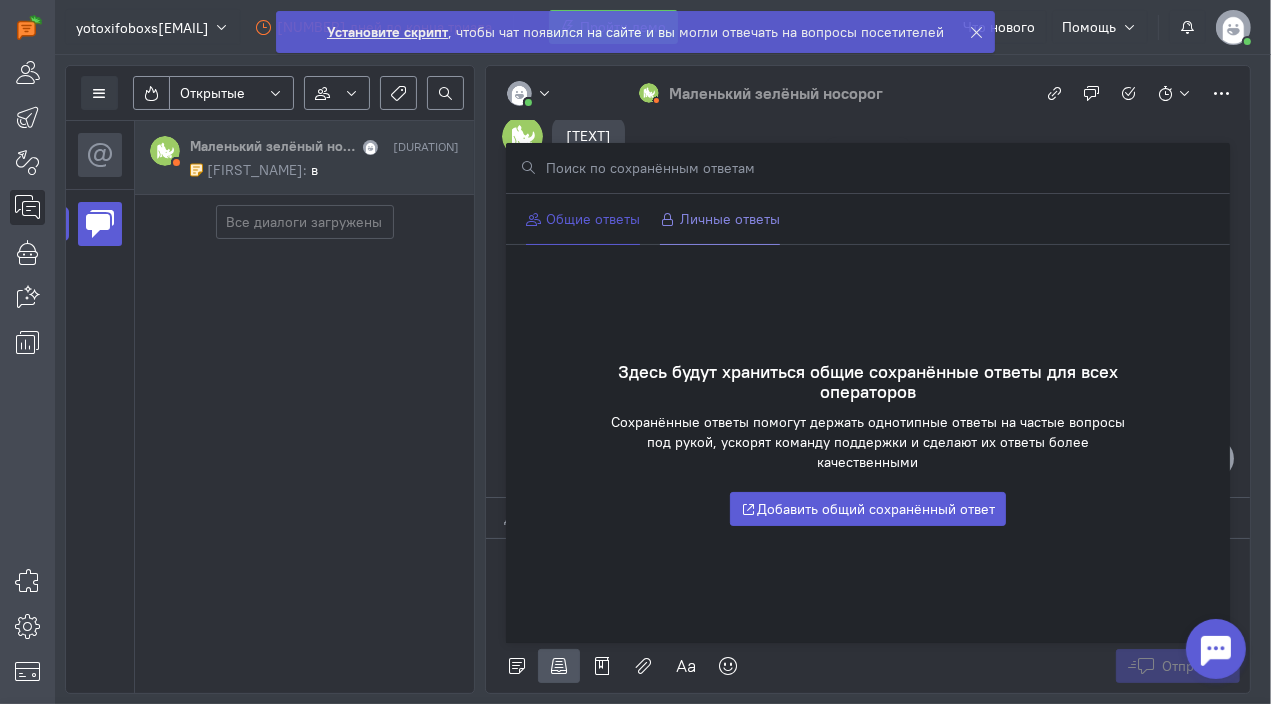 click 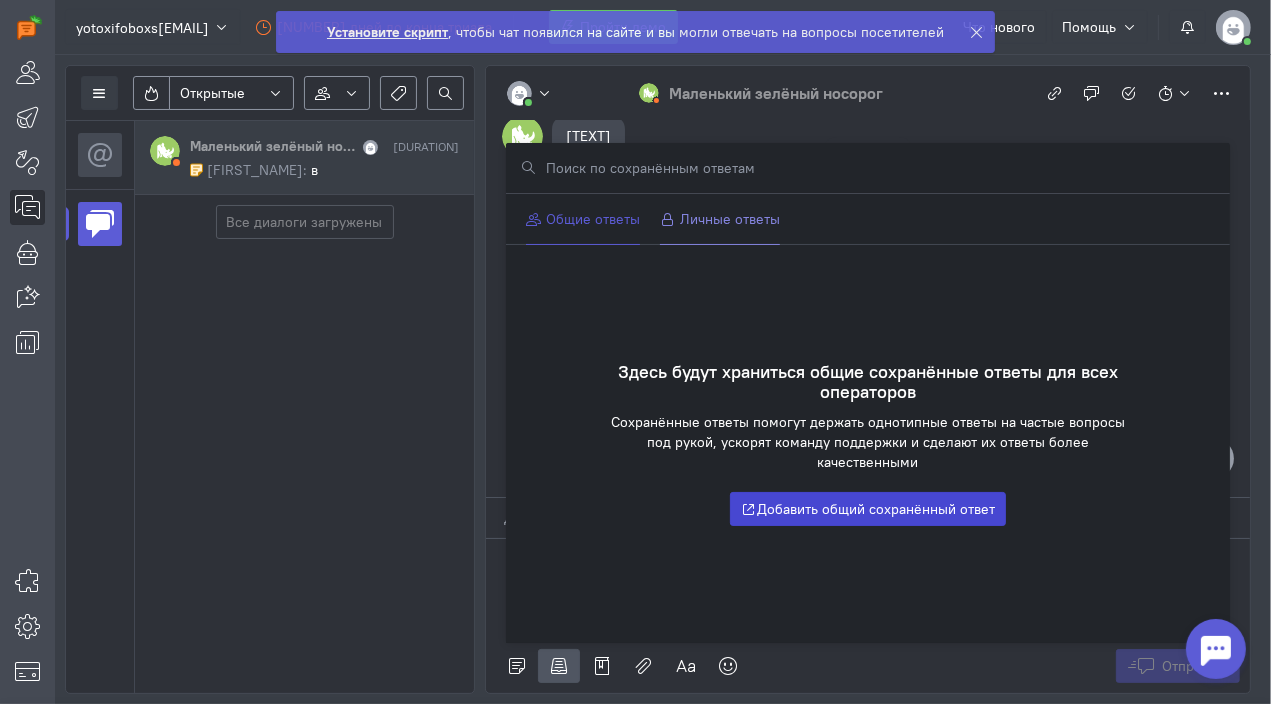 click on "Добавить общий сохранённый ответ" at bounding box center [868, 509] 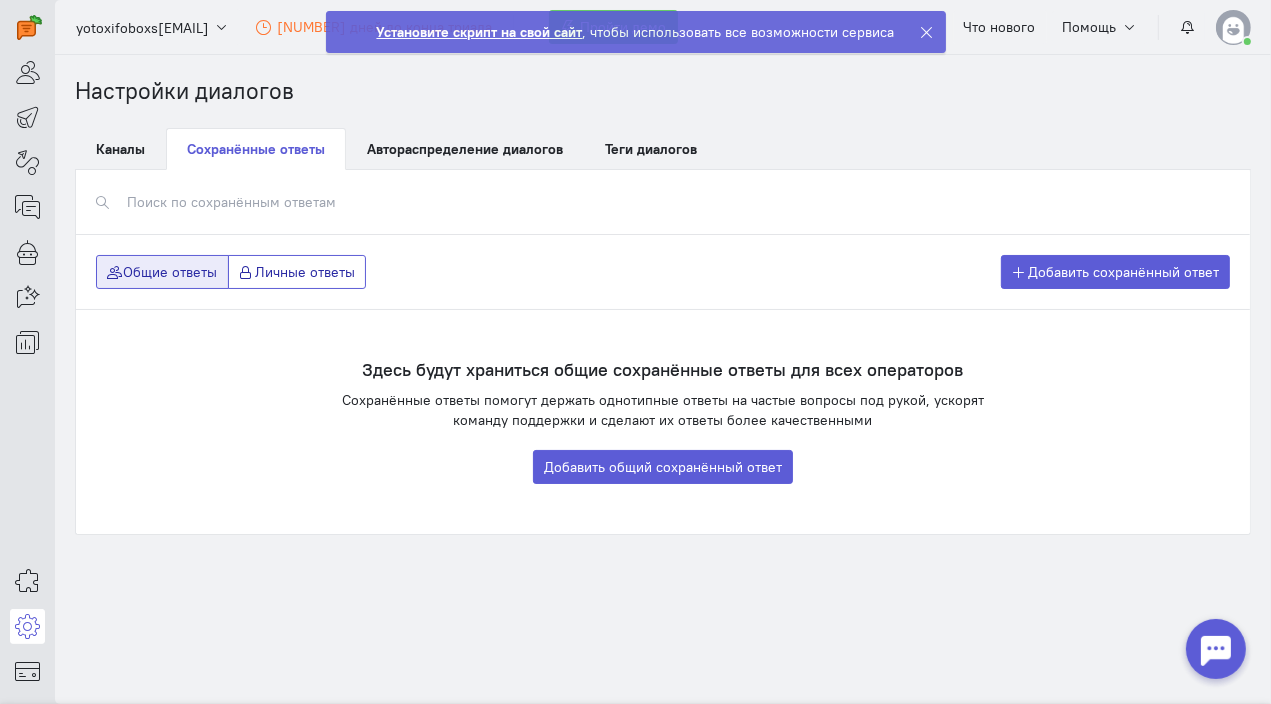 click on "Личные ответы" at bounding box center (297, 272) 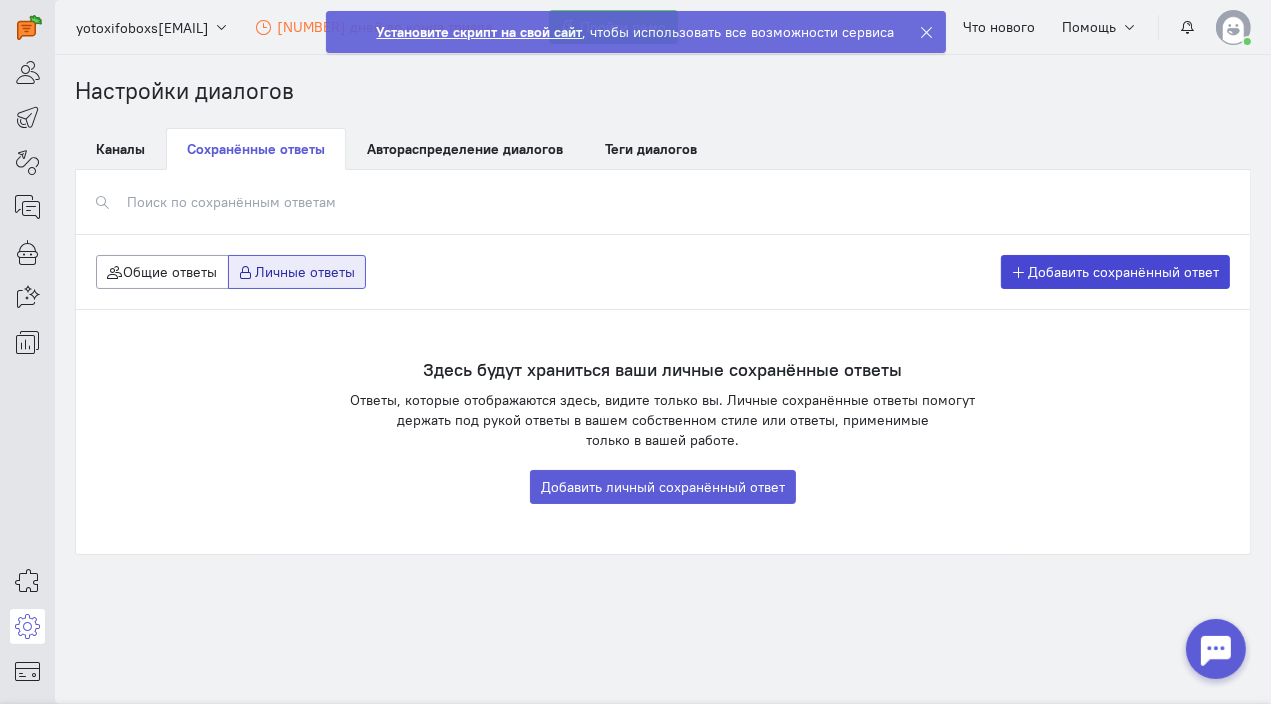 click on "Добавить сохранённый ответ" at bounding box center [1116, 272] 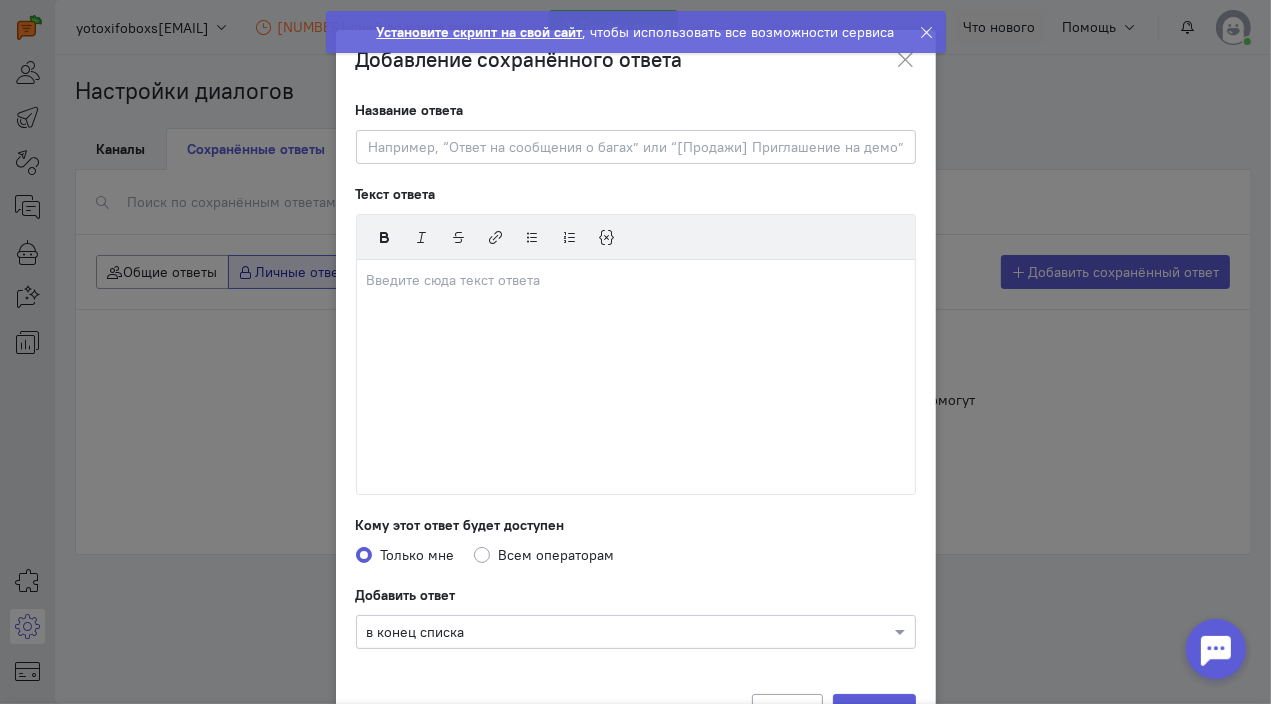 click 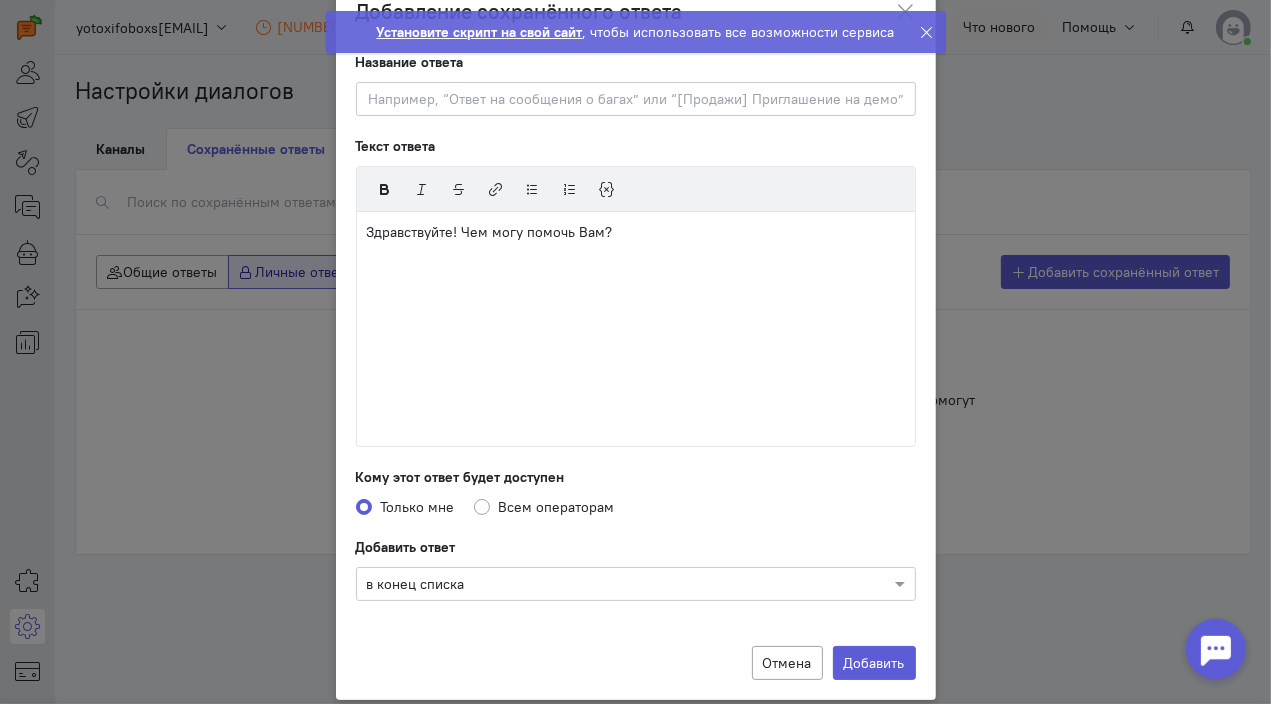 scroll, scrollTop: 72, scrollLeft: 0, axis: vertical 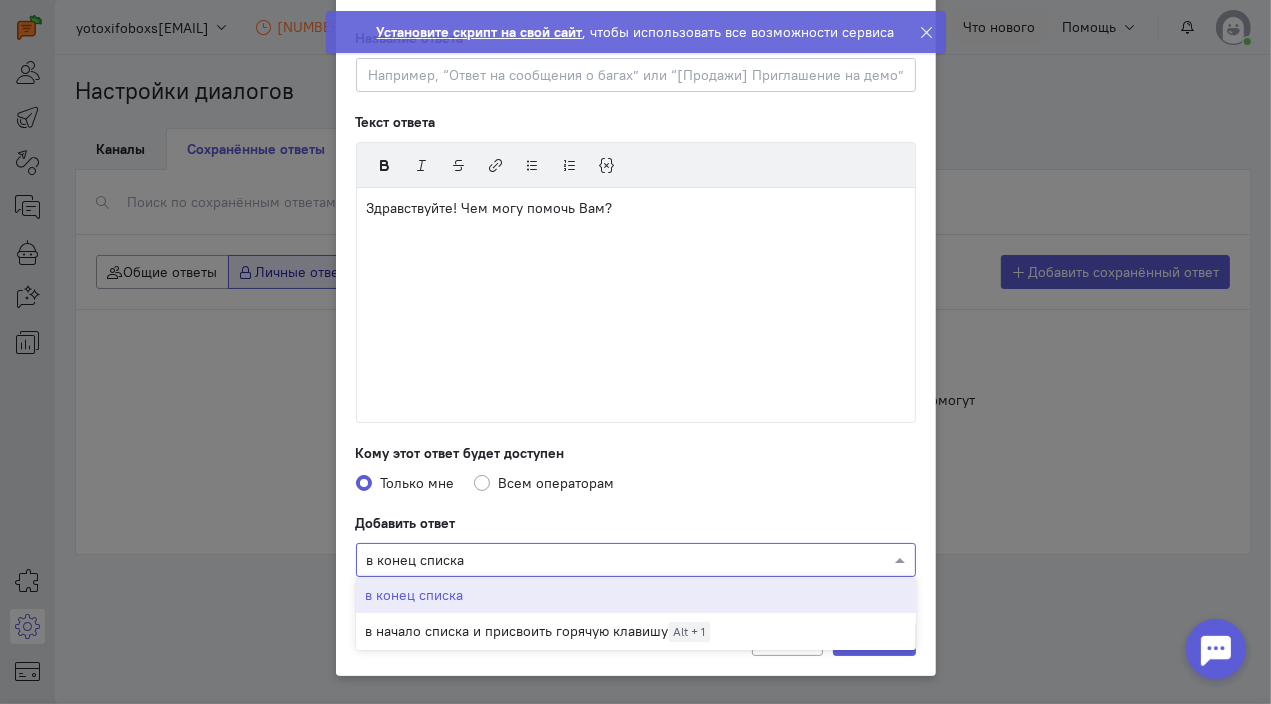 click 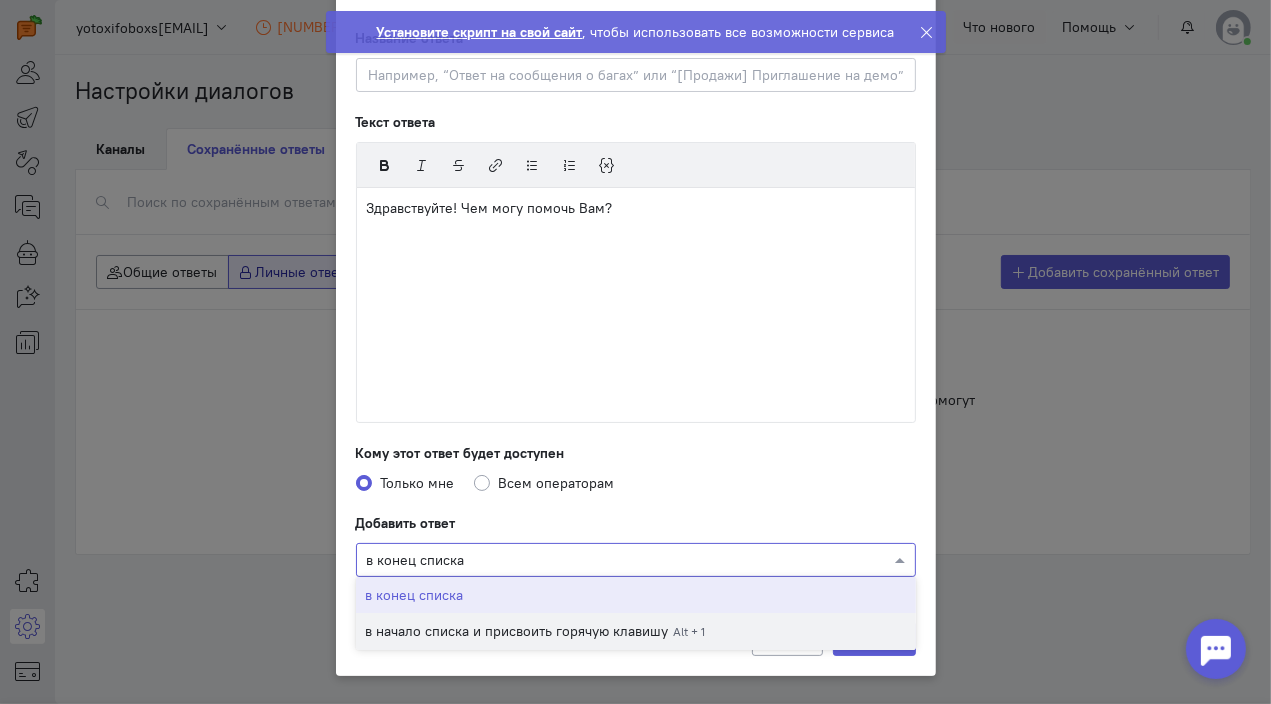 click on "в начало списка и присвоить горячую клавишу  Alt + 1" at bounding box center (538, 631) 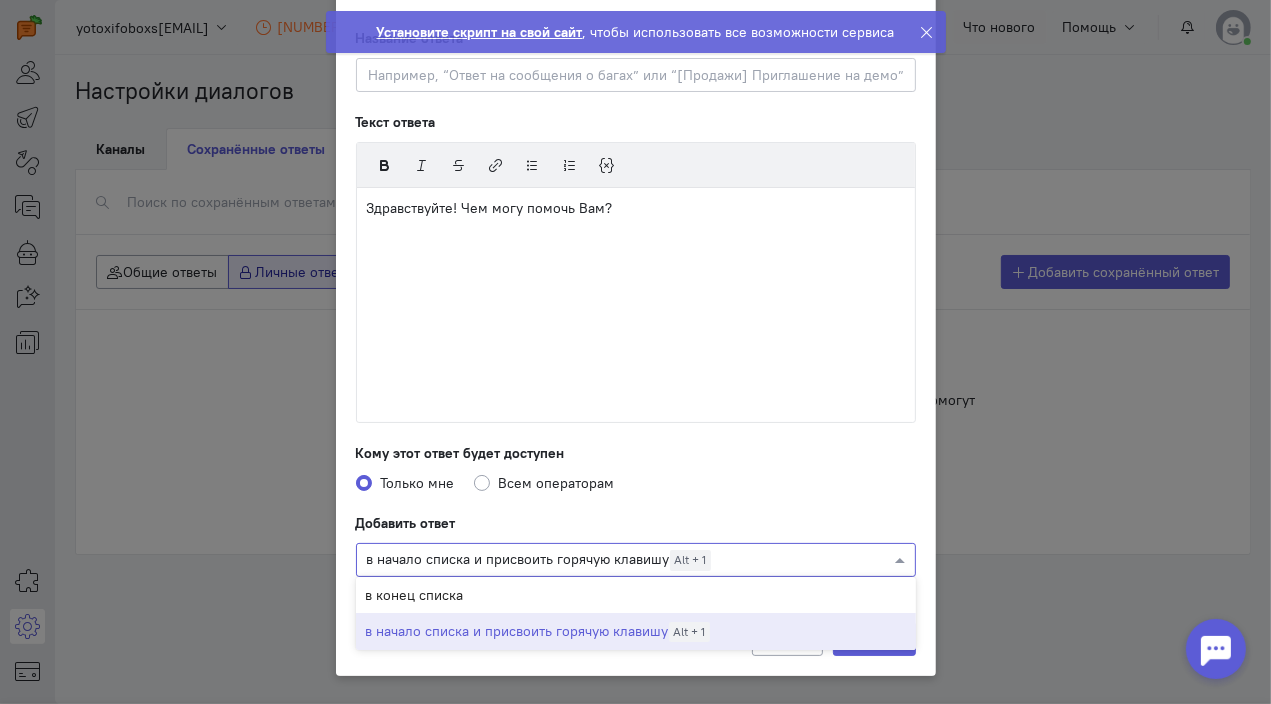 click 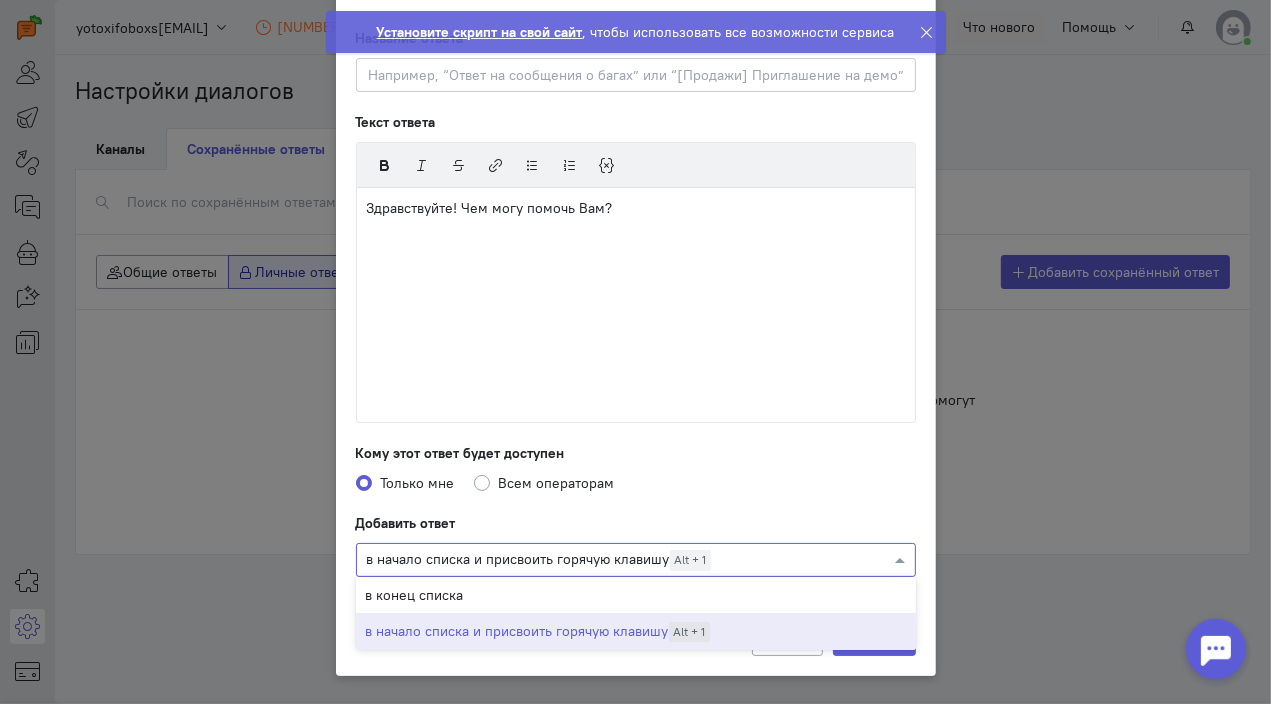 click on "Alt + 1" at bounding box center (690, 632) 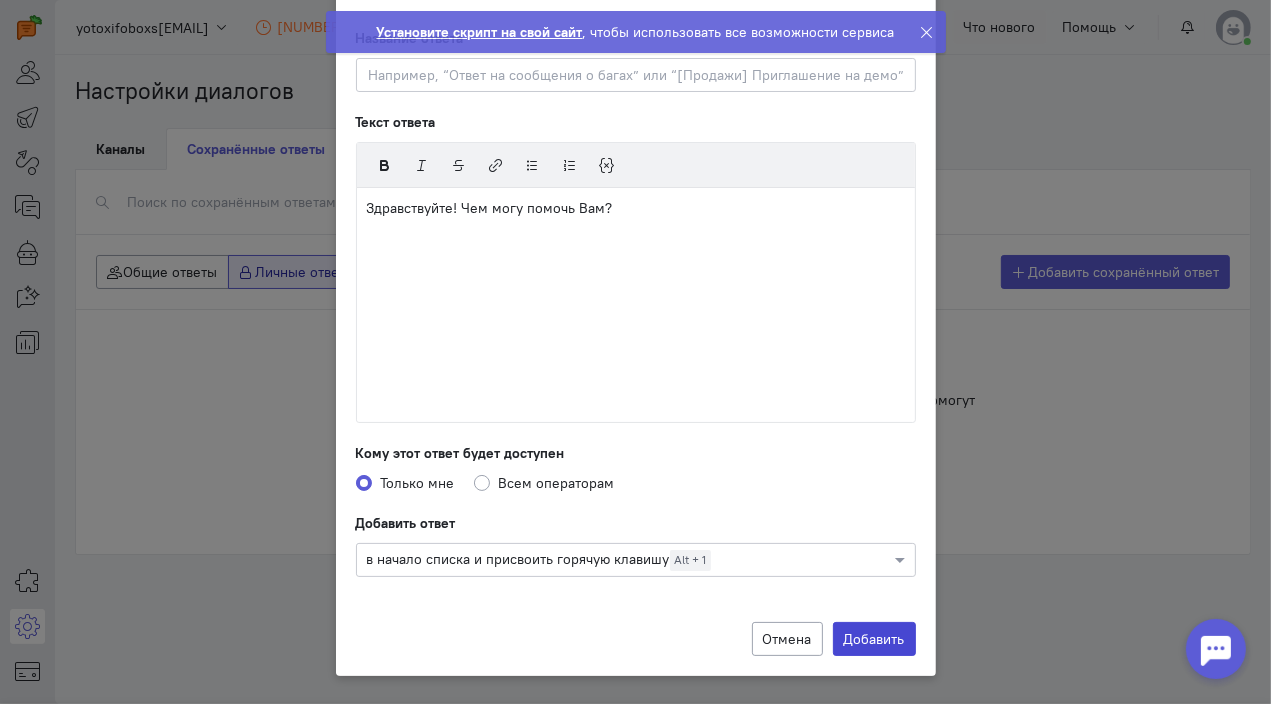 click on "Добавить" 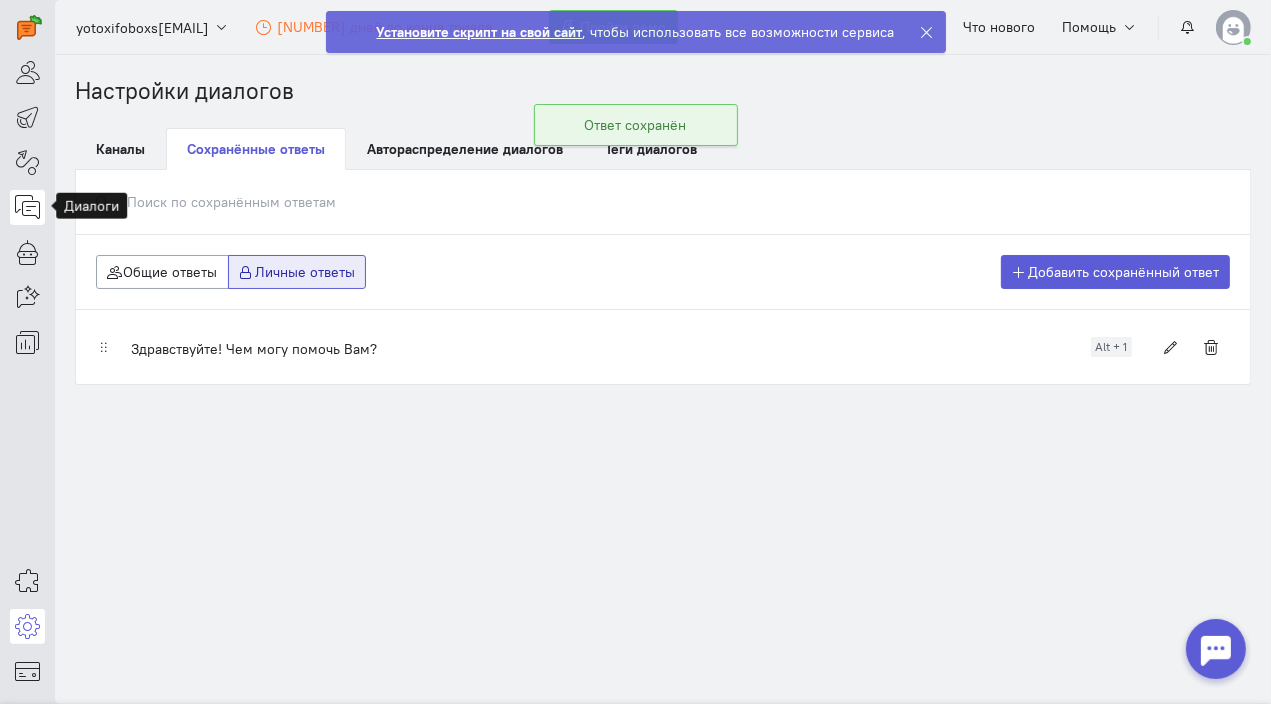 click at bounding box center (27, 207) 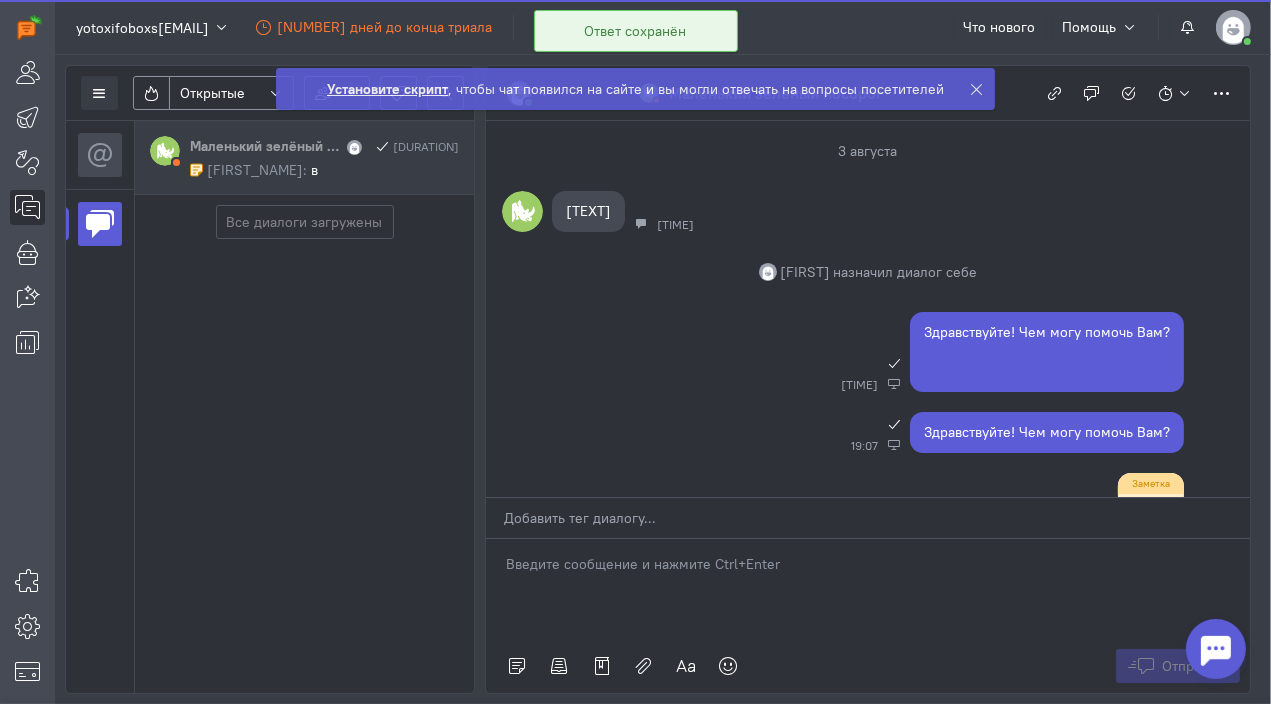 scroll, scrollTop: 75, scrollLeft: 0, axis: vertical 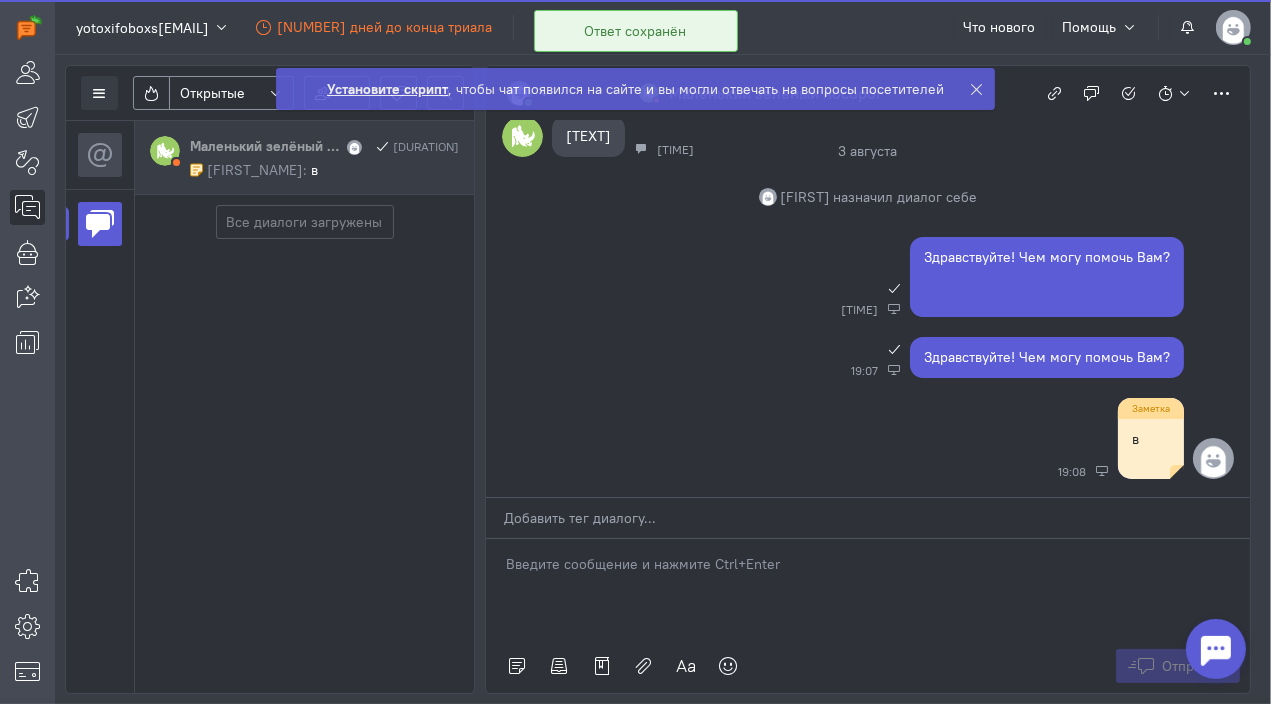 click 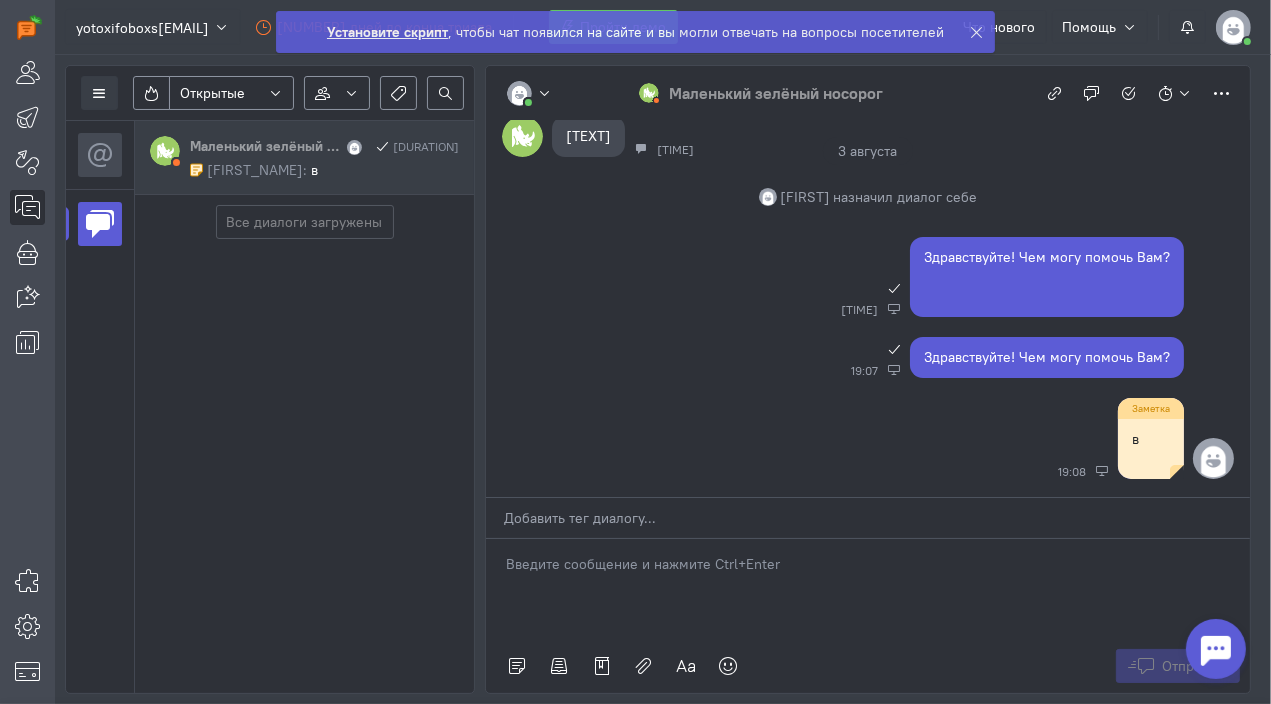 type 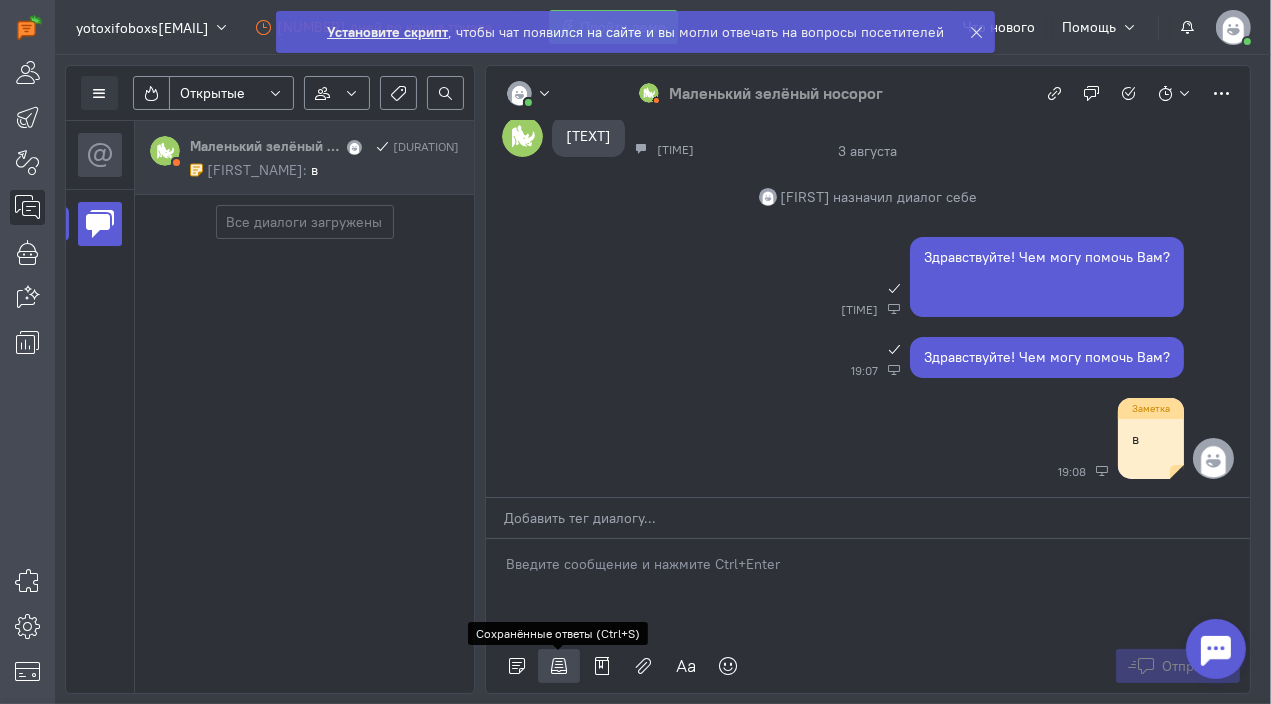 click 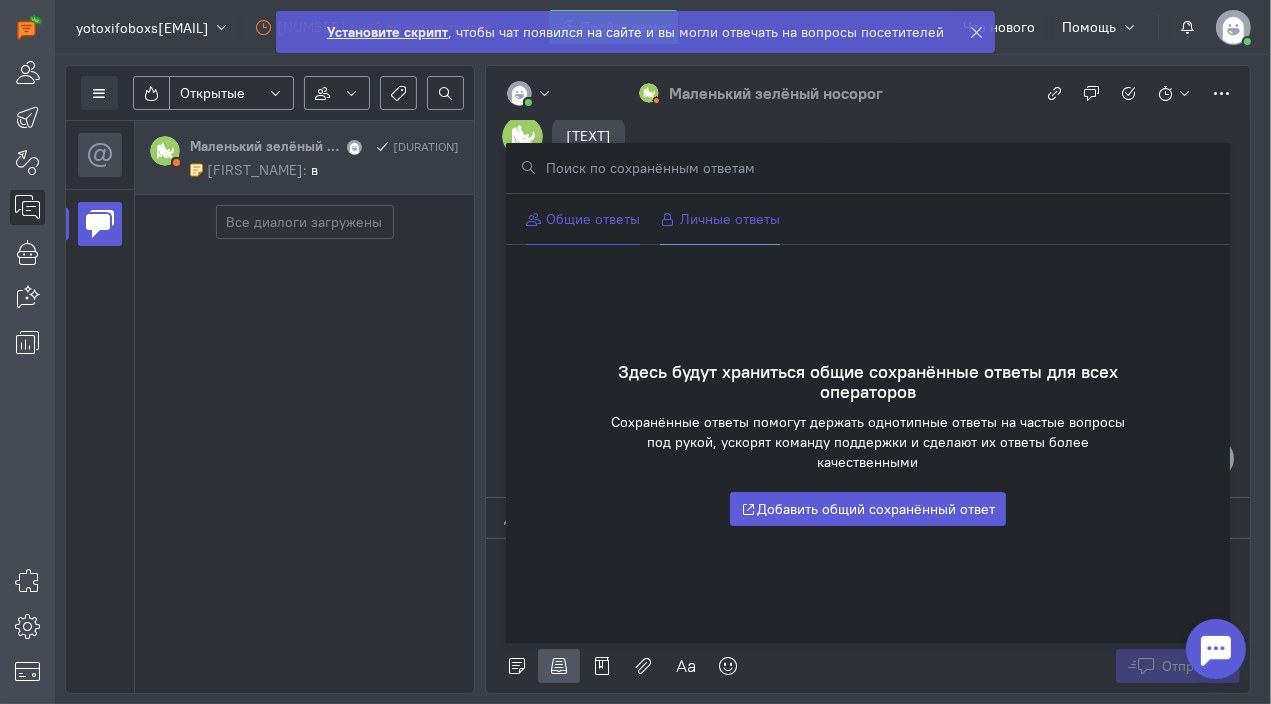 click on "Личные ответы" at bounding box center [720, 219] 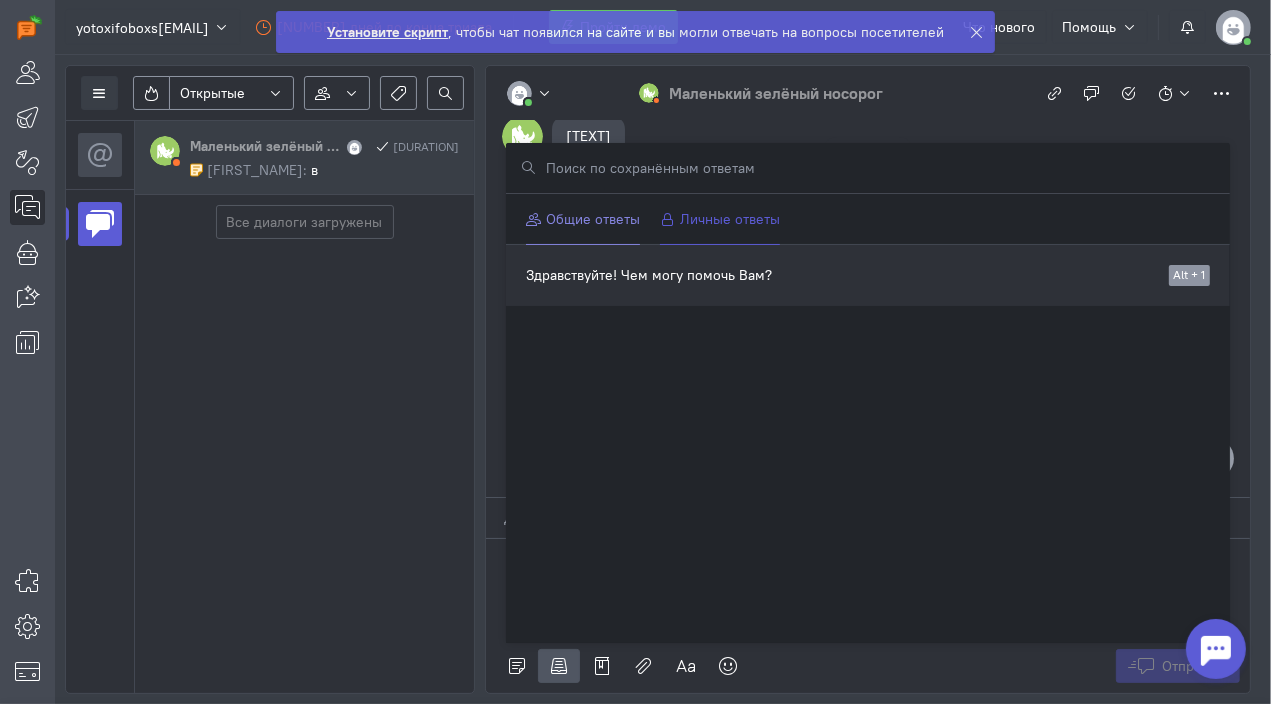 click on "Здравствуйте! Чем могу помочь Вам?" at bounding box center [842, 275] 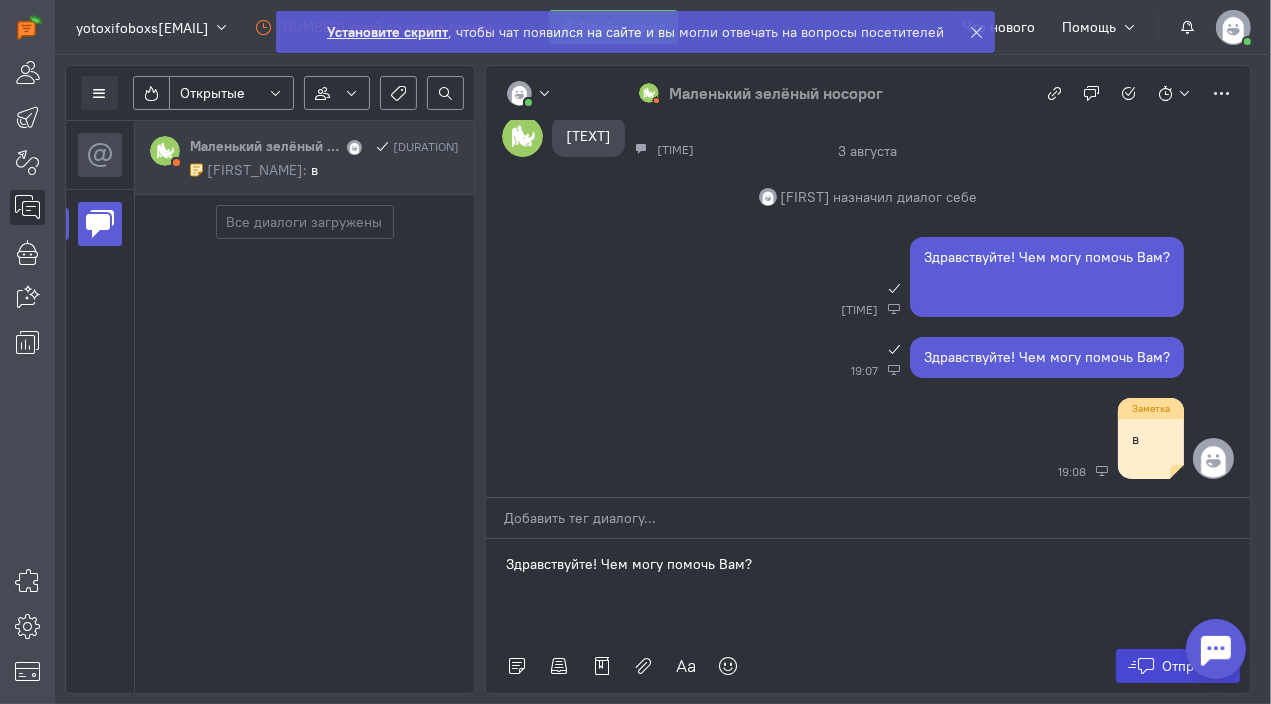 click 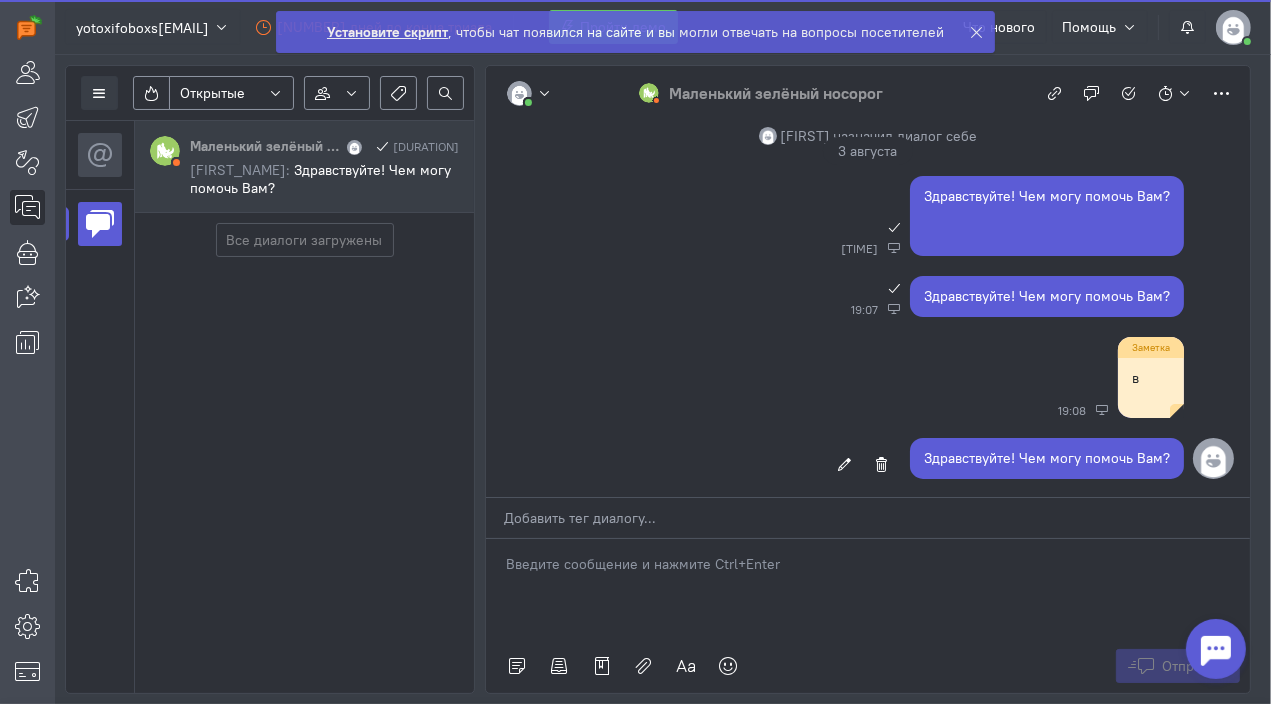 scroll, scrollTop: 136, scrollLeft: 0, axis: vertical 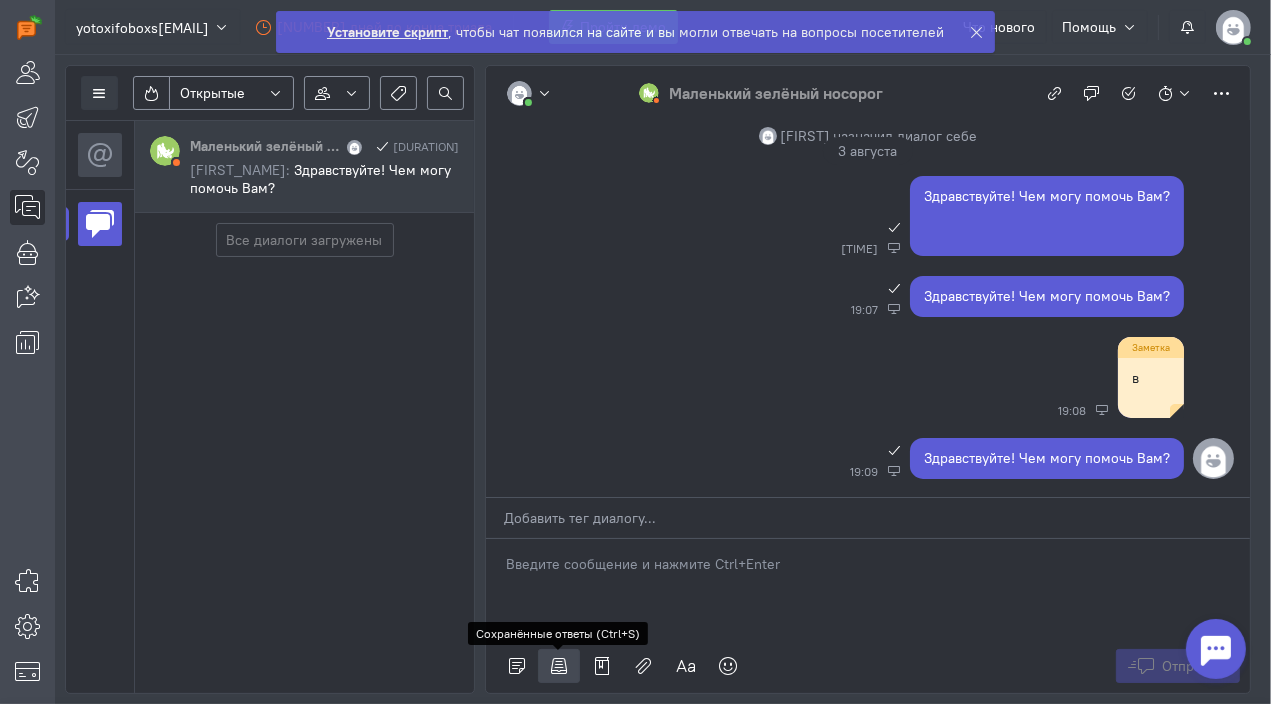 click 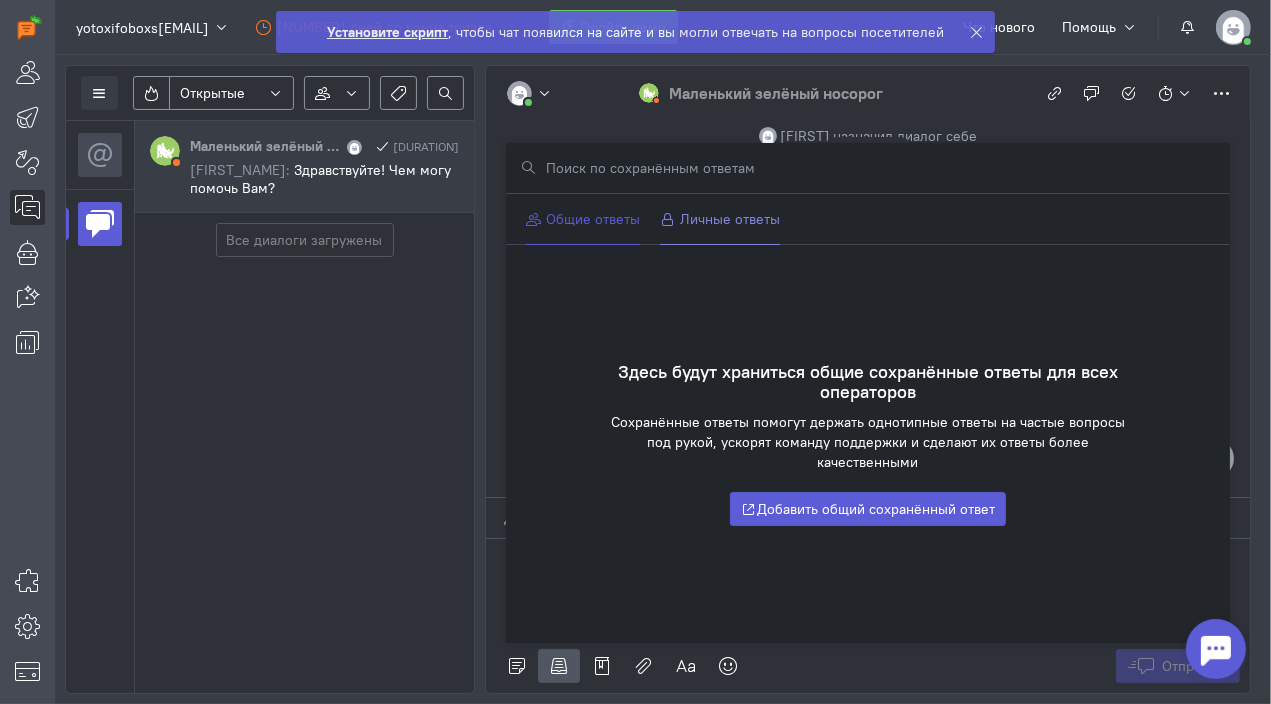click on "Здравствуйте! Чем могу помочь Вам?" at bounding box center (320, 179) 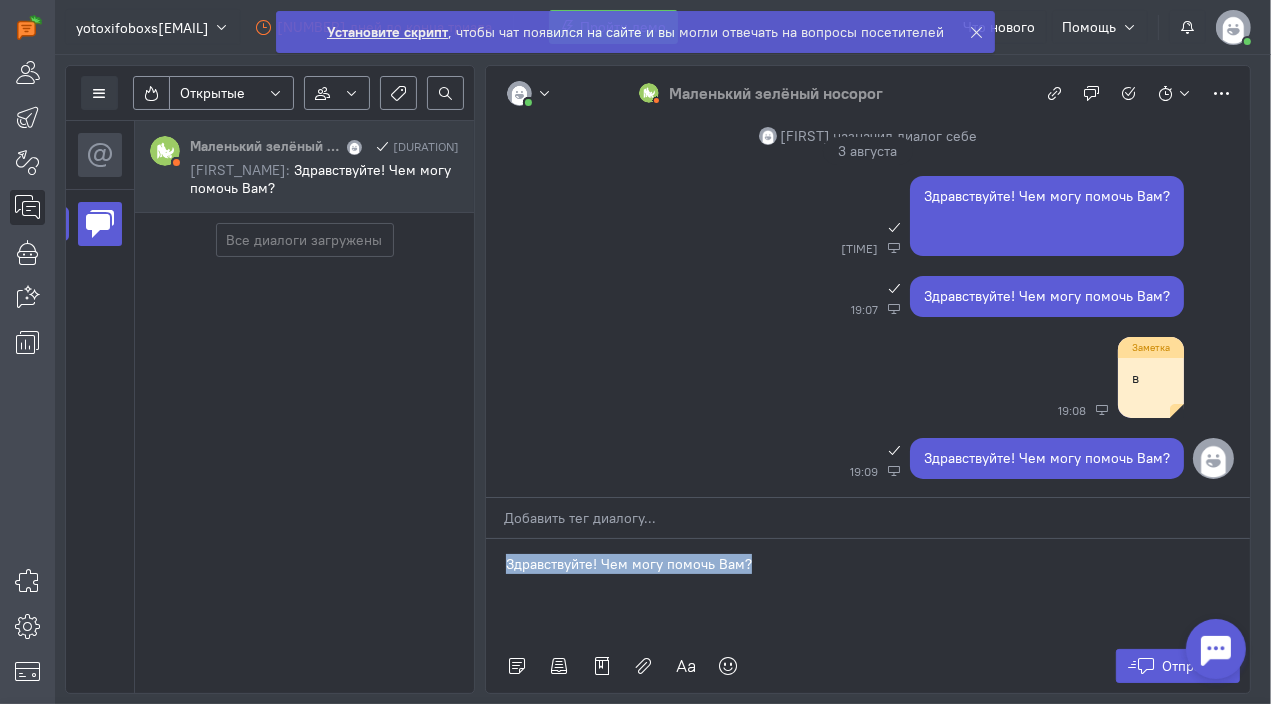 drag, startPoint x: 745, startPoint y: 578, endPoint x: 473, endPoint y: 567, distance: 272.22232 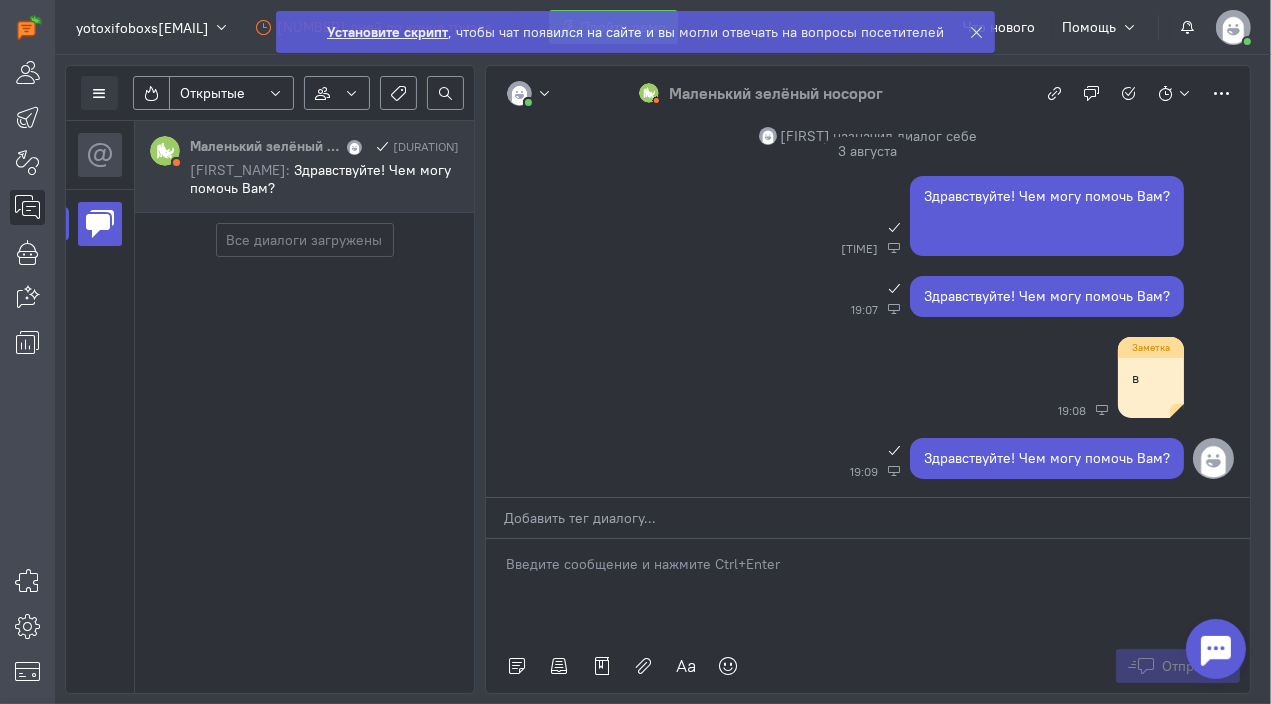click 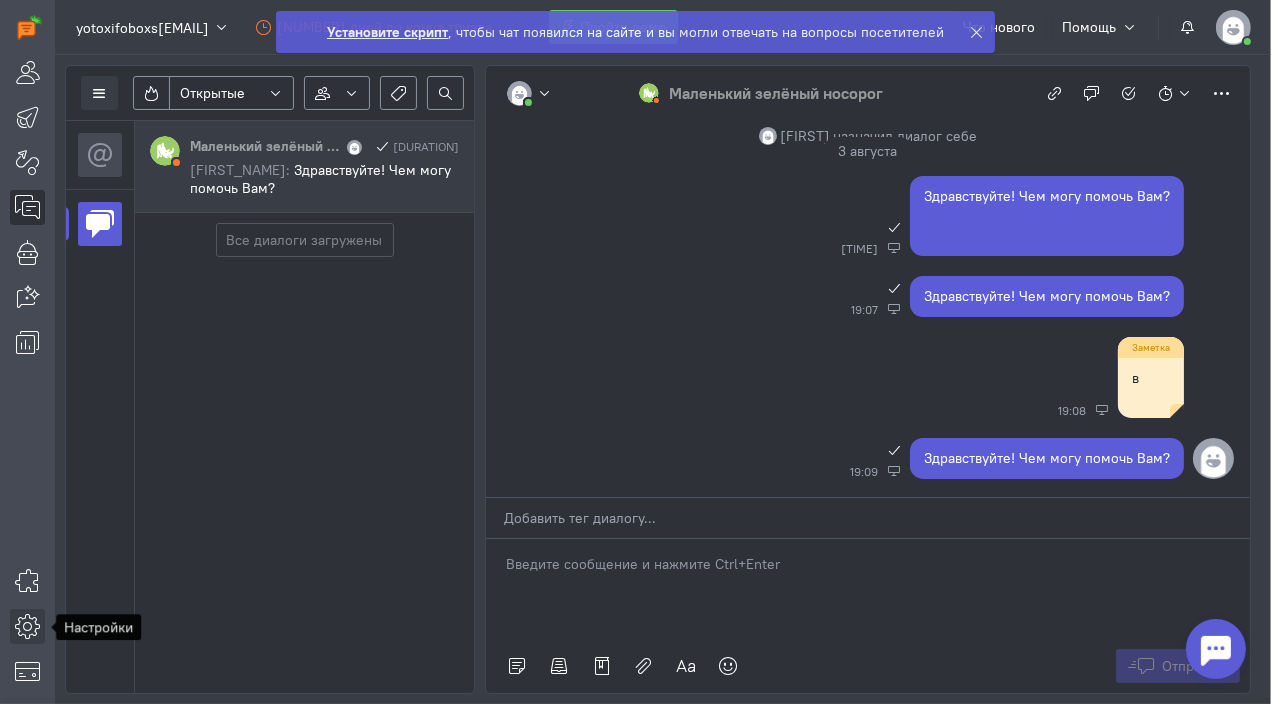 click at bounding box center [27, 626] 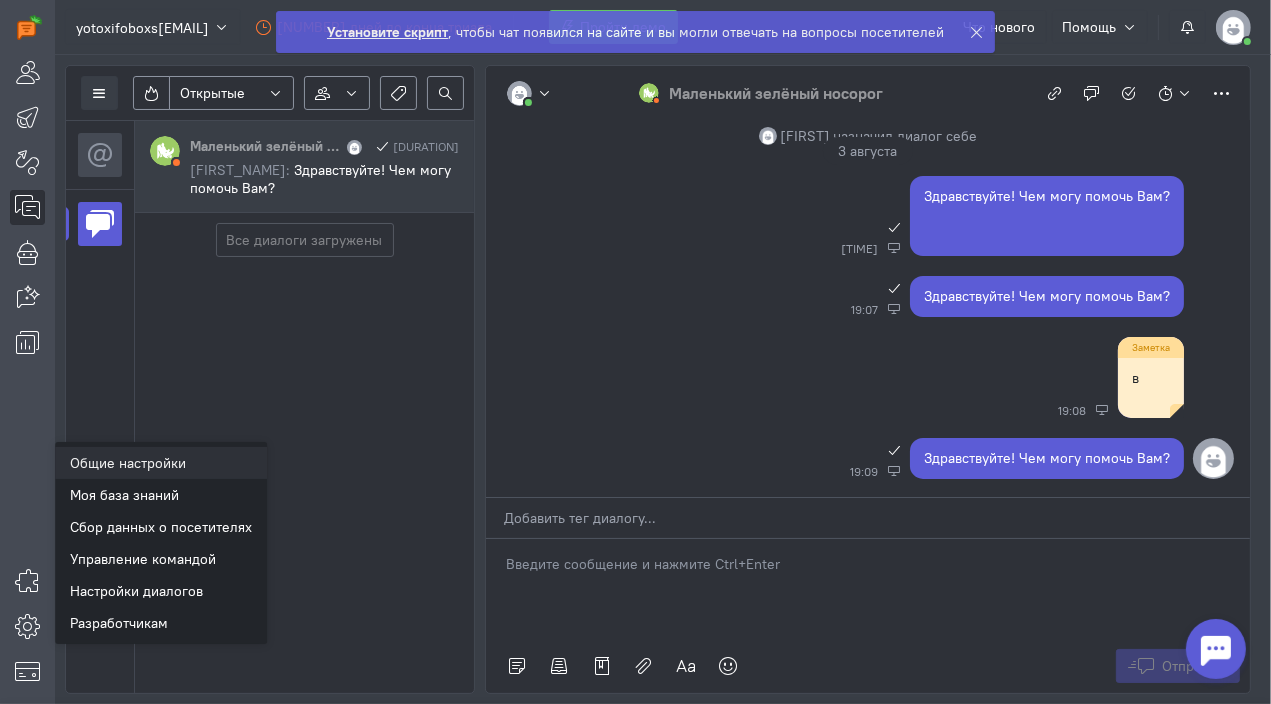 click on "Общие настройки" at bounding box center (161, 463) 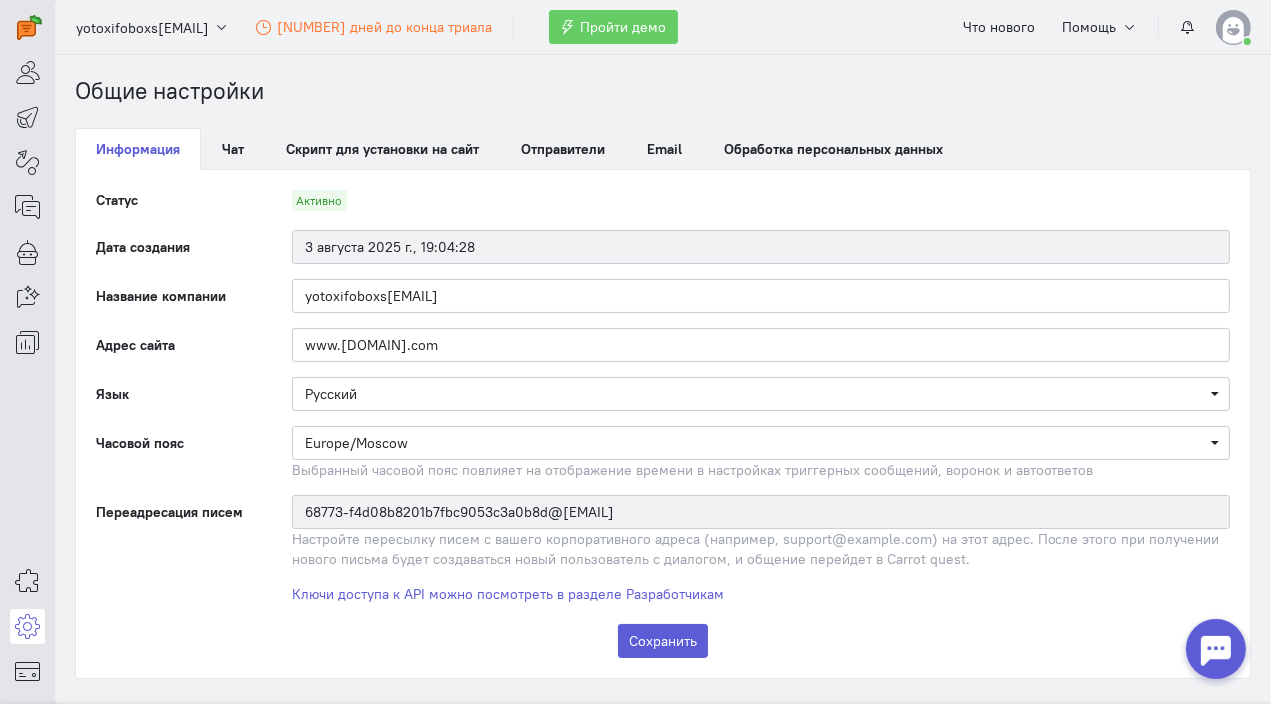scroll, scrollTop: 0, scrollLeft: 0, axis: both 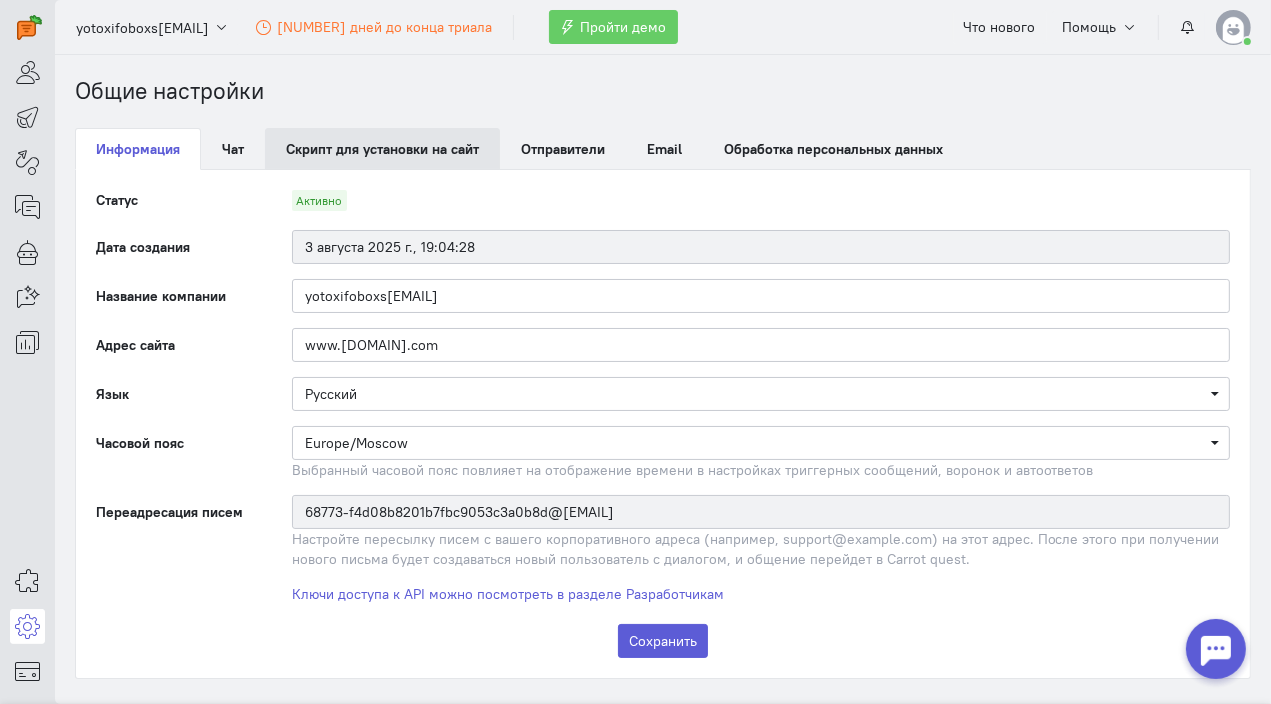 click on "Скрипт для установки на сайт" at bounding box center [382, 149] 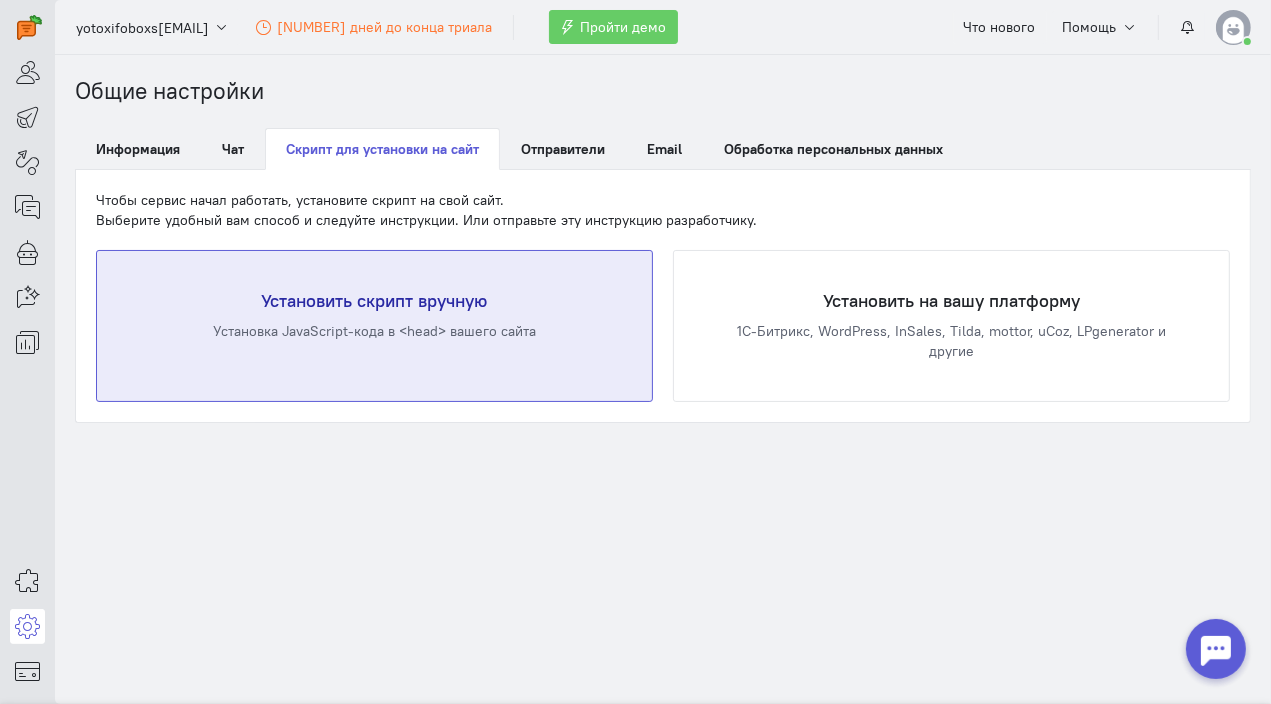 click on "Установить скрипт вручную
Установка JavaScript-кода в <head> вашего сайта" at bounding box center [374, 326] 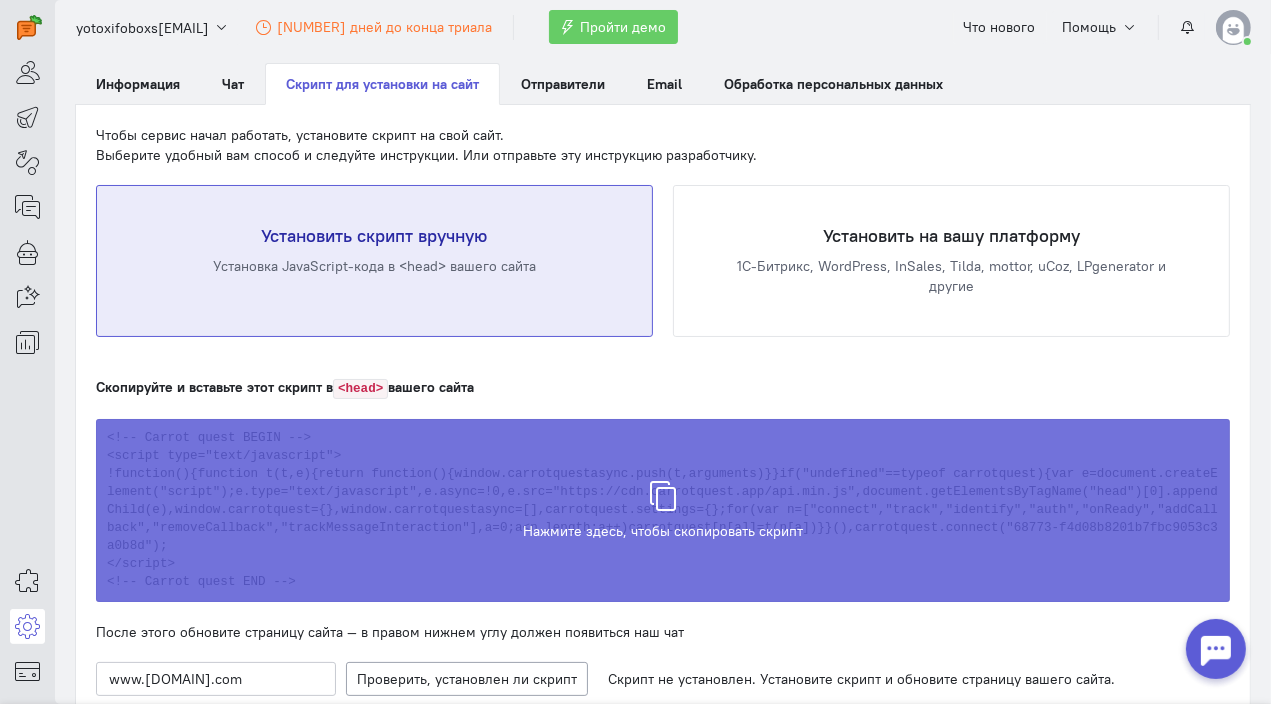 scroll, scrollTop: 100, scrollLeft: 0, axis: vertical 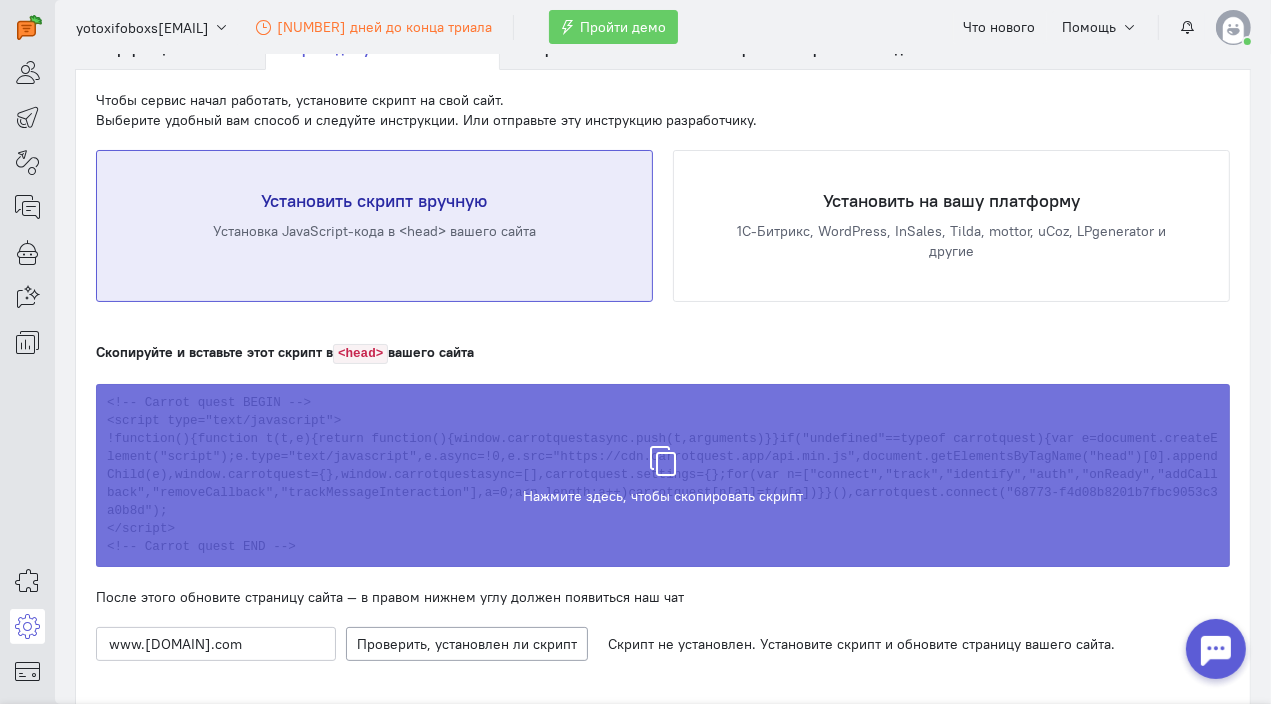 click at bounding box center (663, 451) 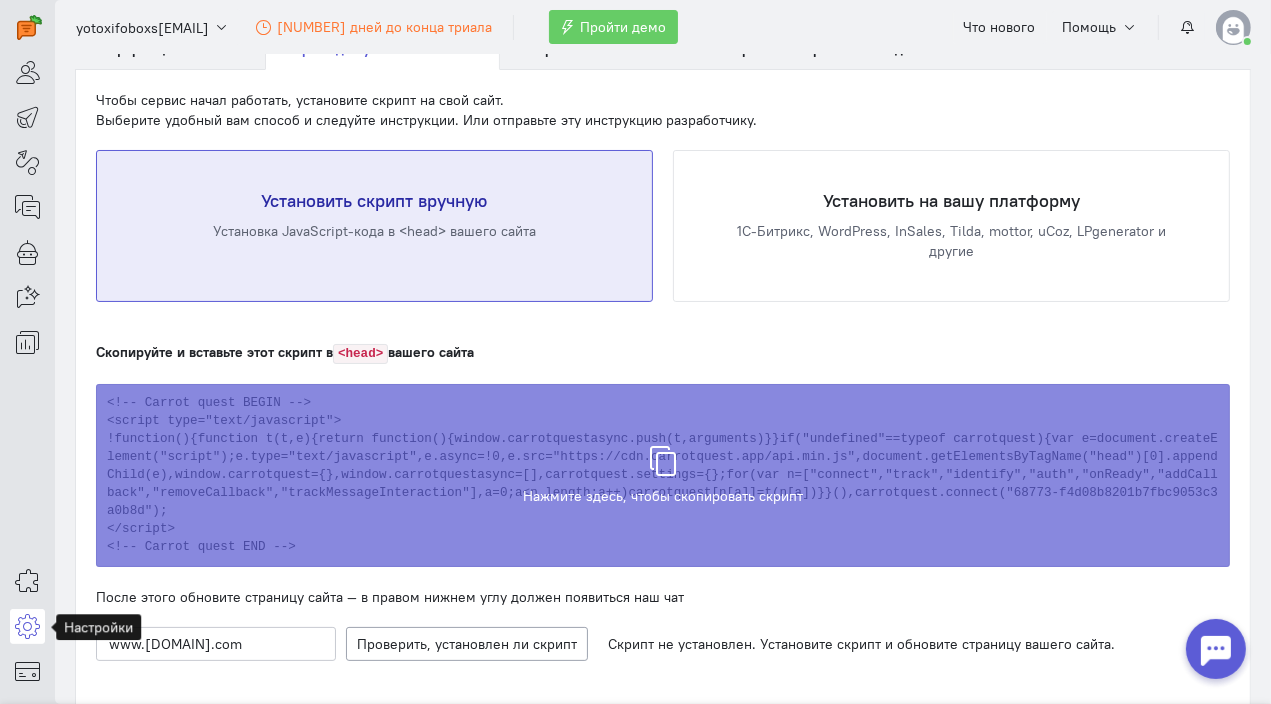click at bounding box center (27, 626) 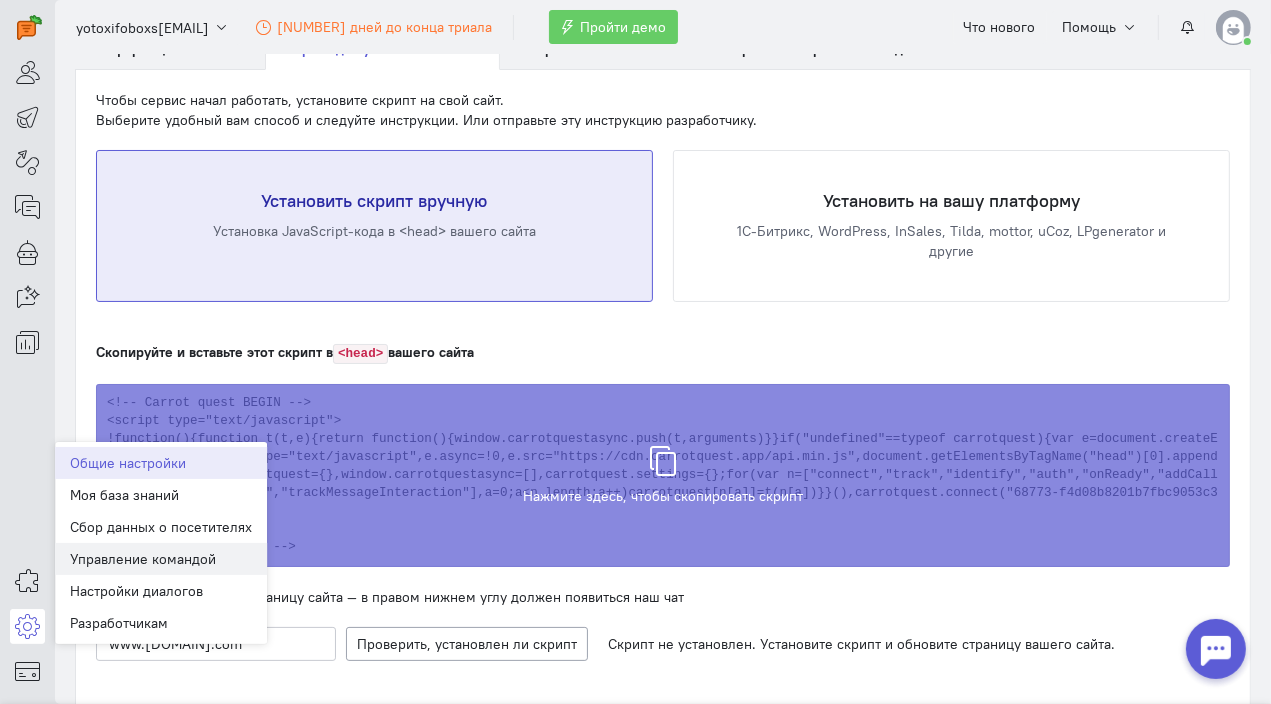 click on "Управление командой" at bounding box center [161, 559] 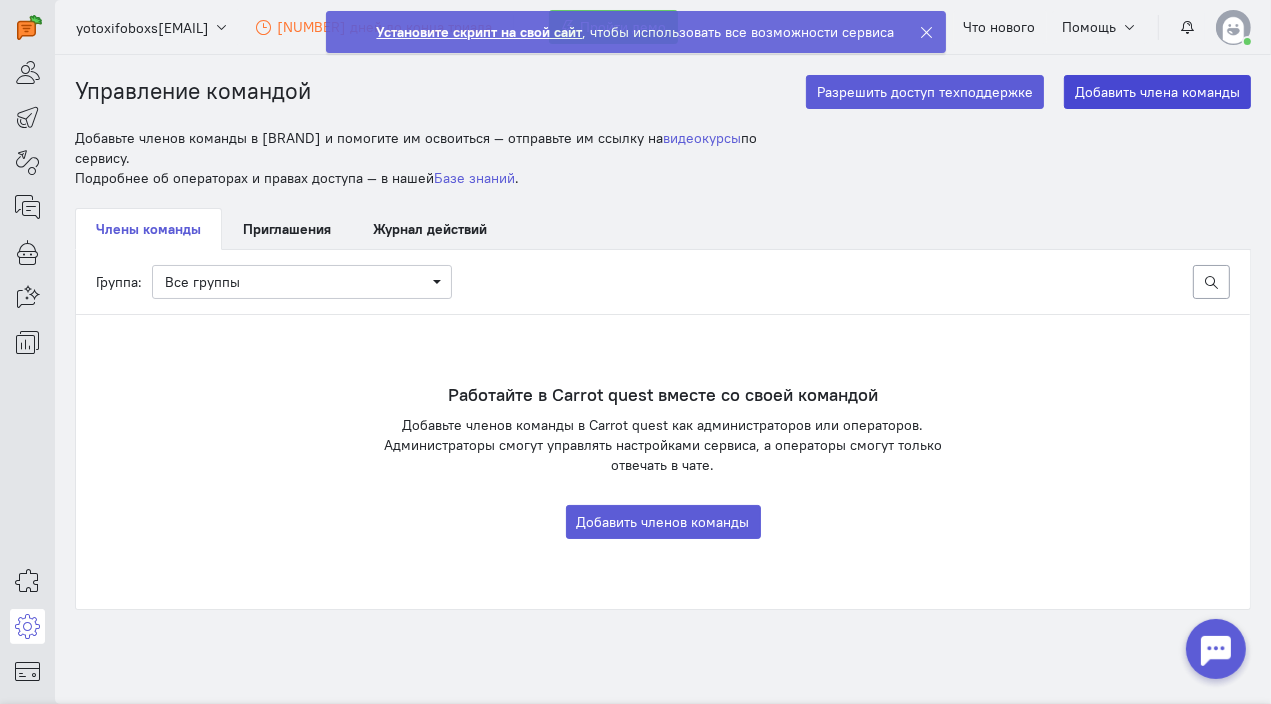 click on "Добавить члена команды" at bounding box center [1157, 92] 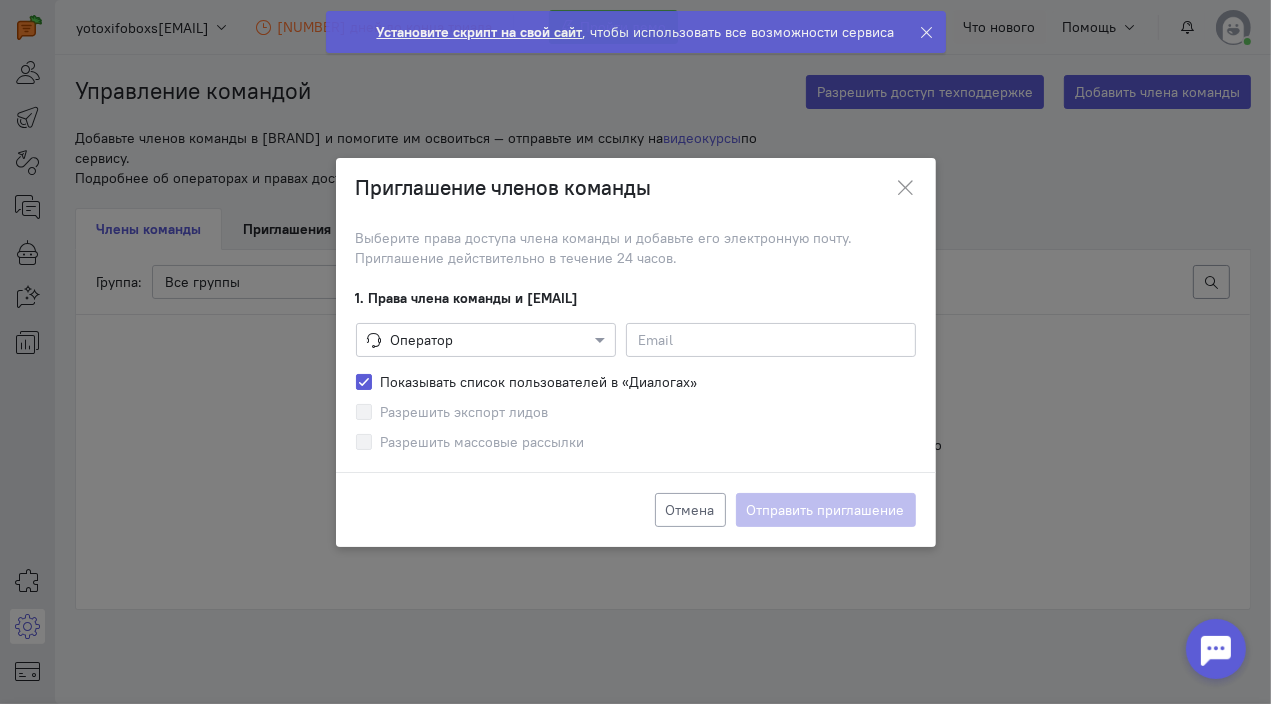 click 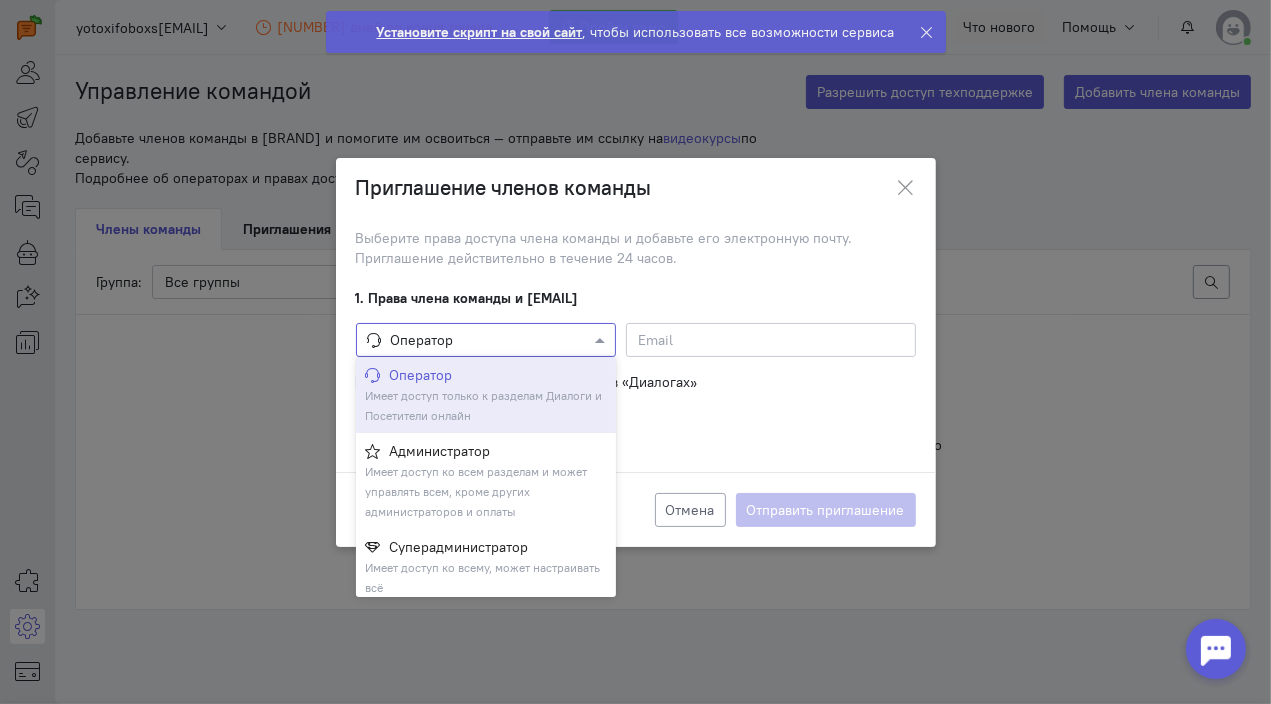 click 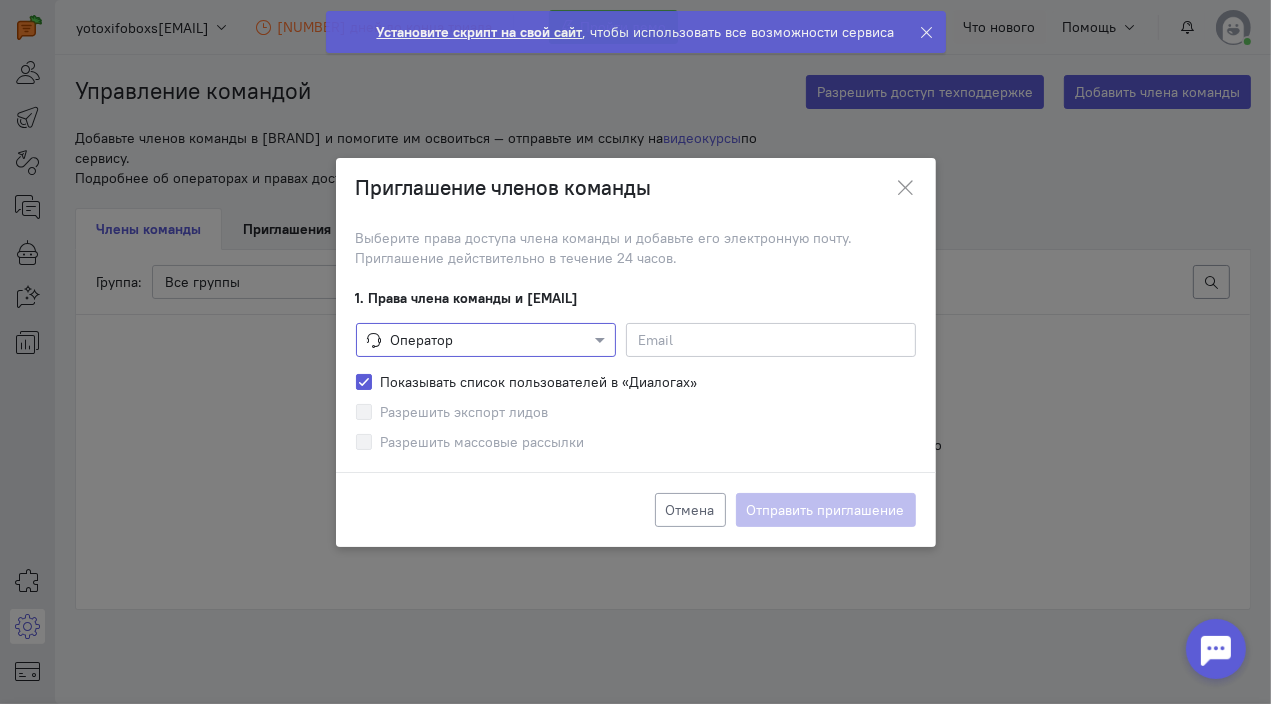 drag, startPoint x: 616, startPoint y: 338, endPoint x: 649, endPoint y: 337, distance: 33.01515 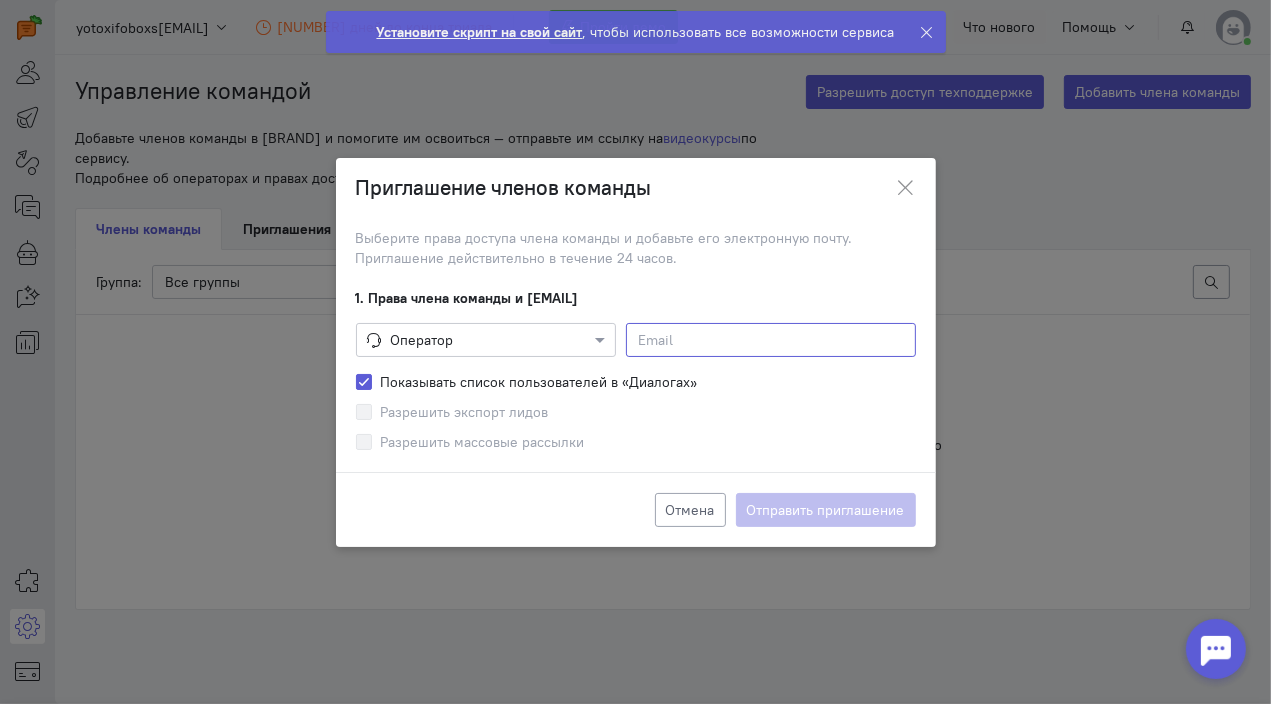 click 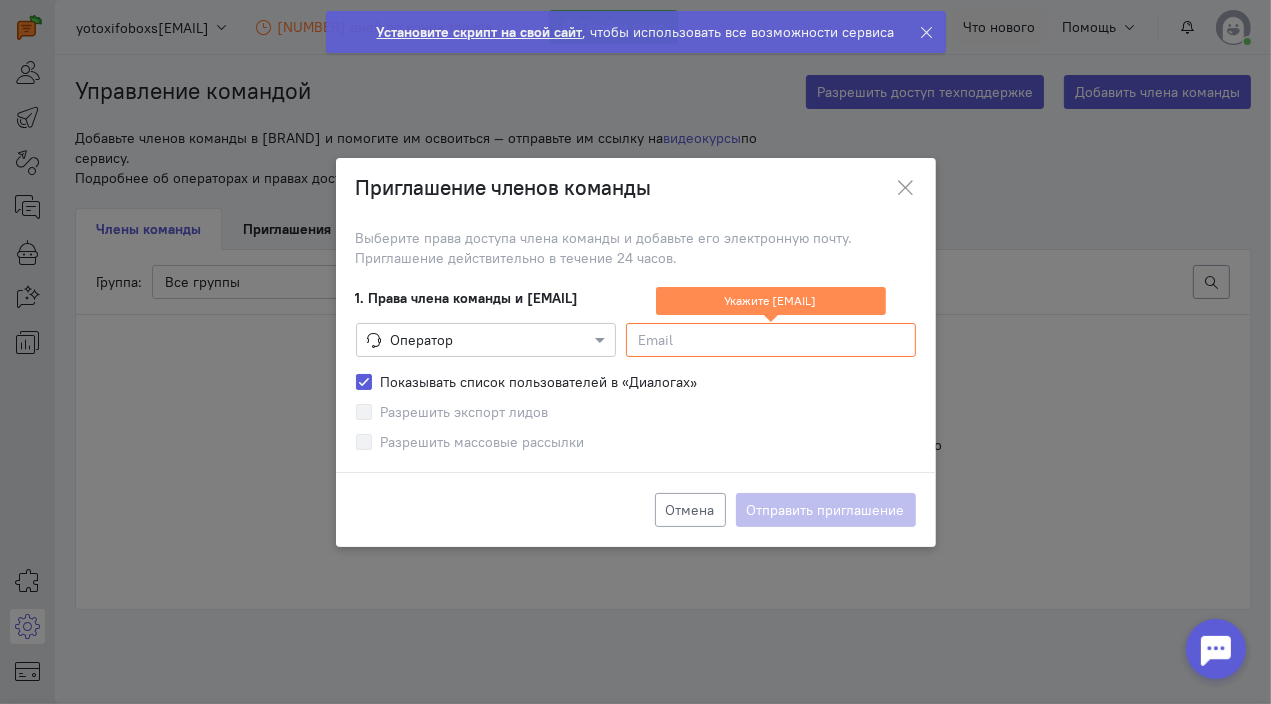 click 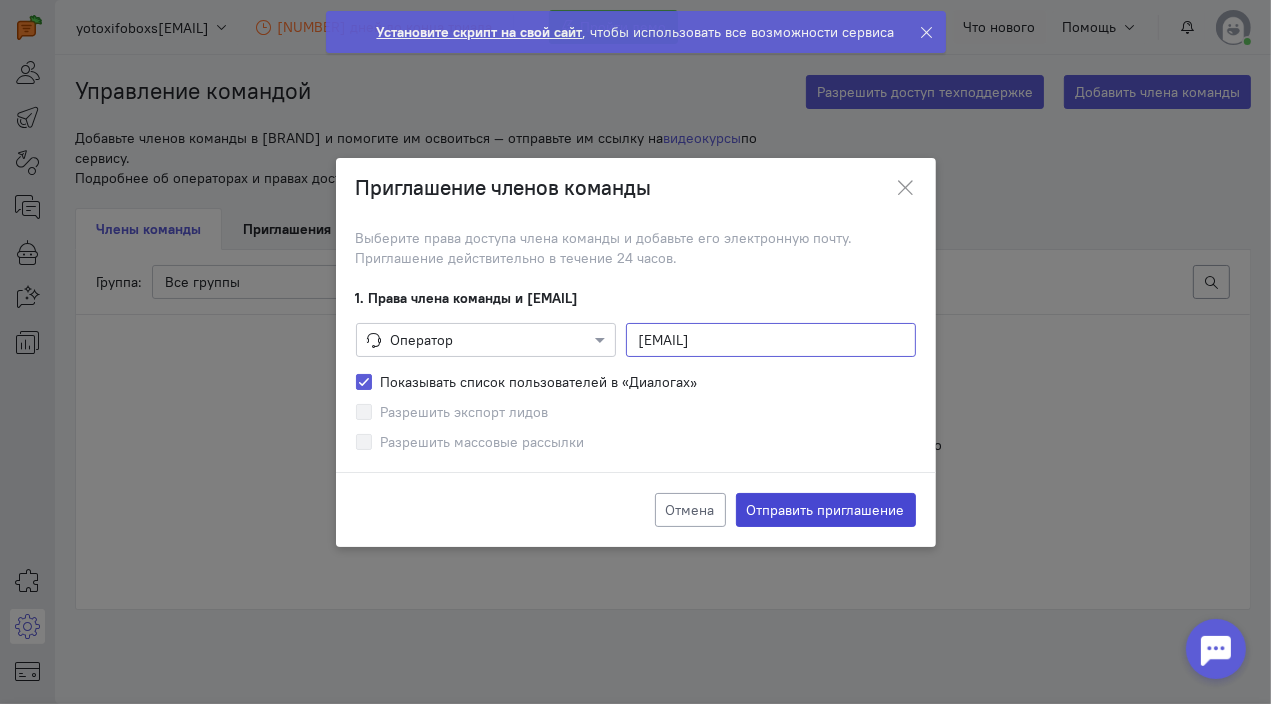 type on "[EMAIL]" 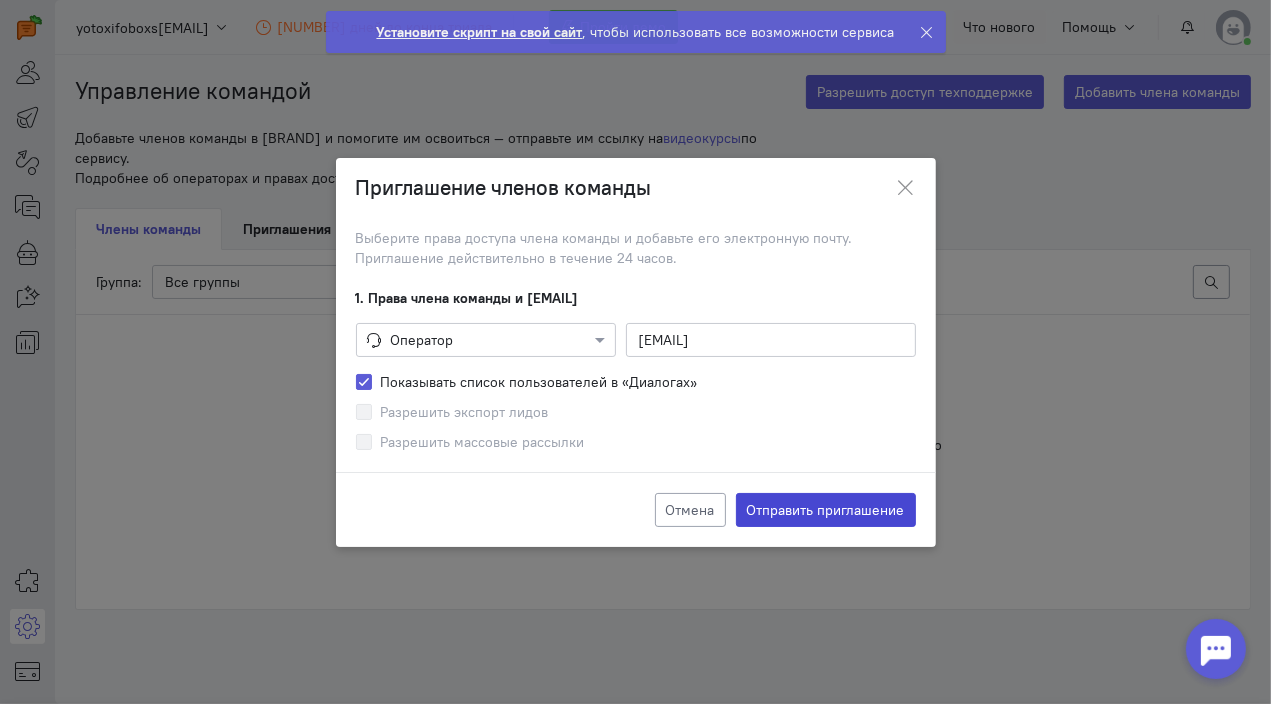 click on "Отправить приглашение" 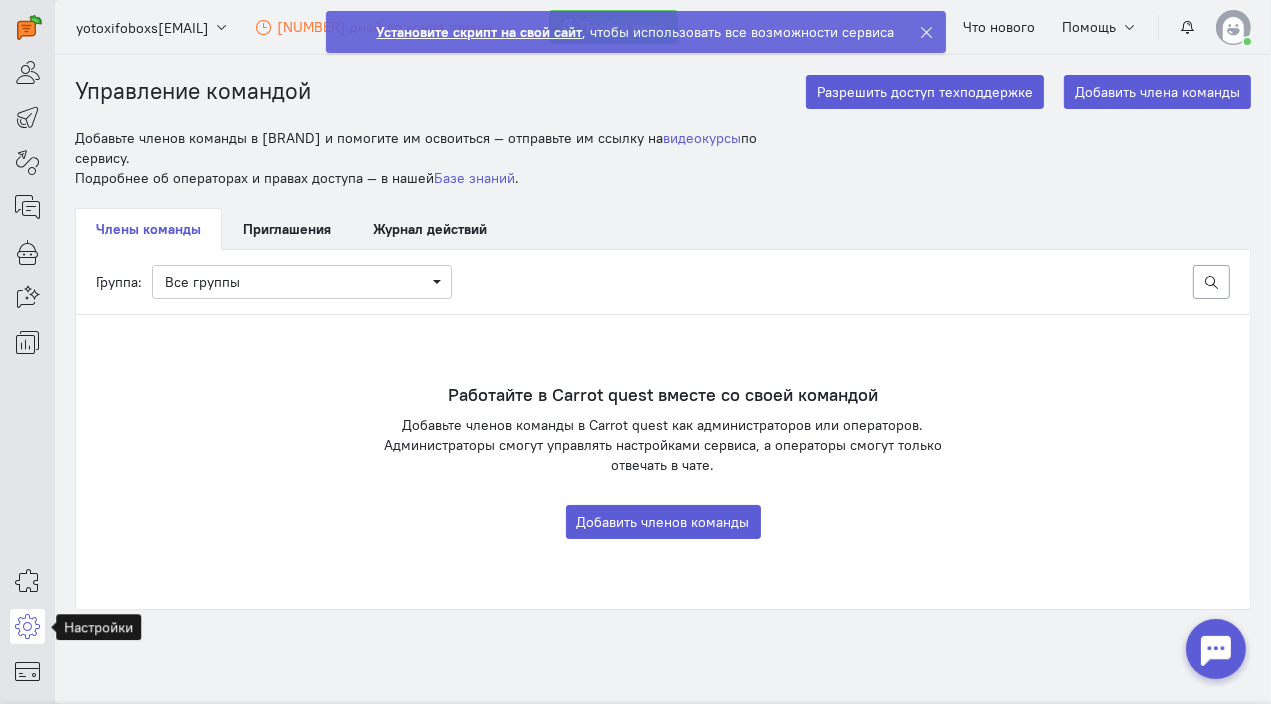 click at bounding box center [27, 626] 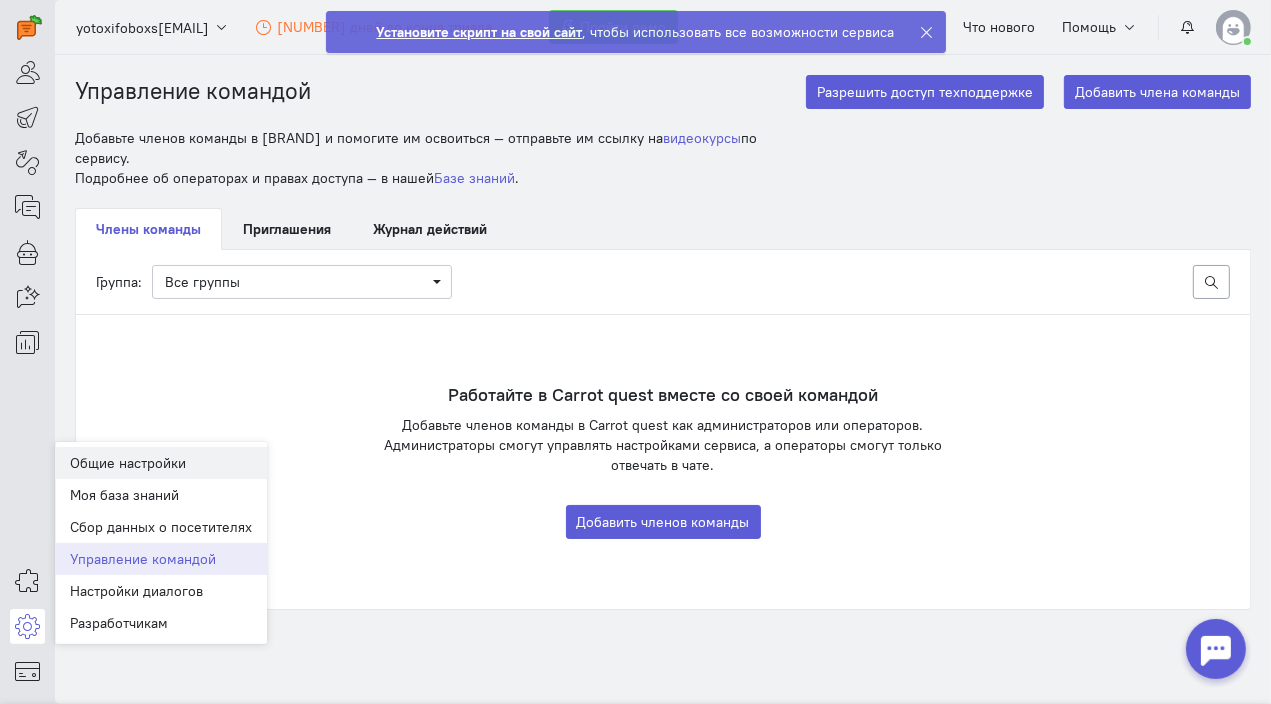 click on "Общие настройки" at bounding box center (161, 463) 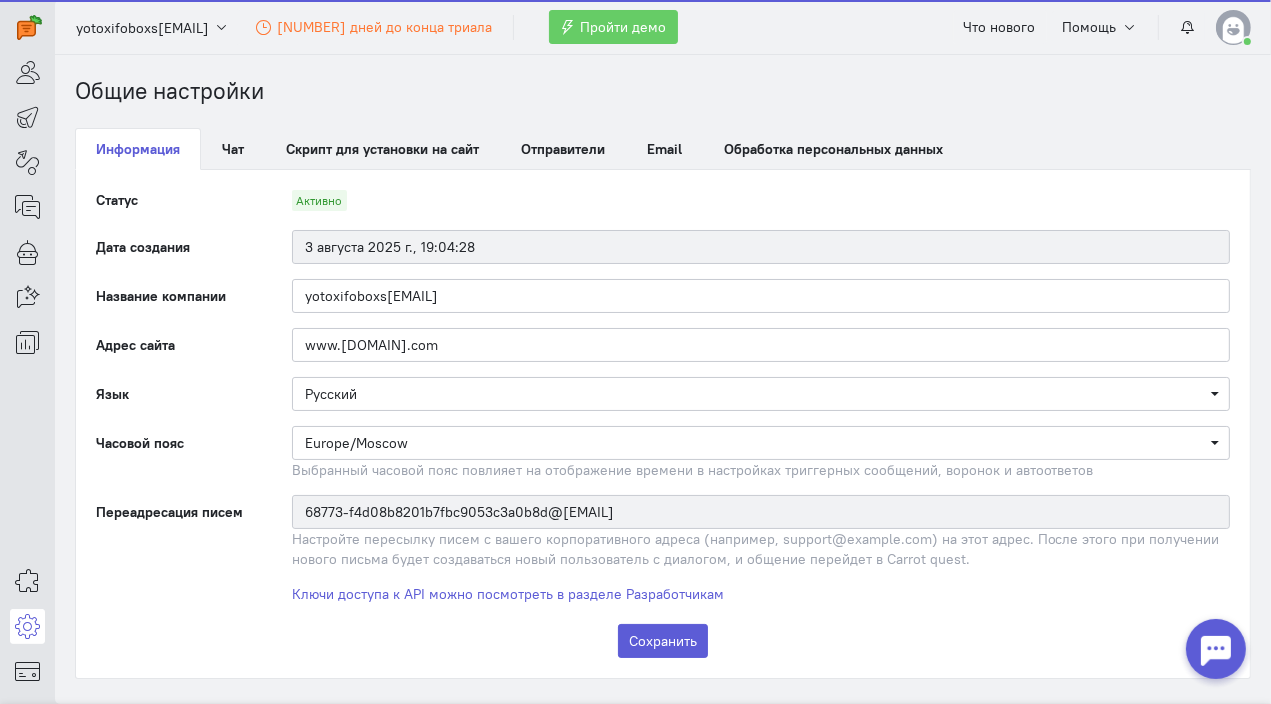 scroll, scrollTop: 0, scrollLeft: 0, axis: both 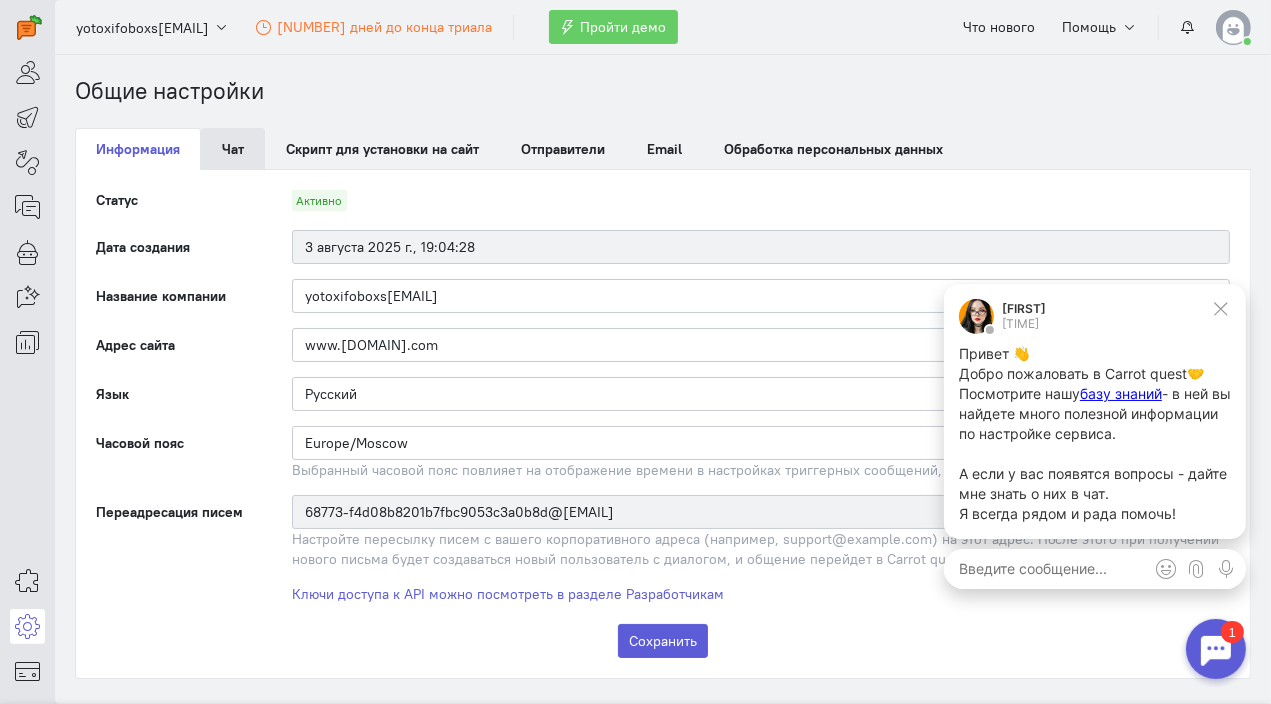 click on "Чат" at bounding box center [233, 149] 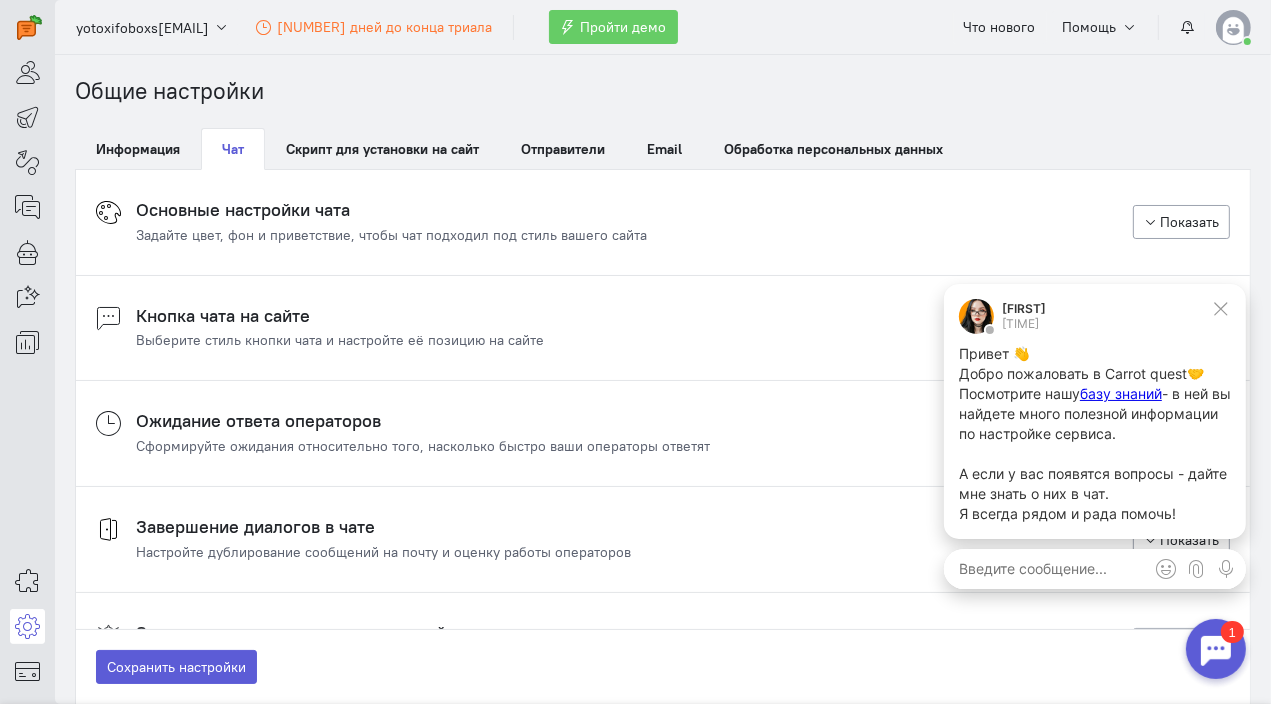 click on "Ожидание ответа операторов" at bounding box center (423, 421) 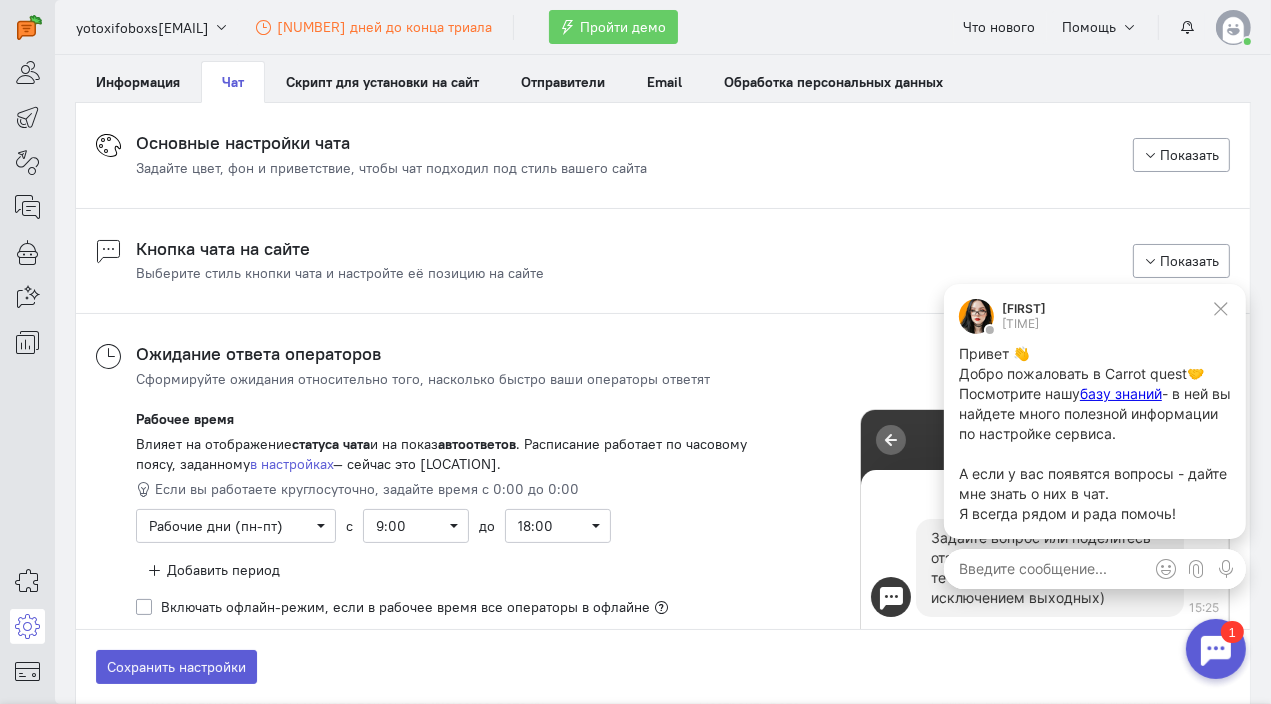 scroll, scrollTop: 100, scrollLeft: 0, axis: vertical 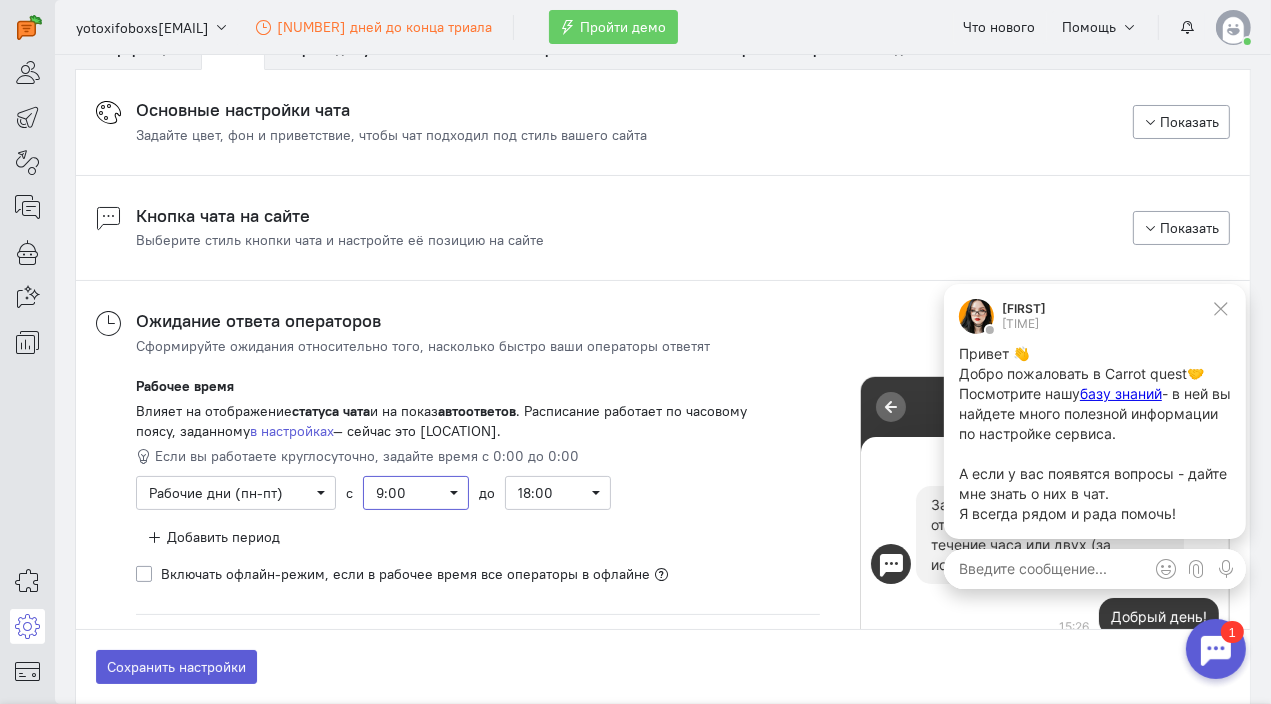 click on "9:00" at bounding box center (416, 493) 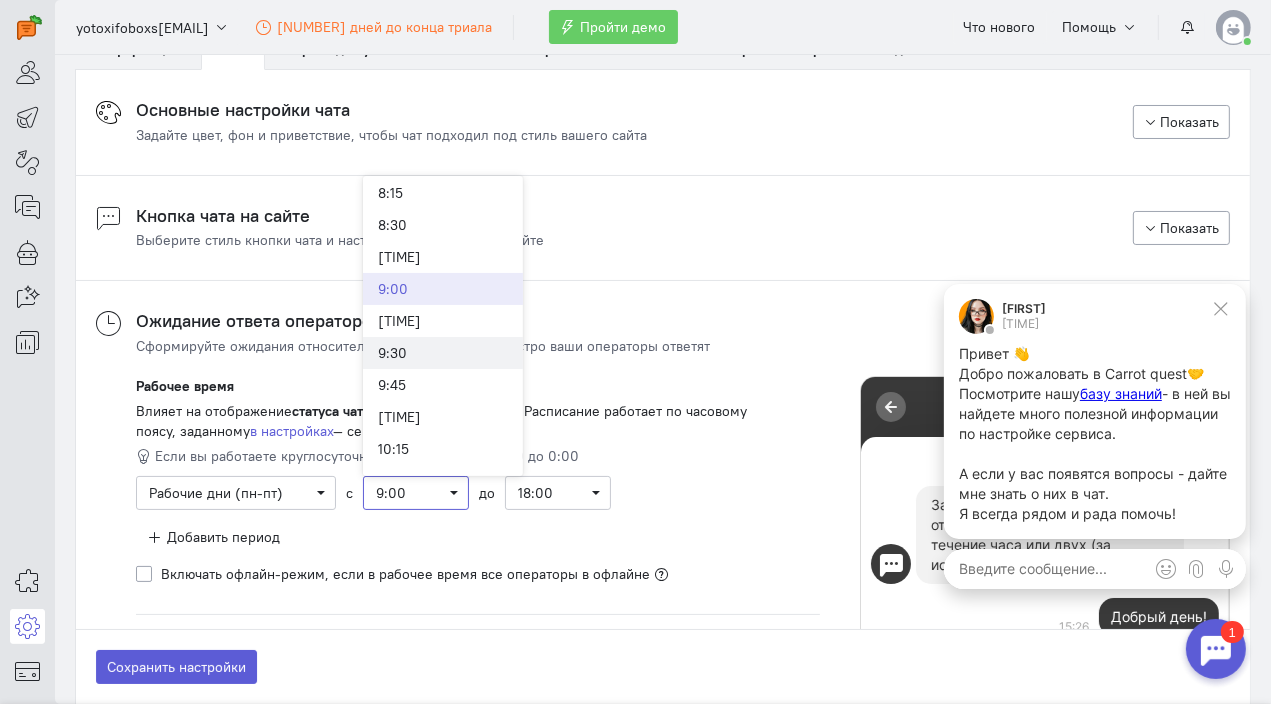 scroll, scrollTop: 1088, scrollLeft: 0, axis: vertical 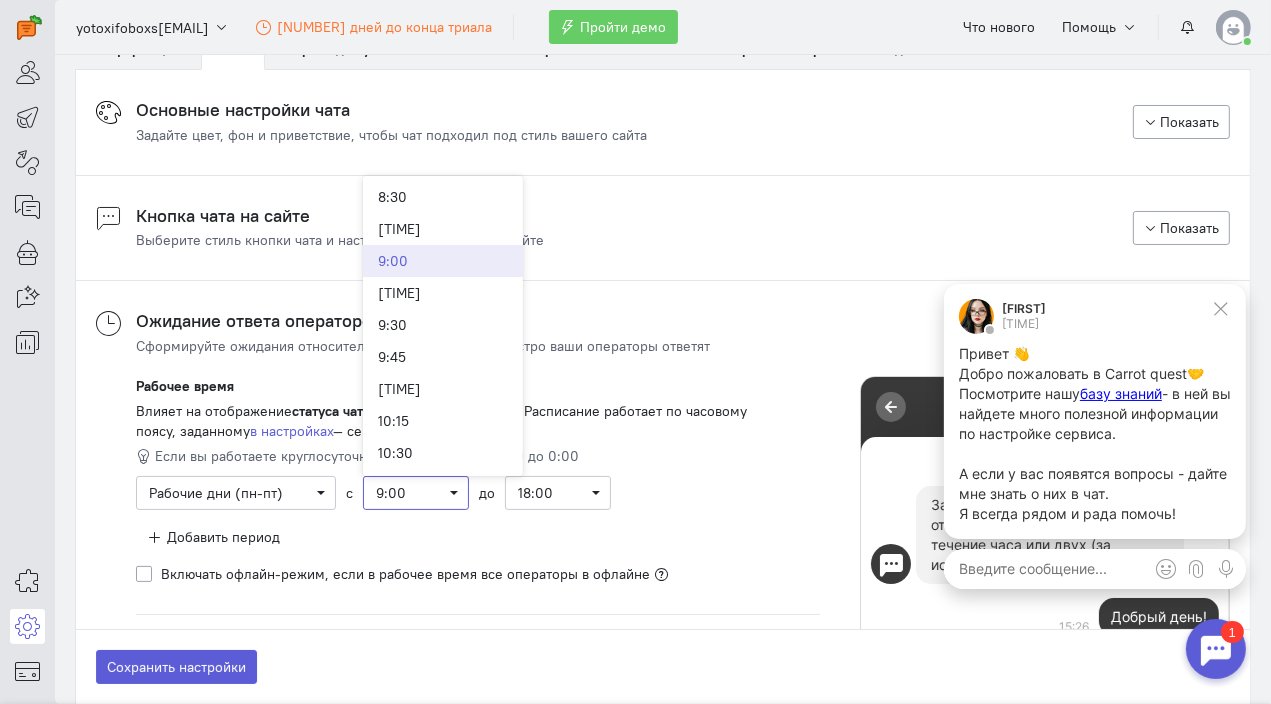 click on "9:00" at bounding box center [416, 493] 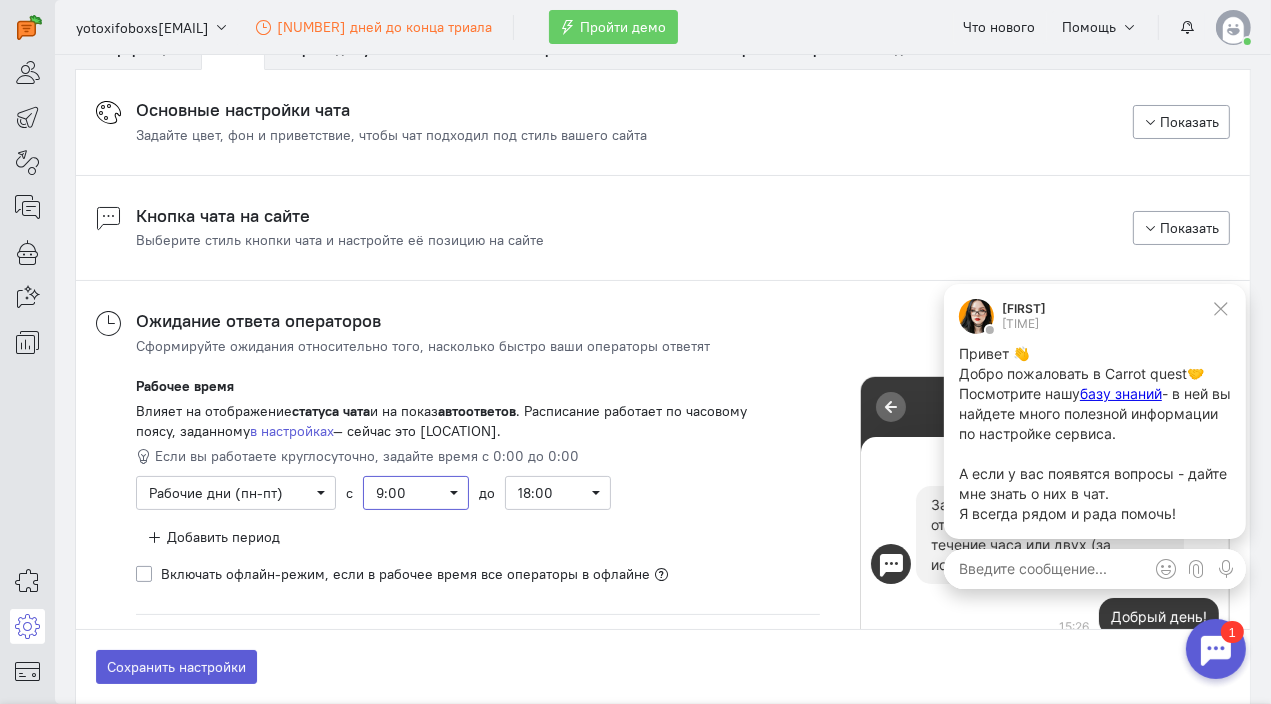 click on "9:00" at bounding box center (416, 493) 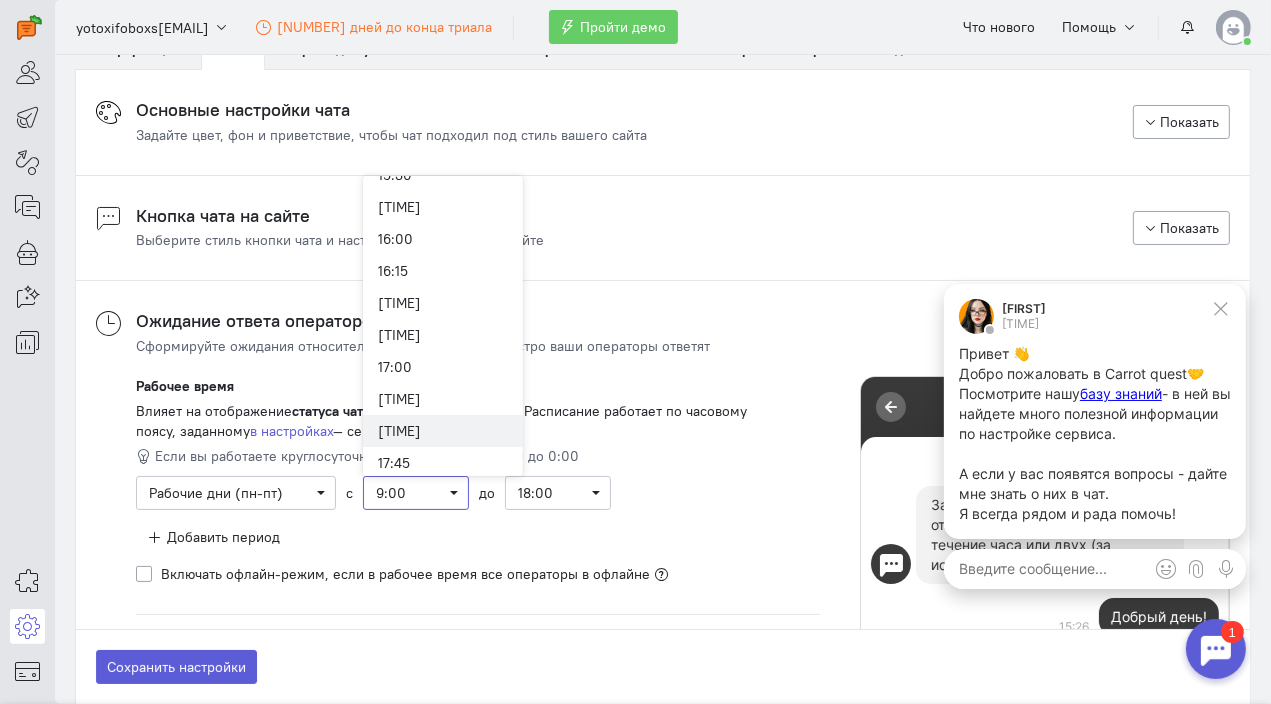 scroll, scrollTop: 2014, scrollLeft: 0, axis: vertical 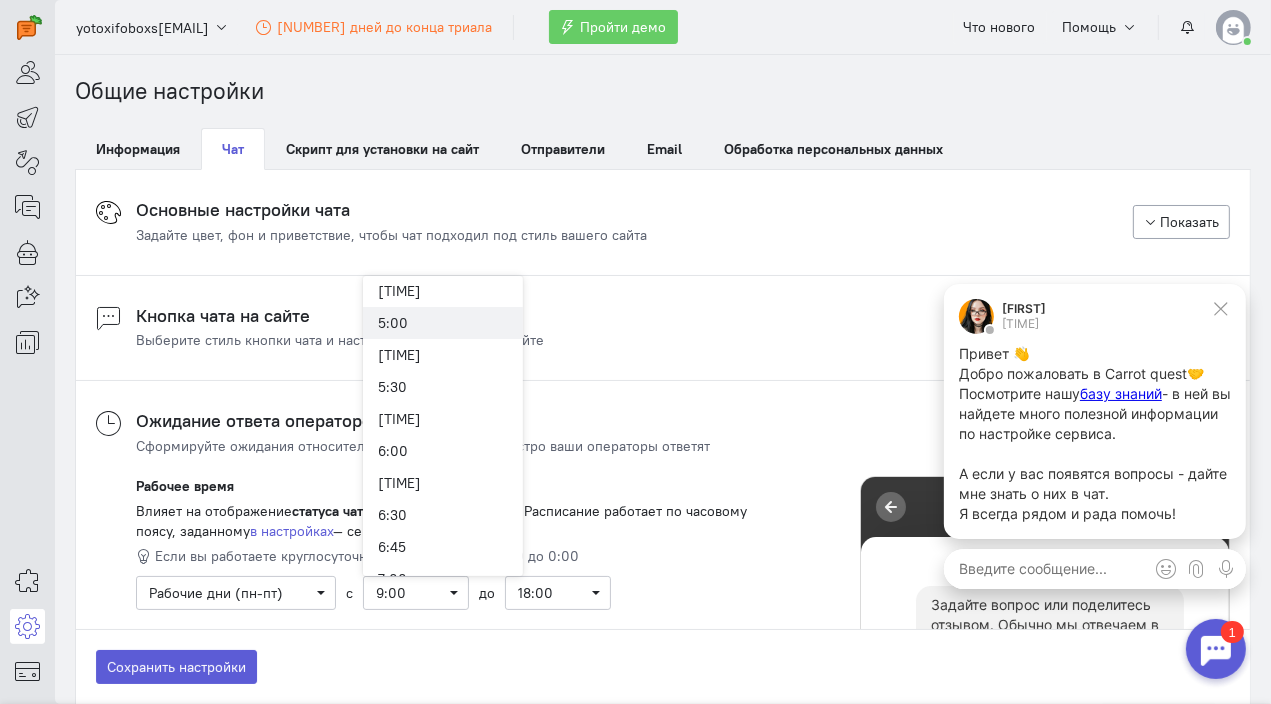 click on "5:00" at bounding box center [443, 323] 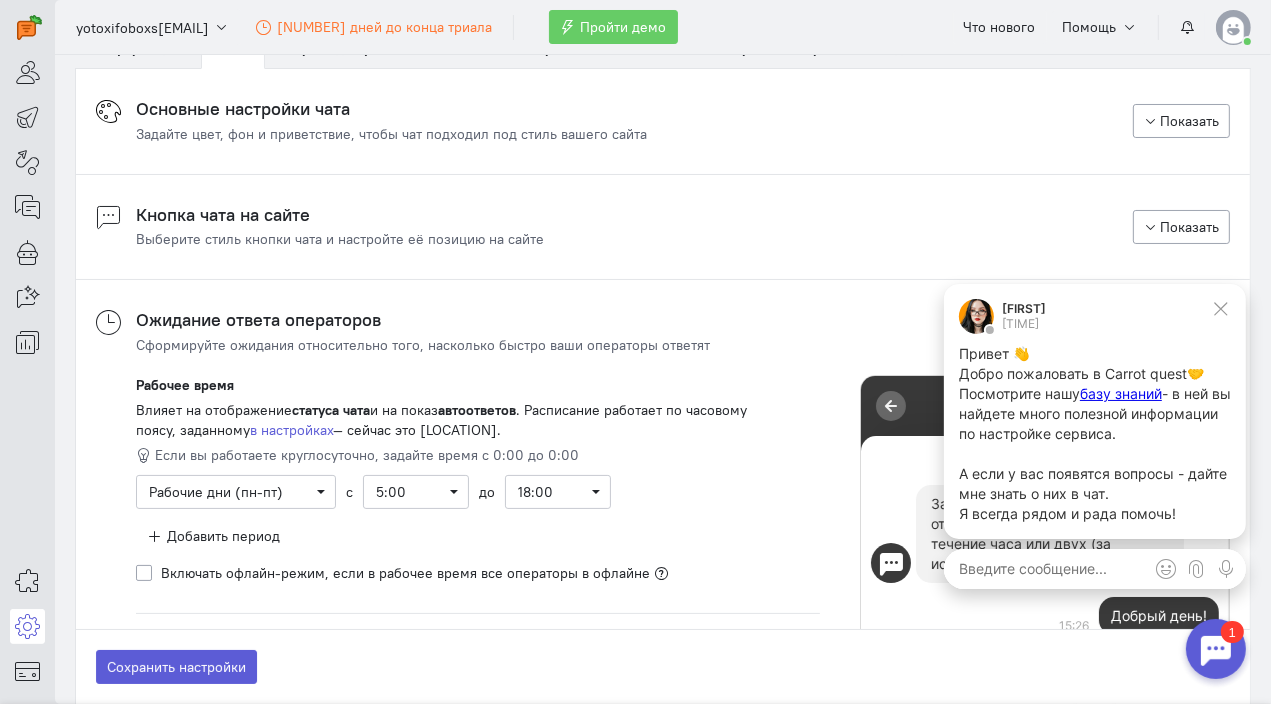 scroll, scrollTop: 200, scrollLeft: 0, axis: vertical 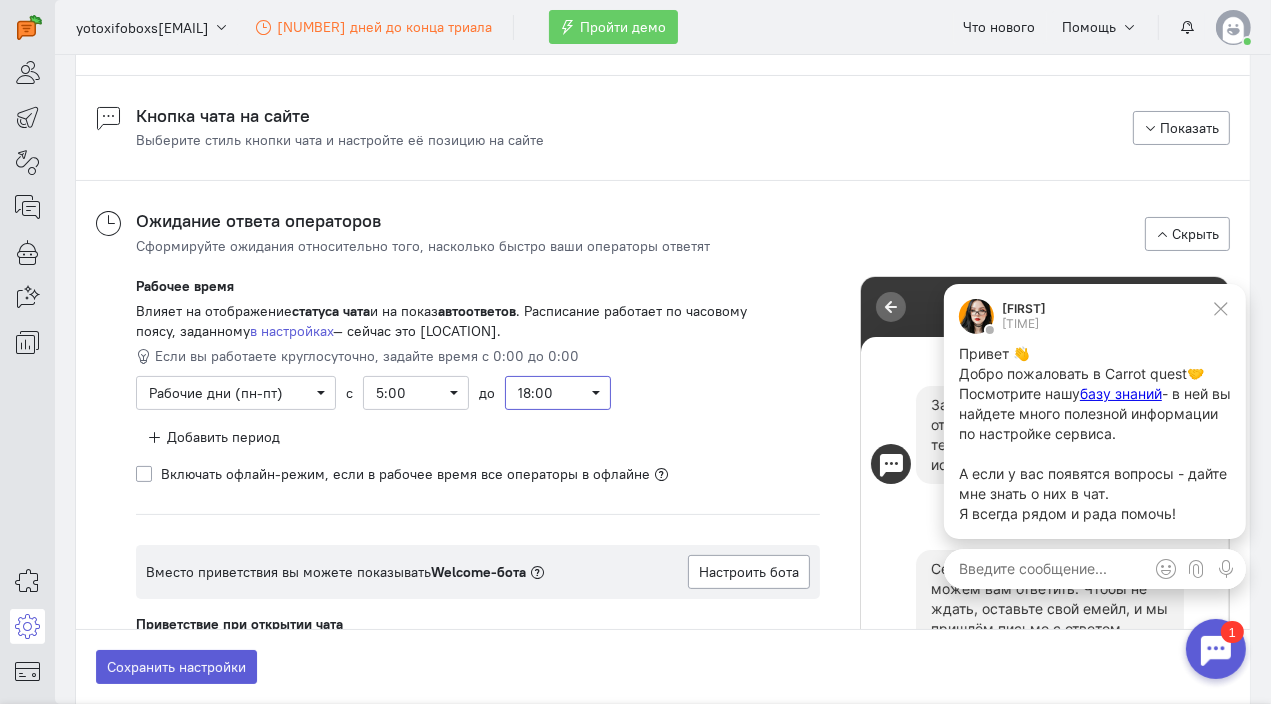 click on "18:00" at bounding box center (558, 393) 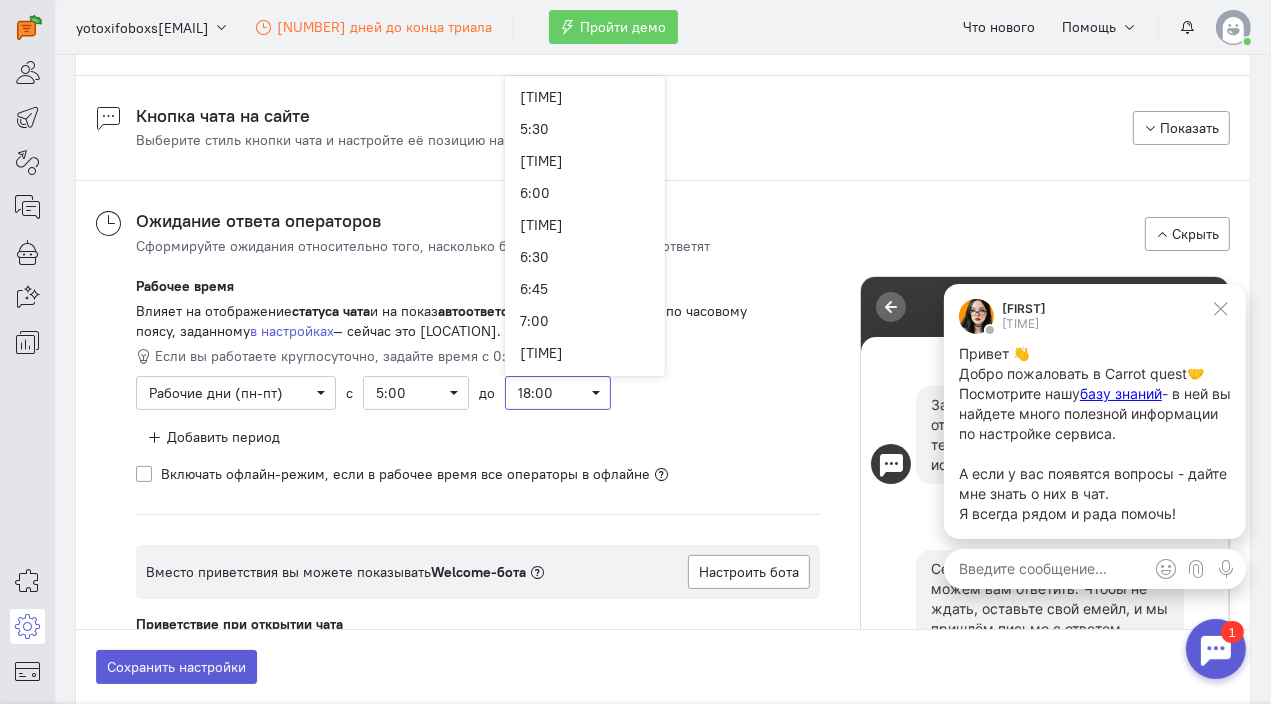 scroll, scrollTop: 1368, scrollLeft: 0, axis: vertical 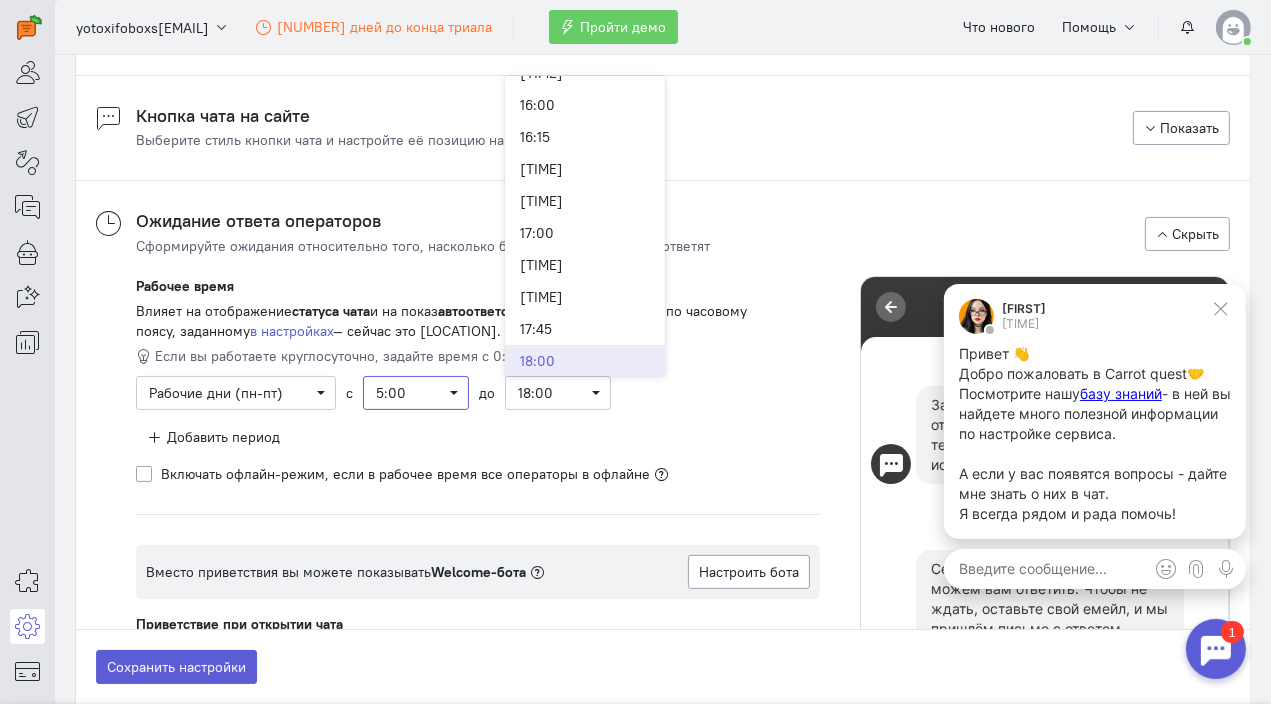 click on "5:00" at bounding box center (416, 393) 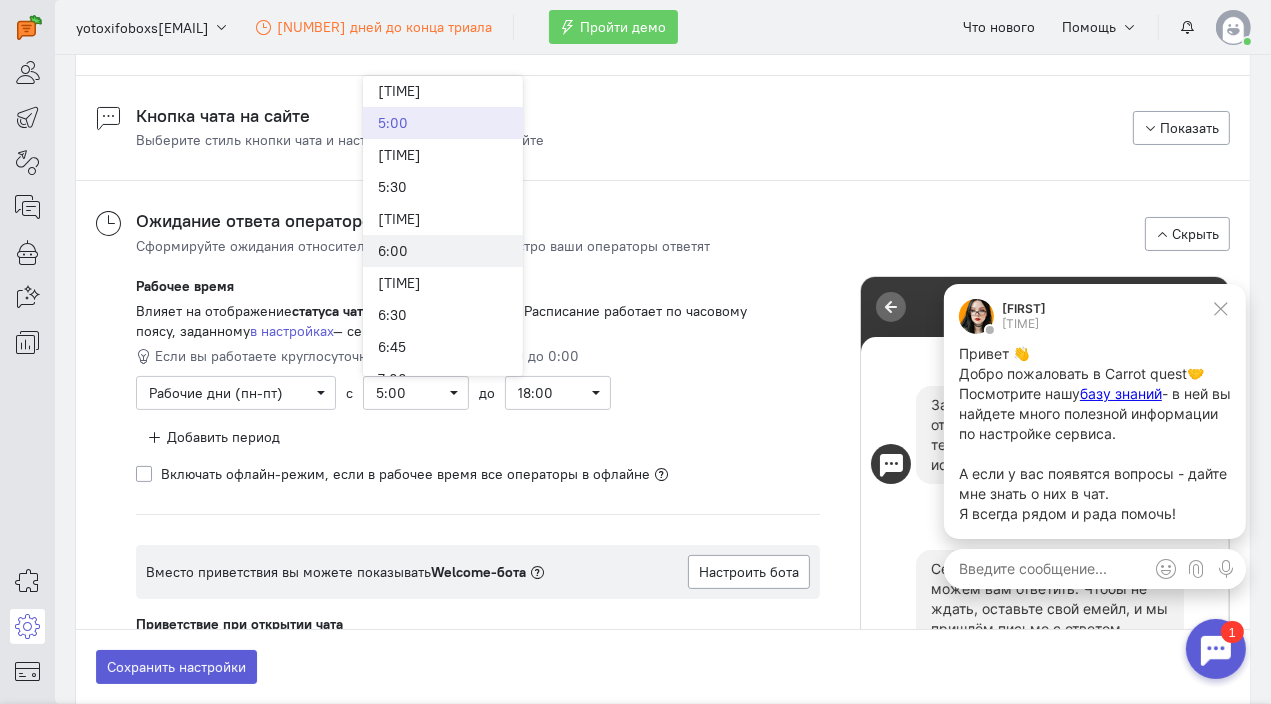 click on "6:00" at bounding box center (443, 251) 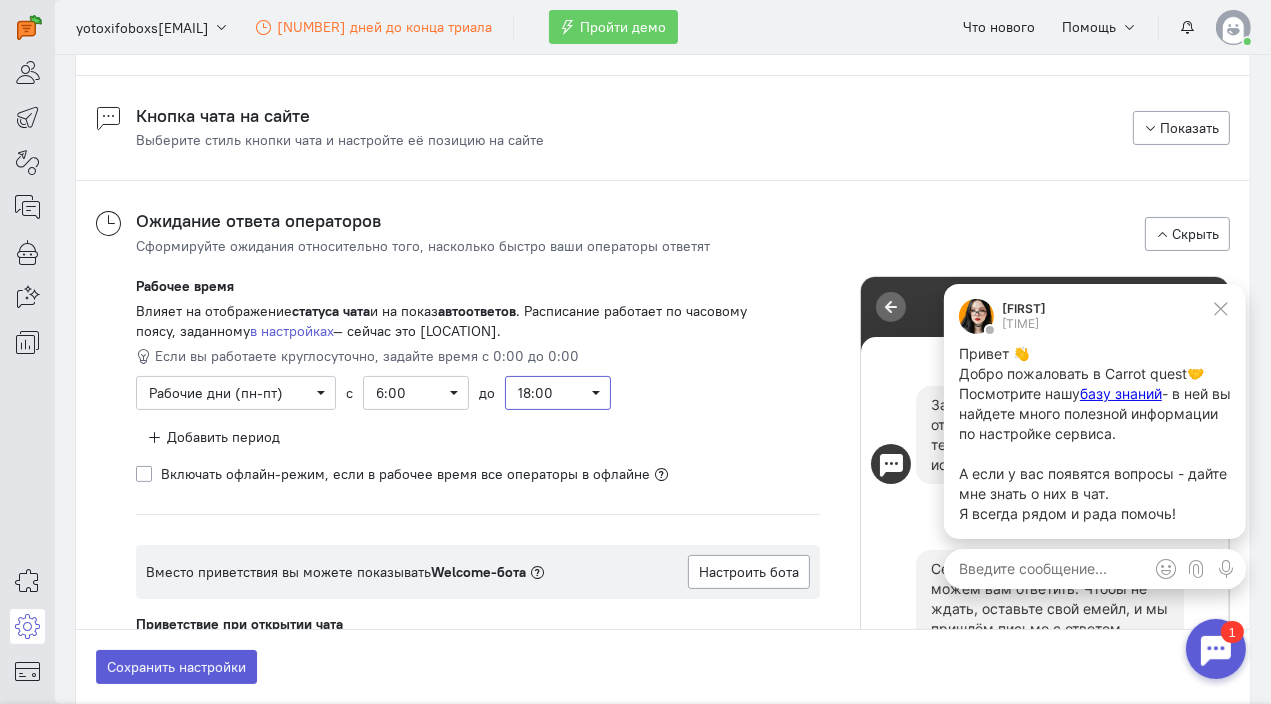 click on "18:00" at bounding box center (558, 393) 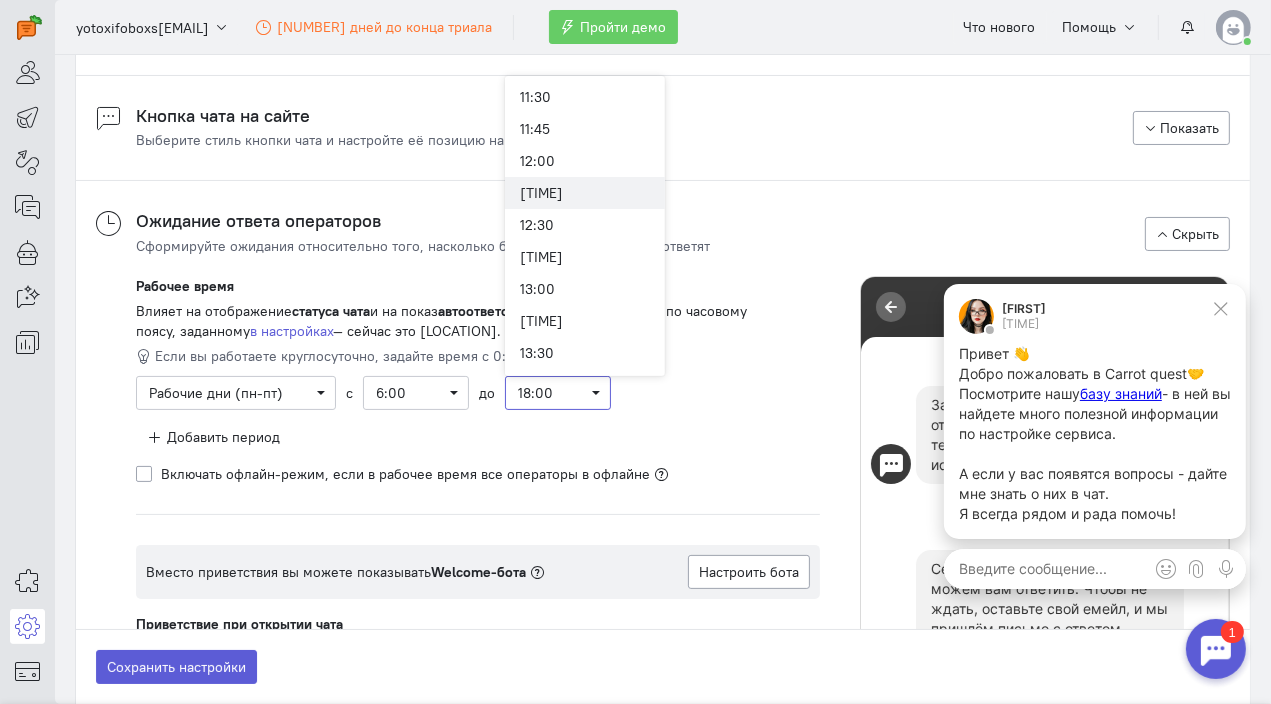 scroll, scrollTop: 668, scrollLeft: 0, axis: vertical 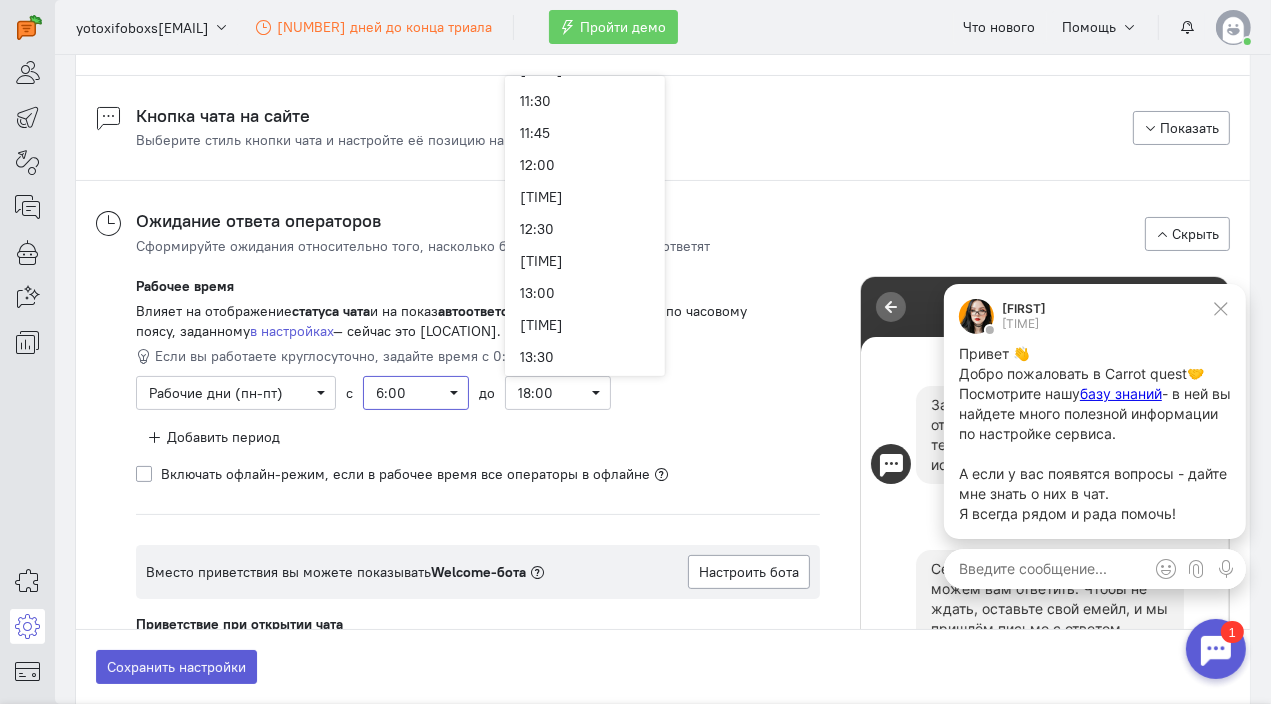 click on "6:00" at bounding box center (416, 393) 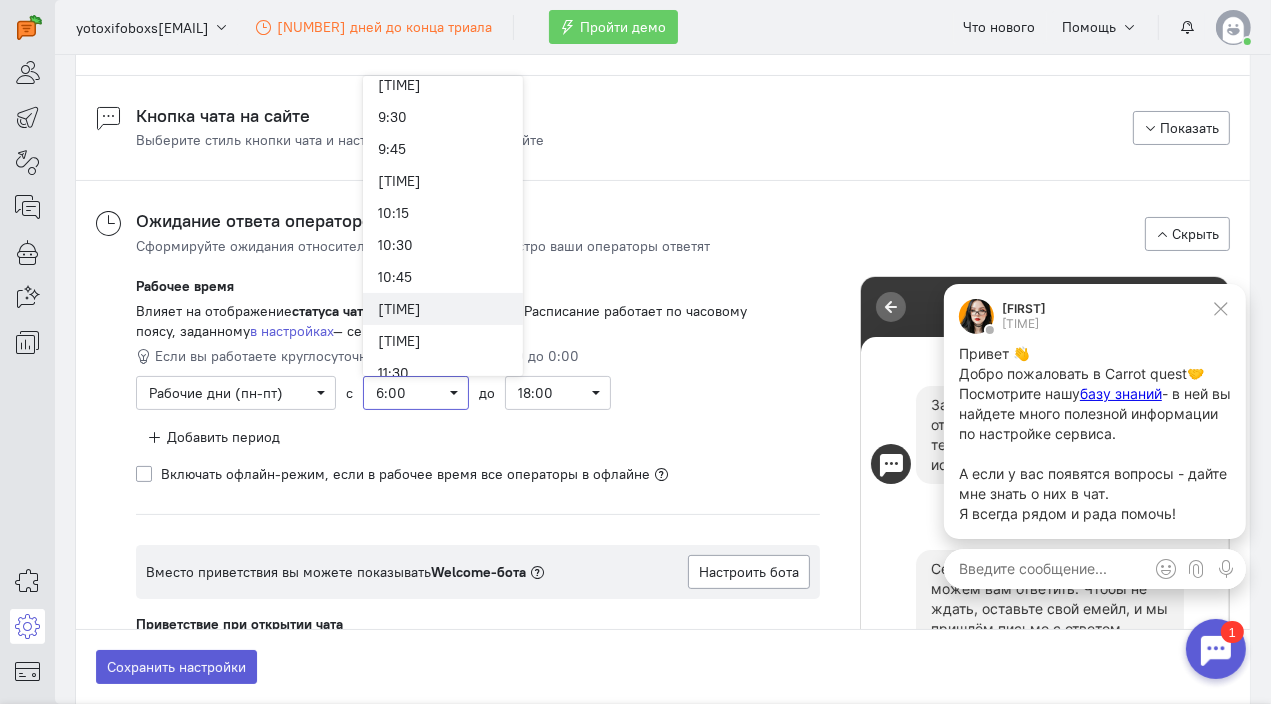 scroll, scrollTop: 1214, scrollLeft: 0, axis: vertical 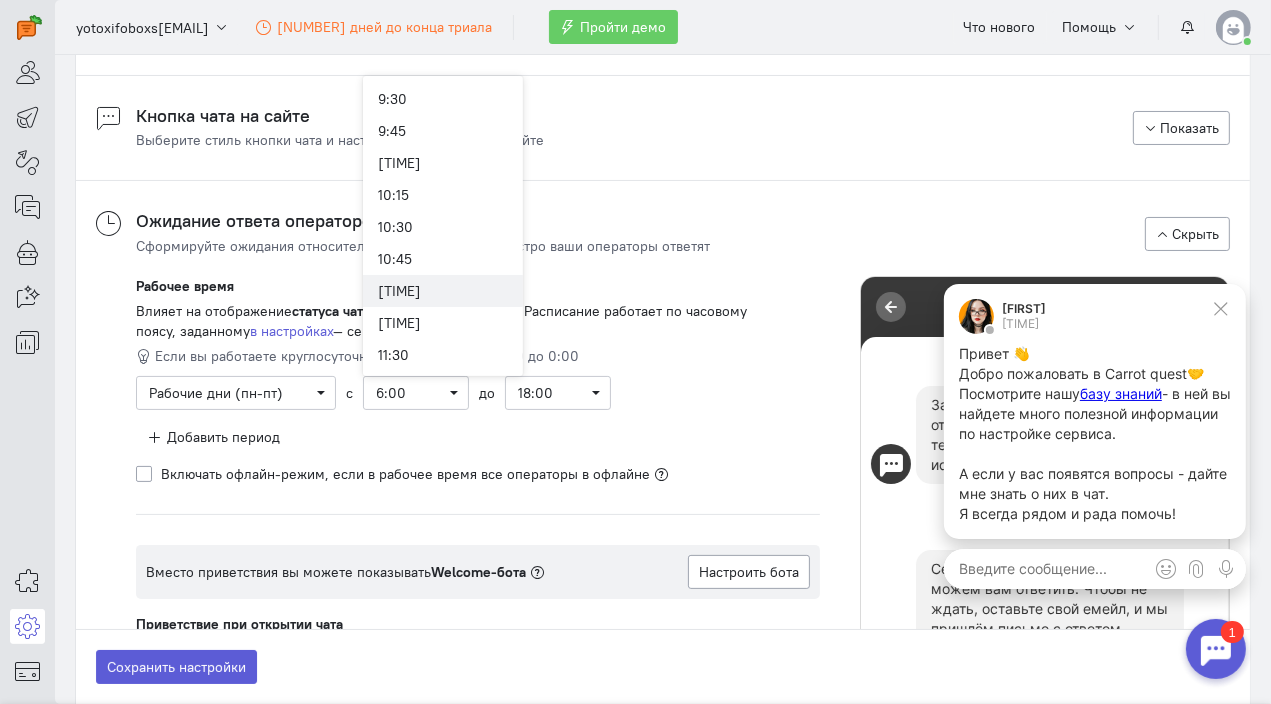 click on "[TIME]" at bounding box center (443, 291) 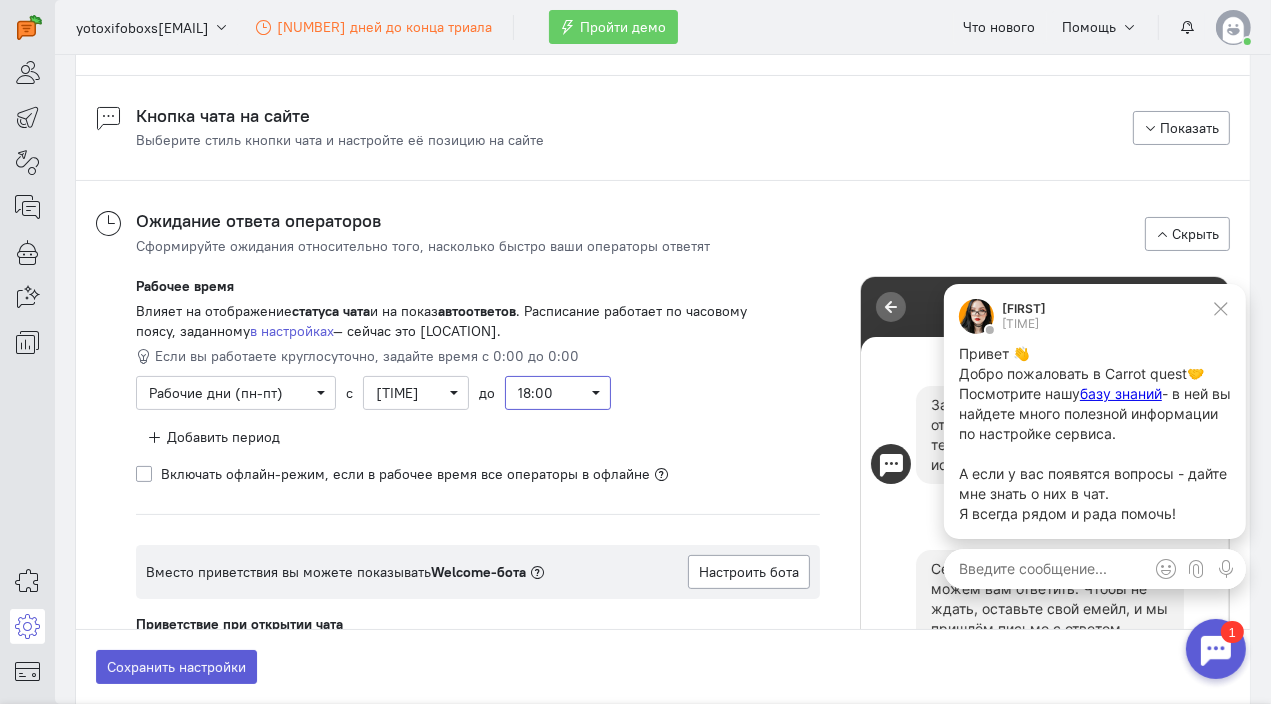 click on "18:00" at bounding box center [558, 393] 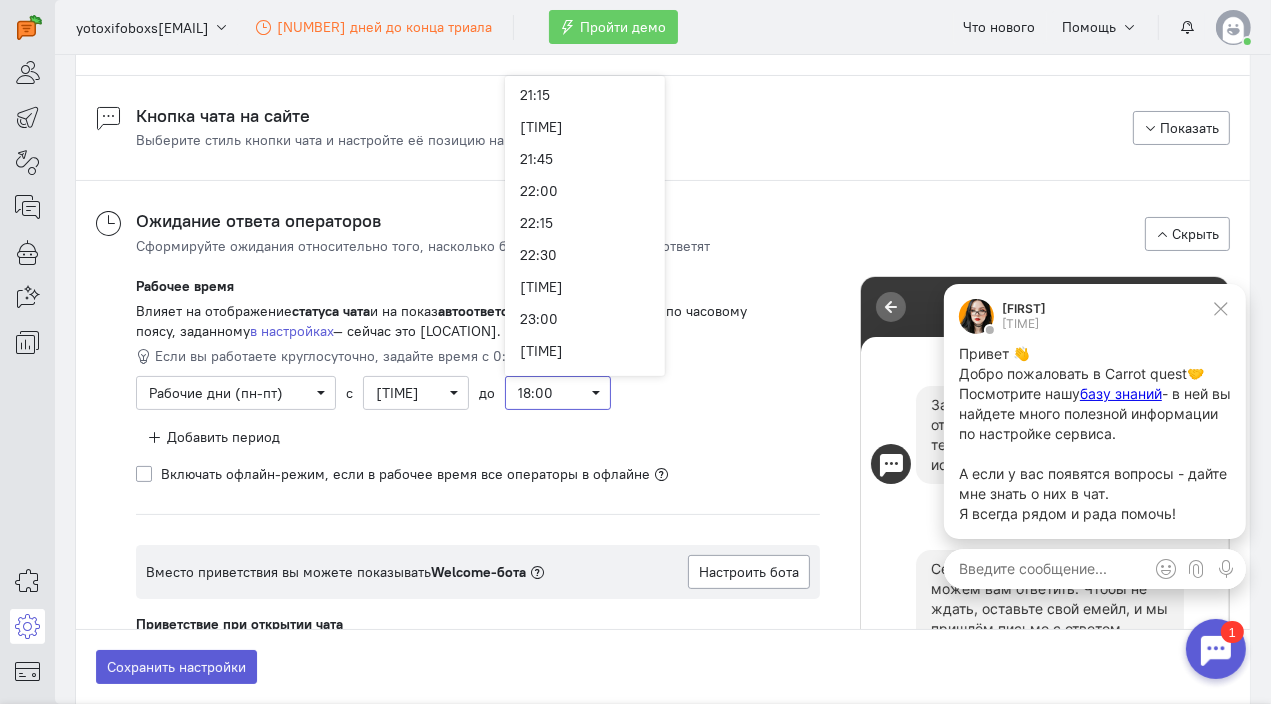 scroll, scrollTop: 1374, scrollLeft: 0, axis: vertical 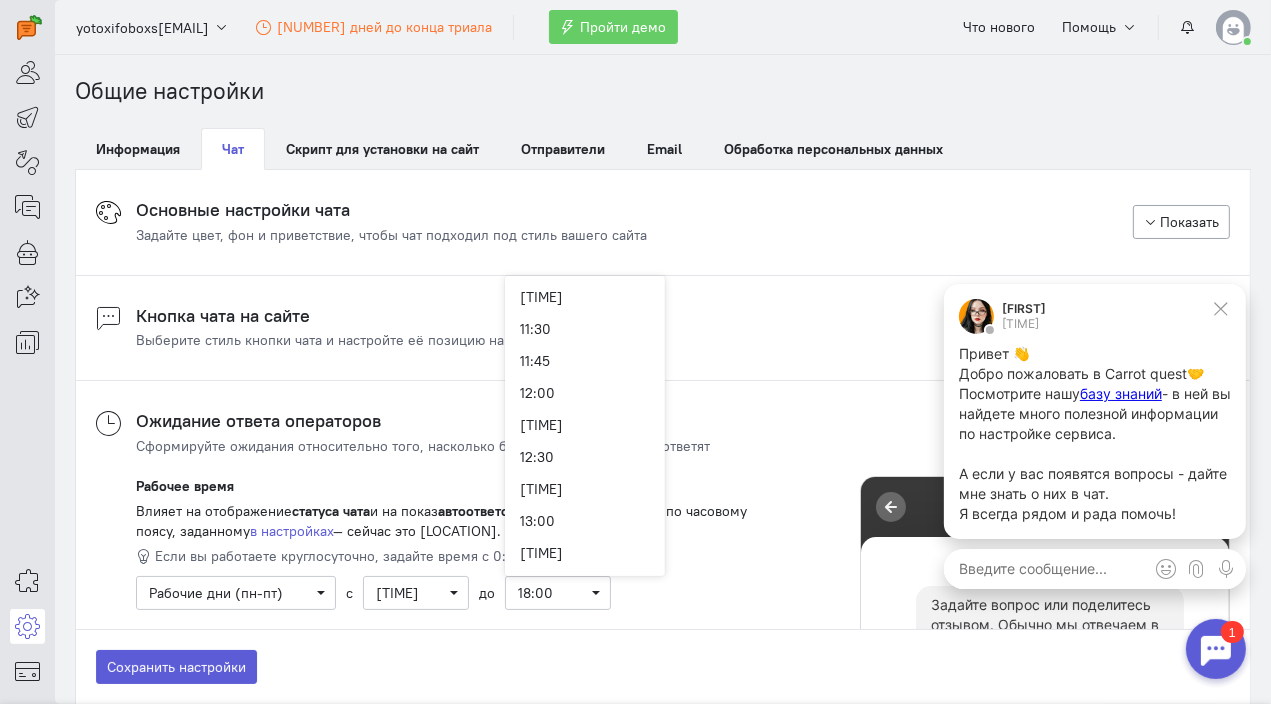 click on "Основные настройки чата
Задайте цвет, фон и приветствие, чтобы чат подходил под стиль вашего сайта
Показать
Видимость чата
Видимый
Виджет чата видно всегда
ПК и планшеты
Ширина экрана >480 px
Смартфоны
Ширина экрана 320-480 px
Цветовая схема чата
Светлая" at bounding box center (663, 959) 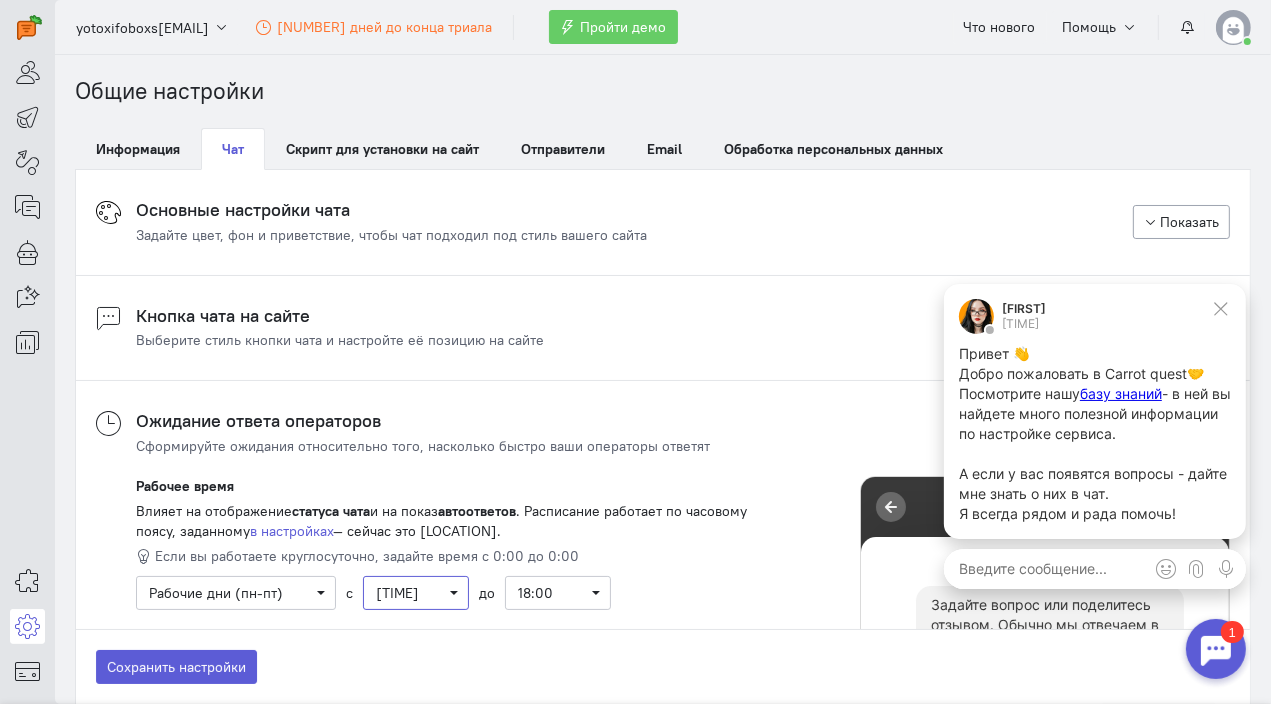 click on "[TIME]" at bounding box center (416, 593) 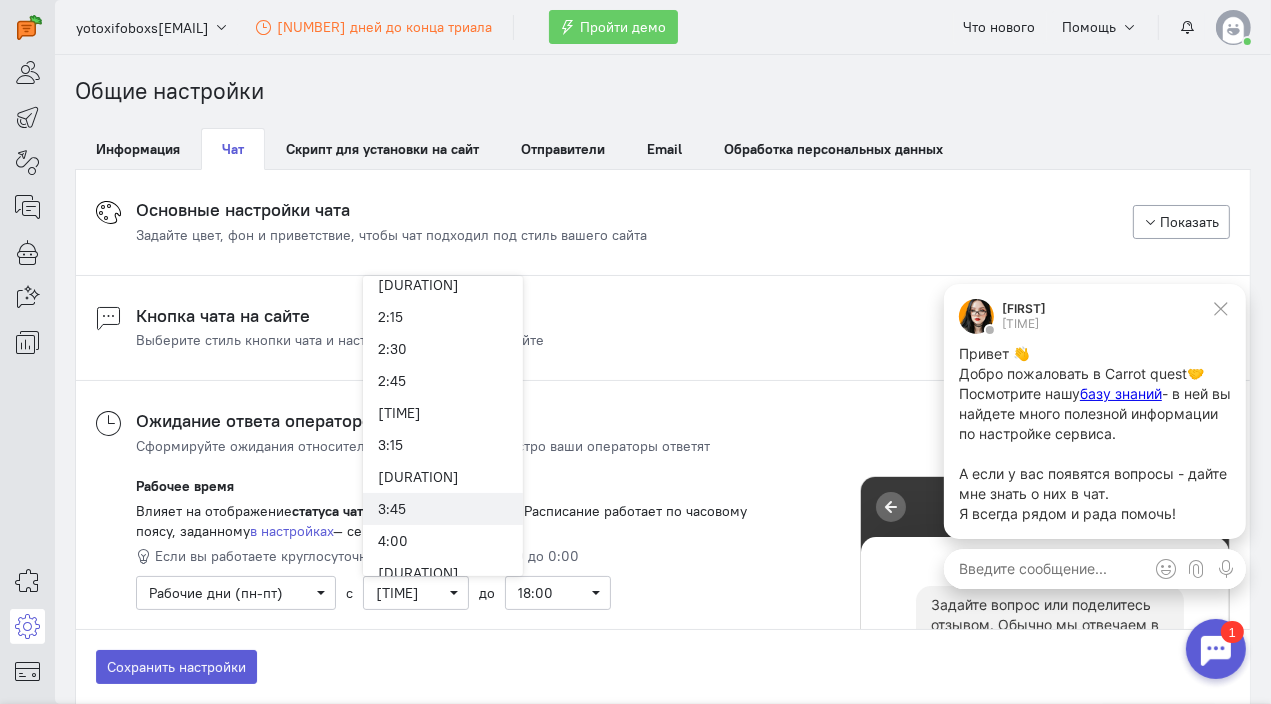 scroll, scrollTop: 300, scrollLeft: 0, axis: vertical 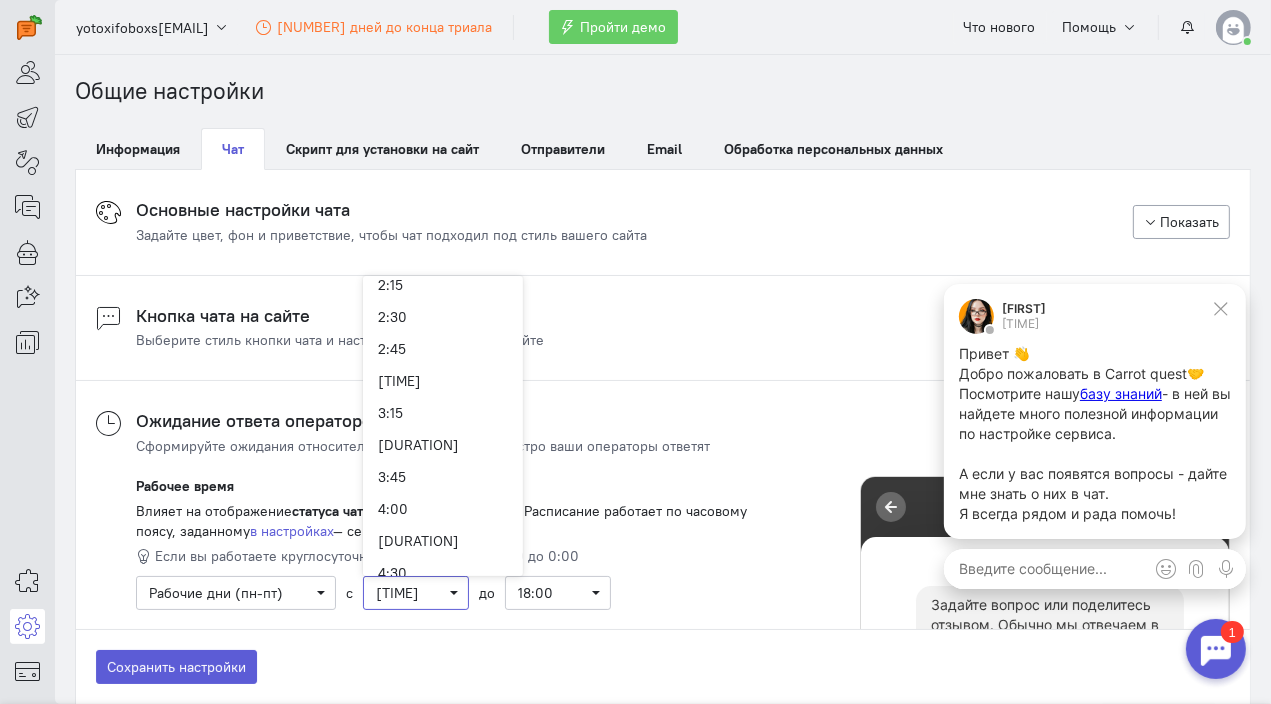 click on "[TIME]" at bounding box center [416, 593] 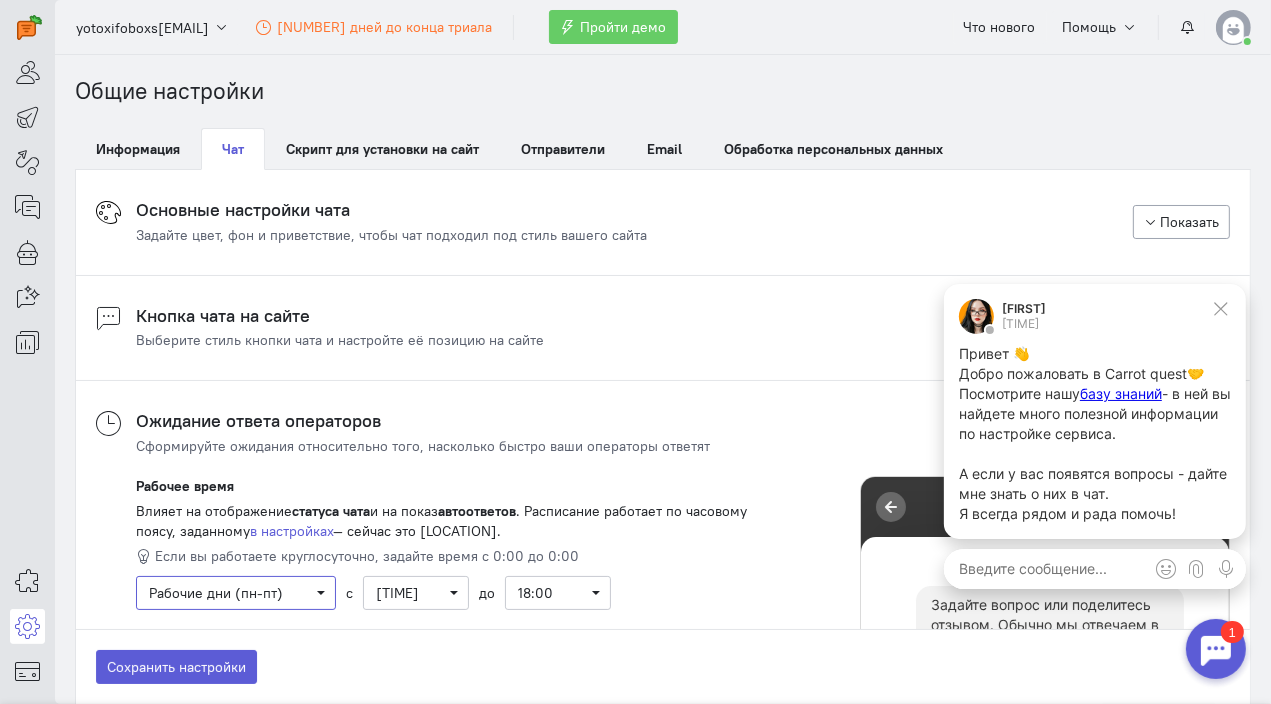 click on "Выберите рабочие дни
Рабочие дни (пн-пт)" at bounding box center (236, 593) 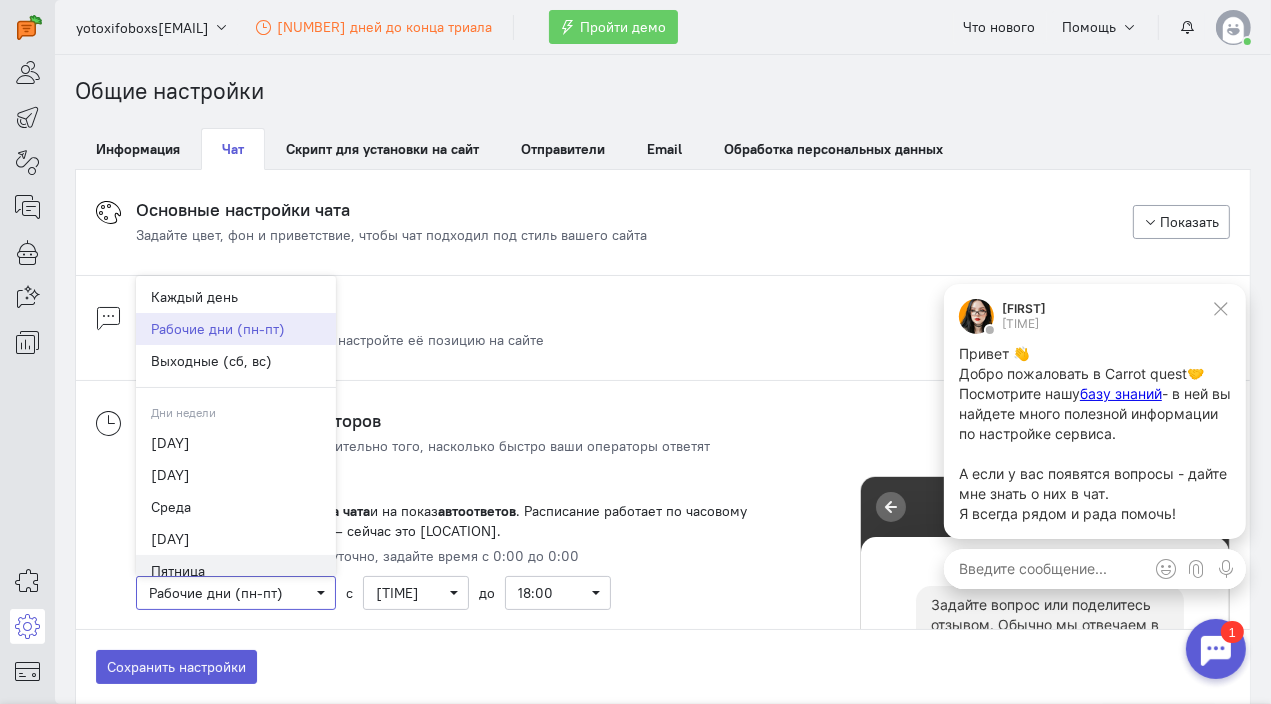 scroll, scrollTop: 80, scrollLeft: 0, axis: vertical 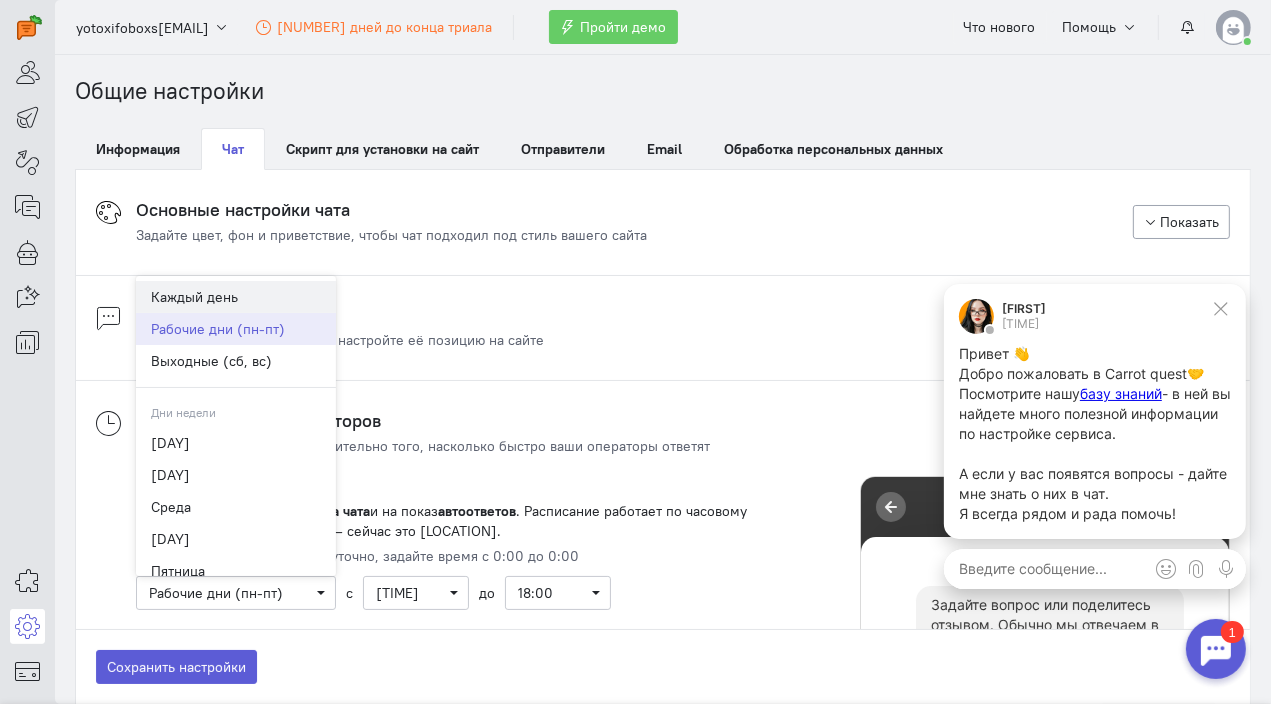 click on "Каждый день" at bounding box center [236, 297] 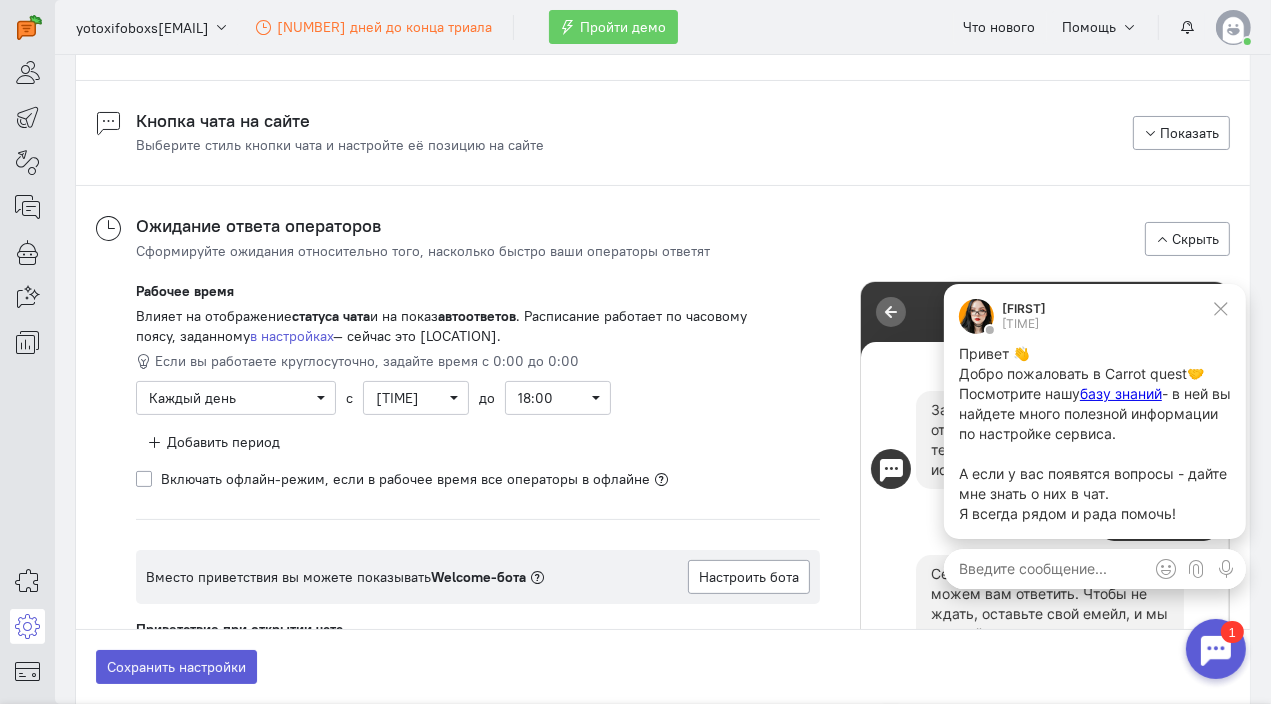 scroll, scrollTop: 200, scrollLeft: 0, axis: vertical 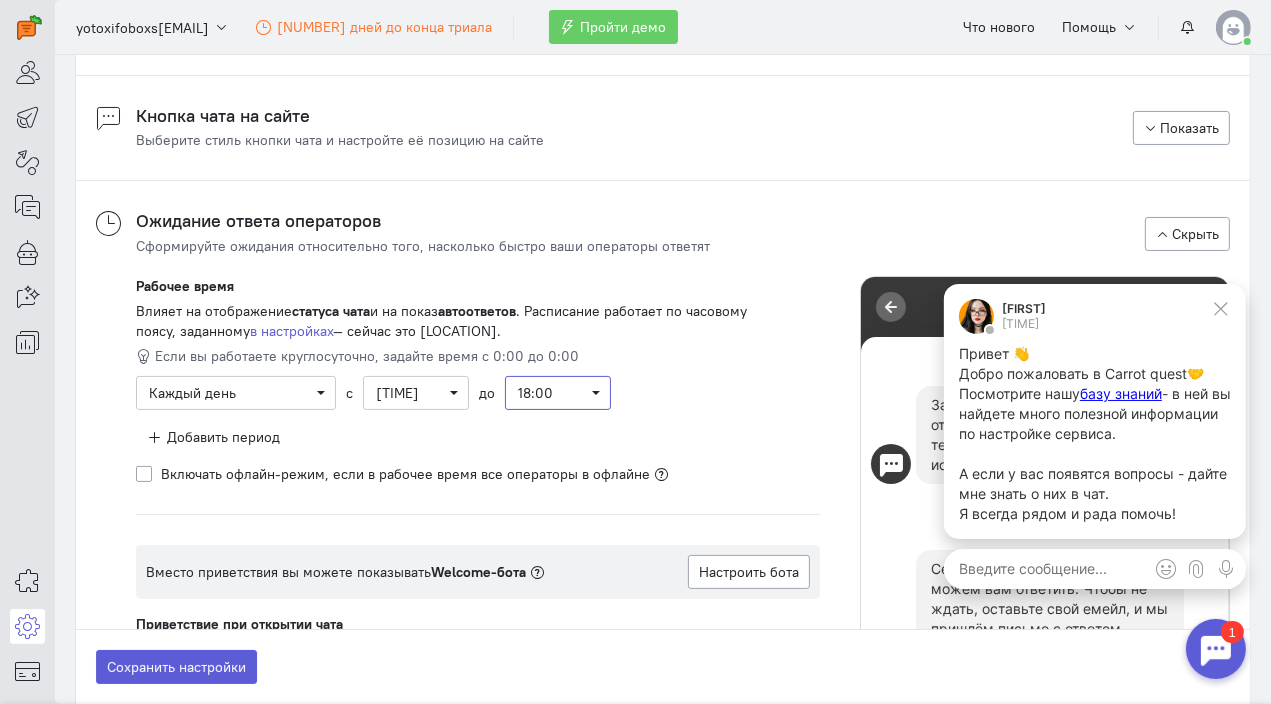 click on "18:00" at bounding box center (558, 393) 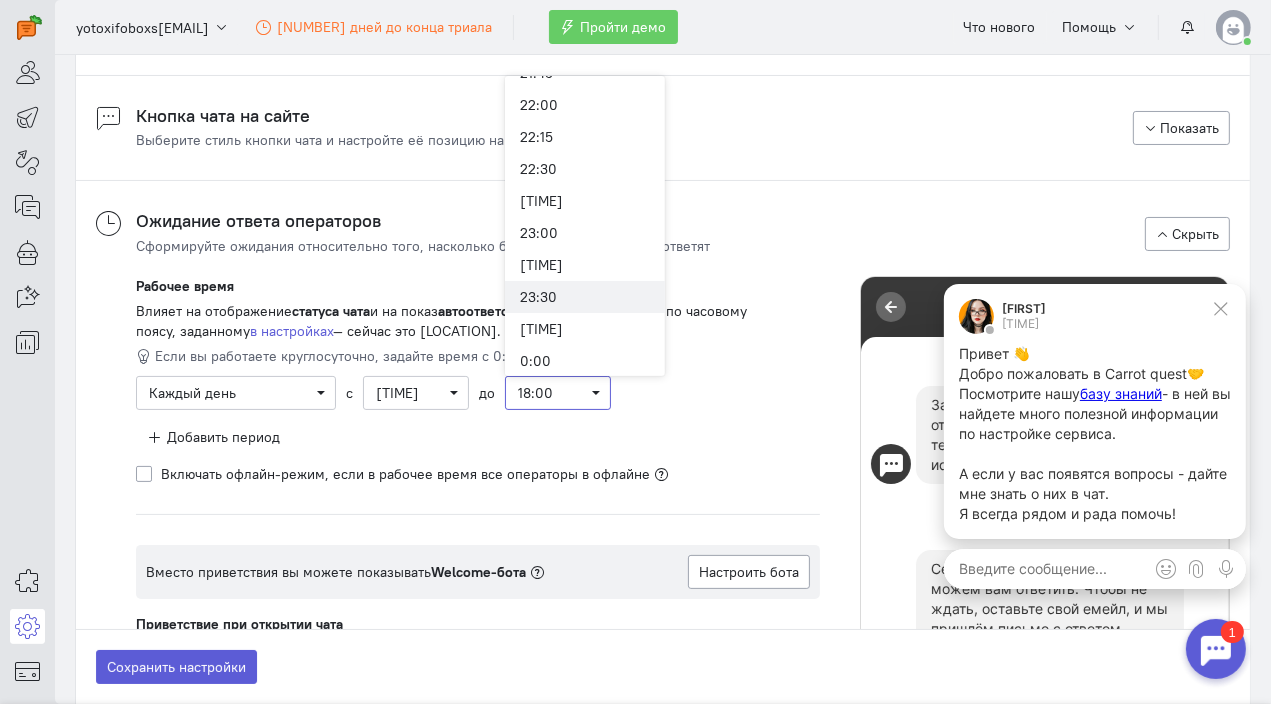 scroll, scrollTop: 1374, scrollLeft: 0, axis: vertical 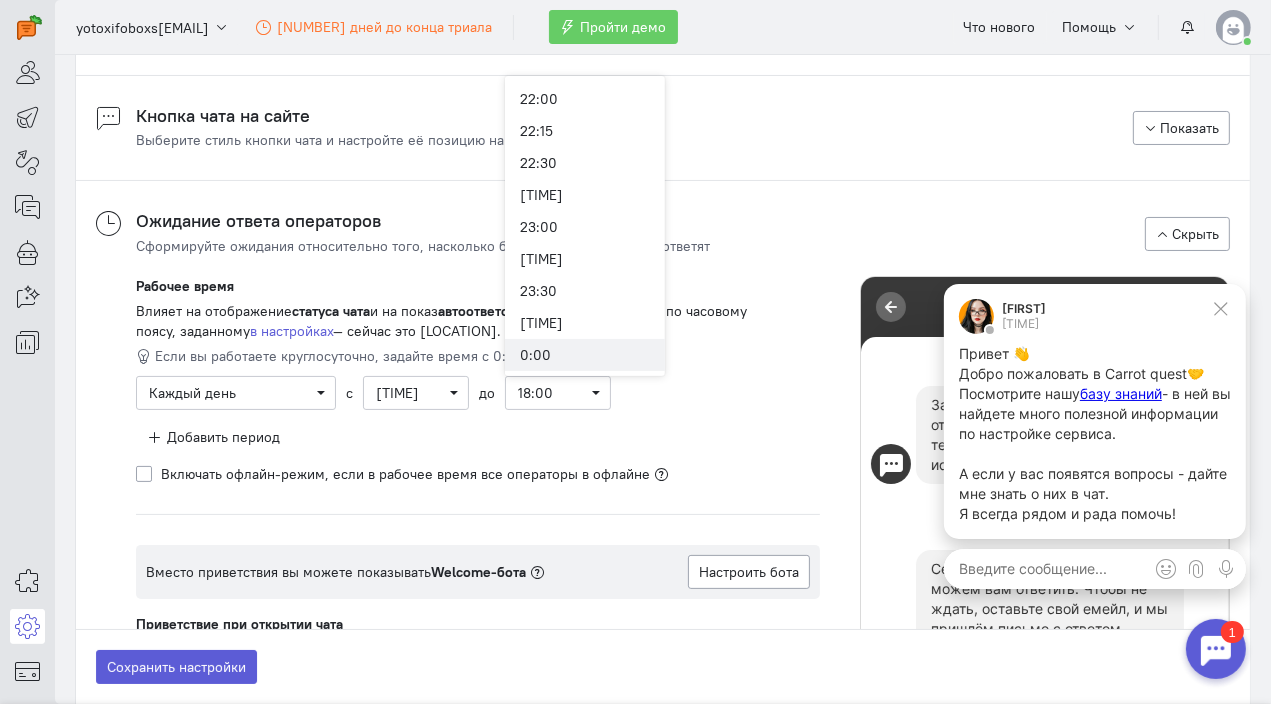 click on "0:00" at bounding box center [585, 355] 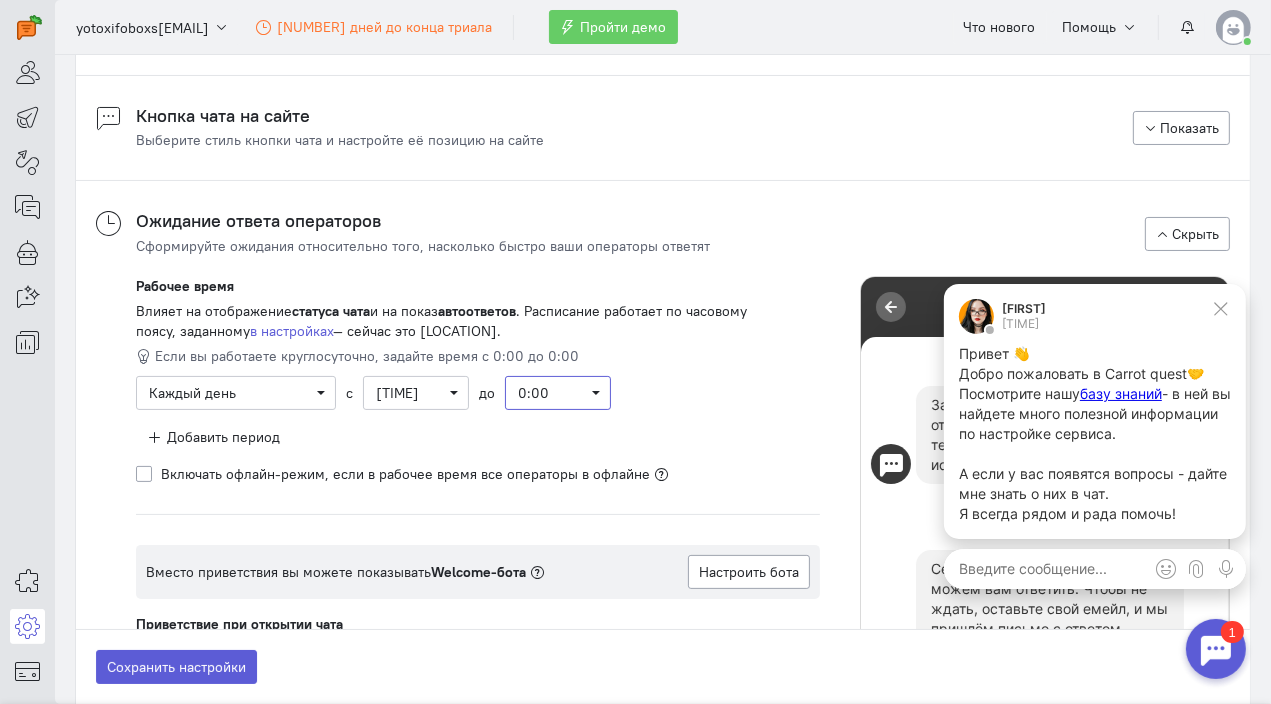 click on "0:00" at bounding box center (533, 393) 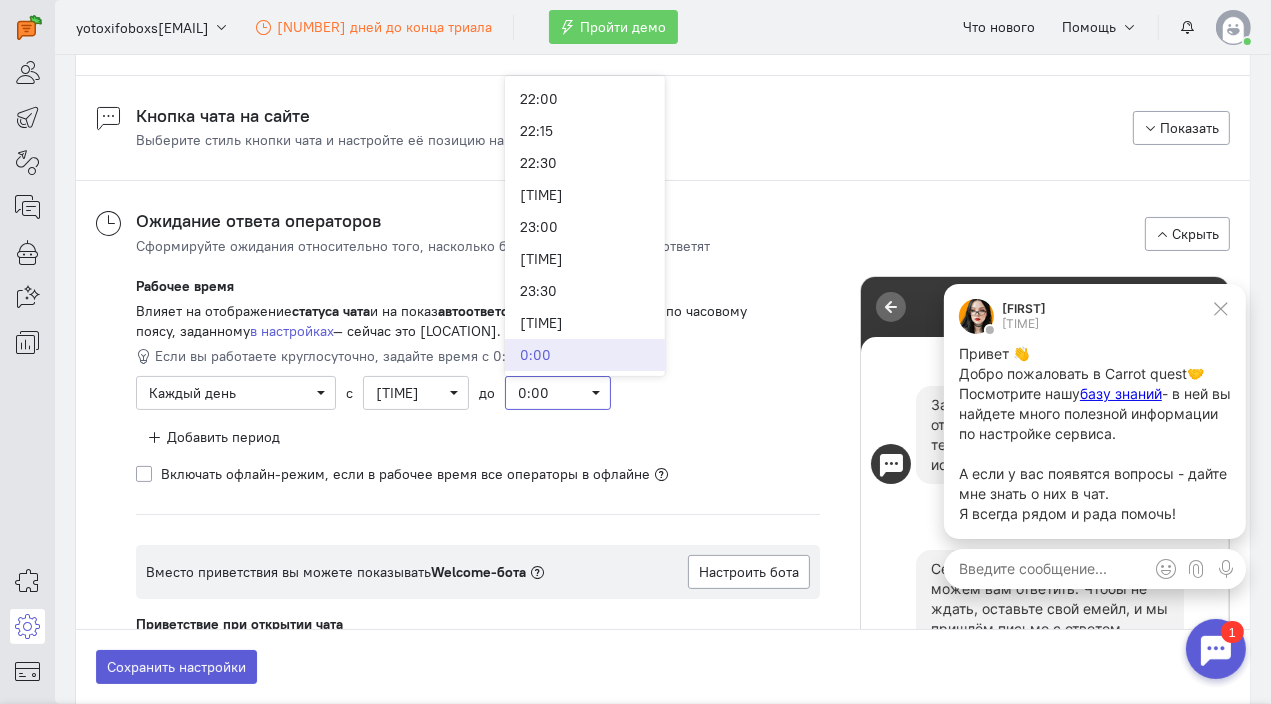 click on "0:00" at bounding box center (558, 393) 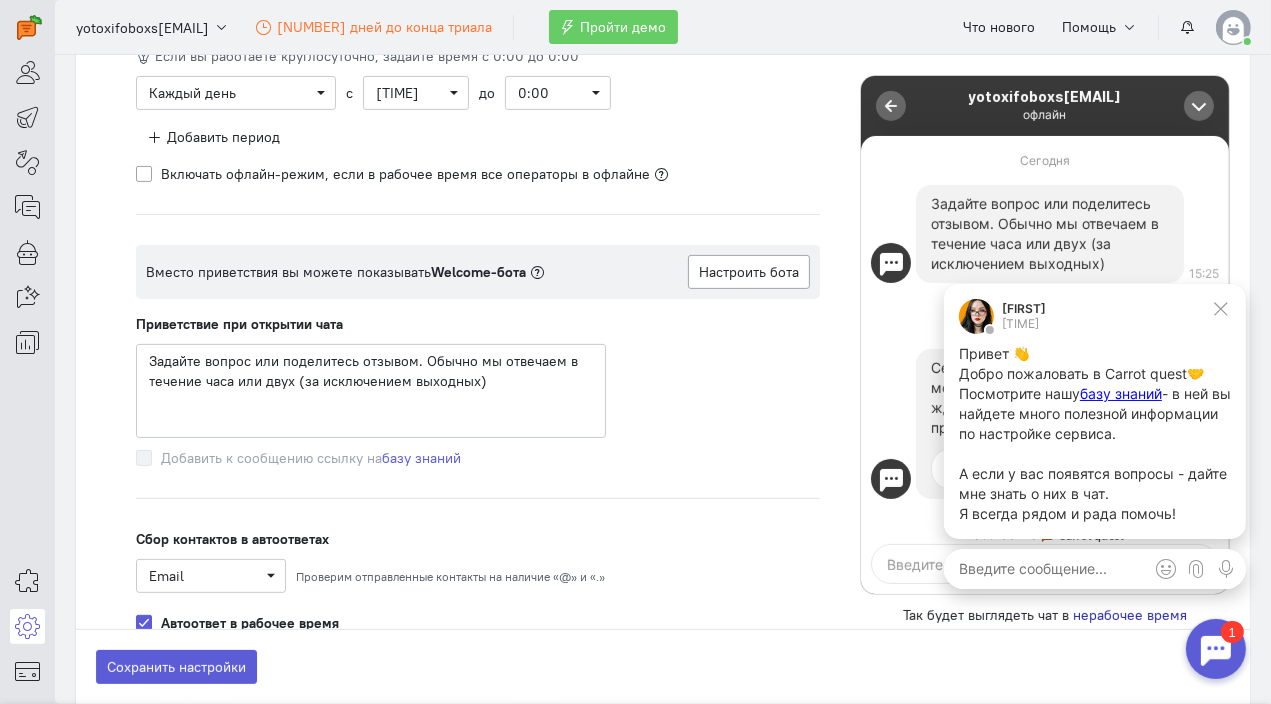 scroll, scrollTop: 200, scrollLeft: 0, axis: vertical 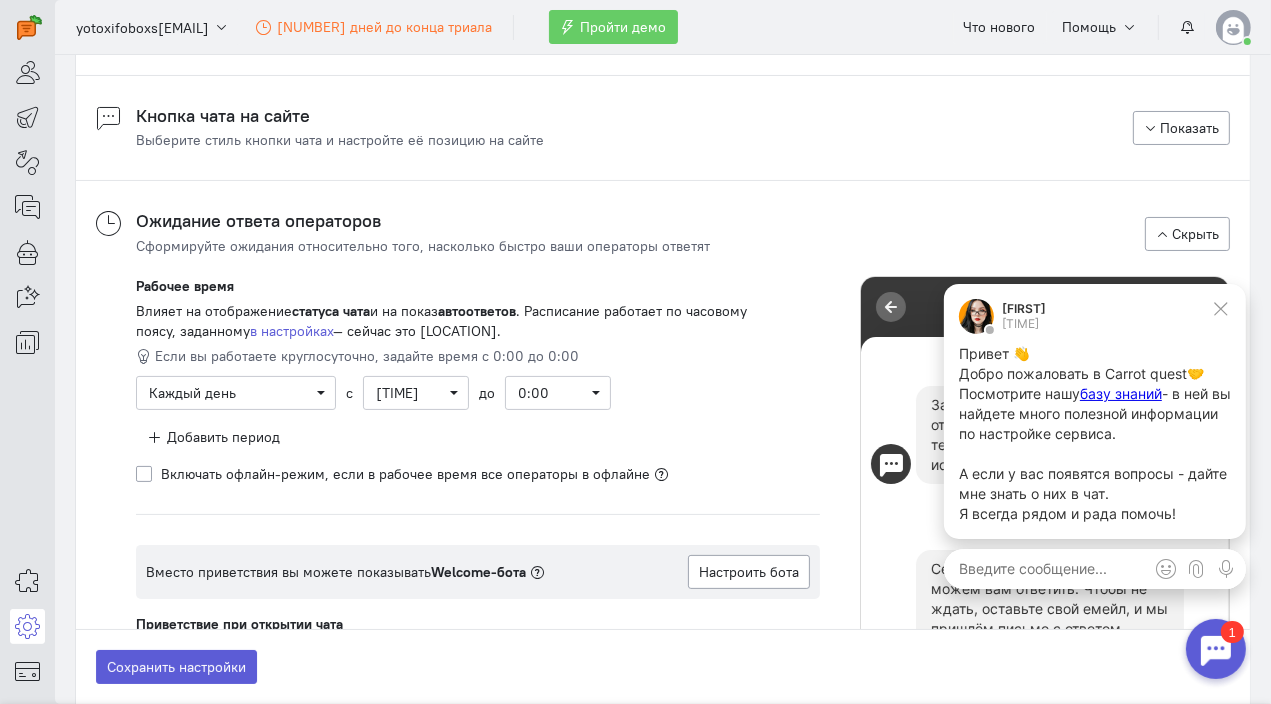 click on "Выберите стиль кнопки чата и настройте её позицию на сайте" at bounding box center [340, 140] 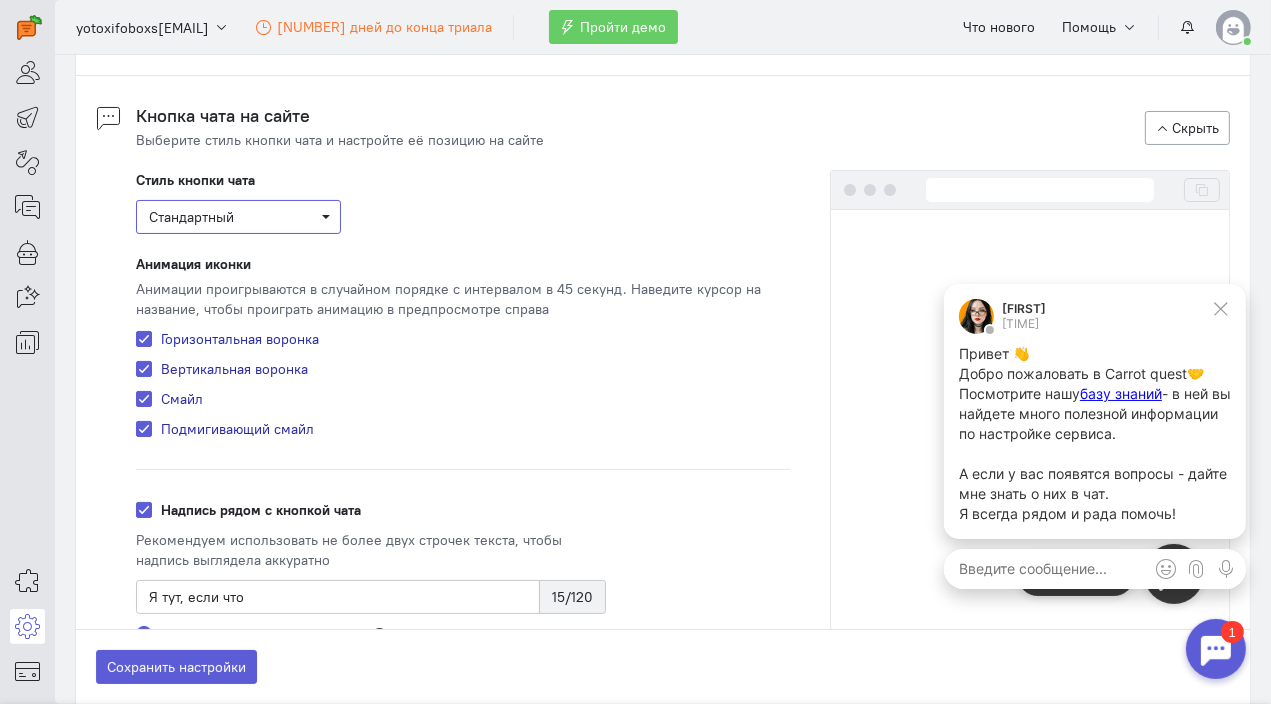 click on "Стандартный" at bounding box center [191, 217] 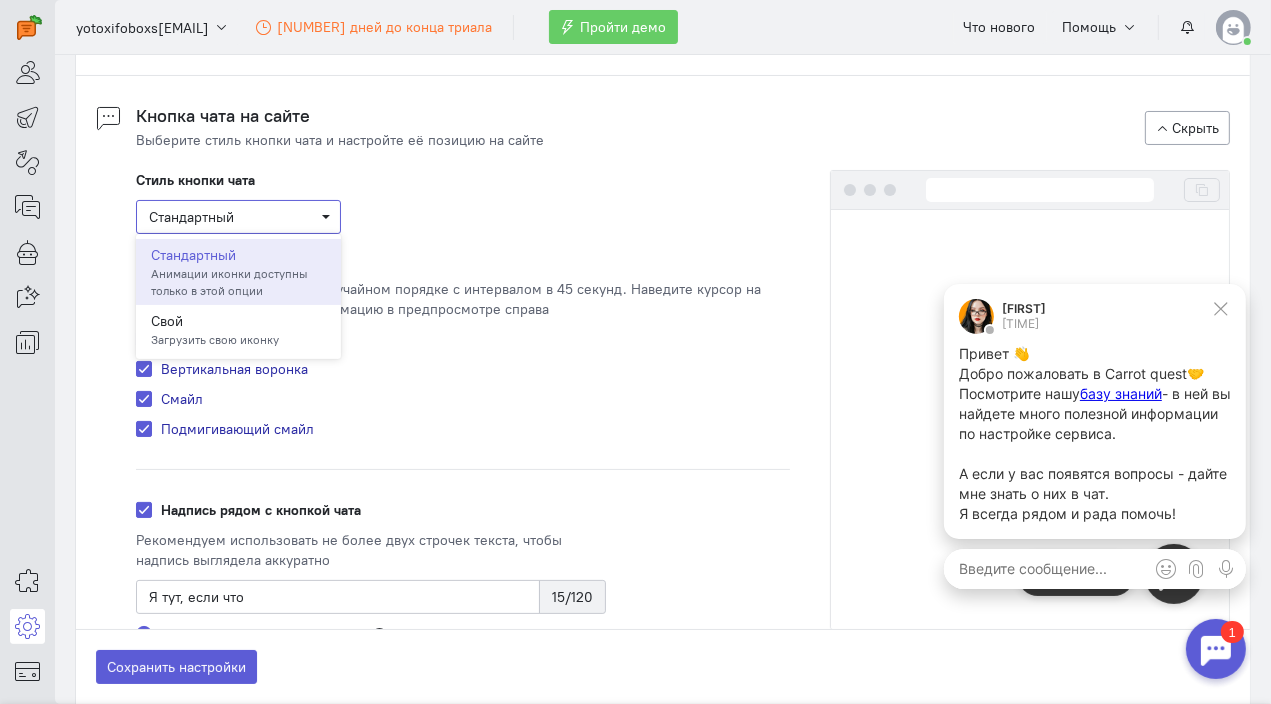 click on "Стандартный" at bounding box center (191, 217) 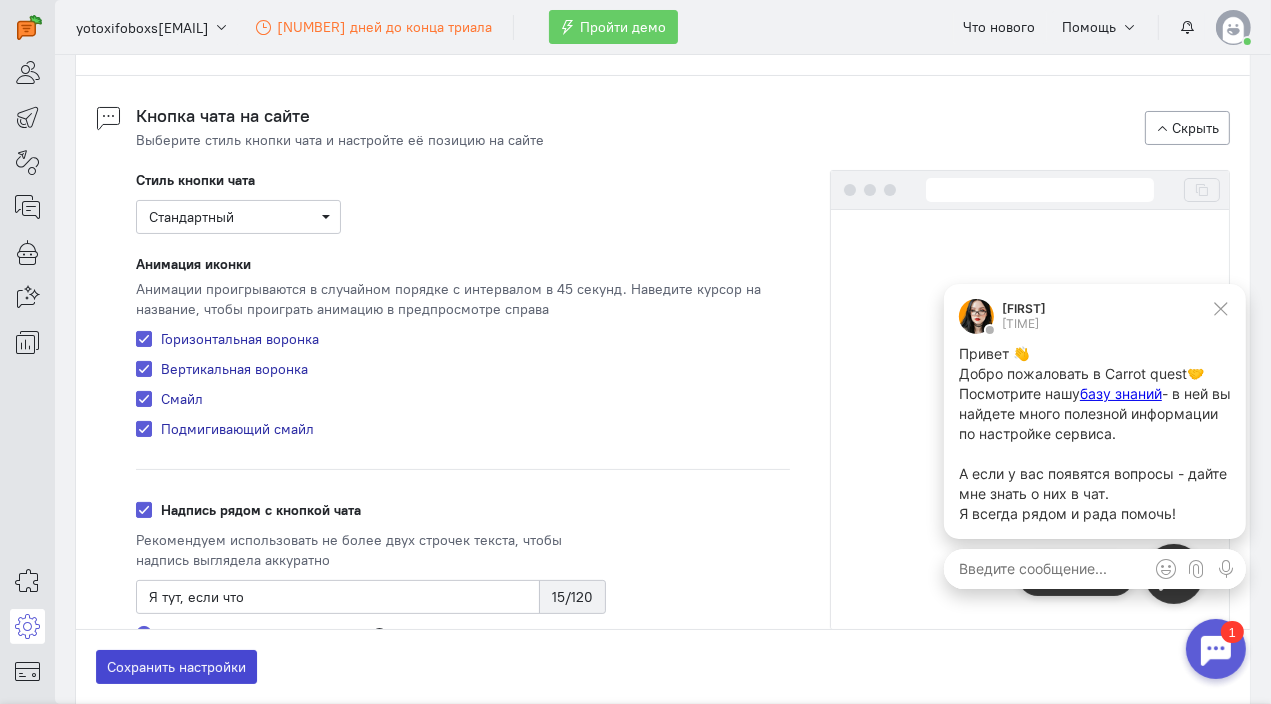 click on "Сохранить настройки" at bounding box center [176, 667] 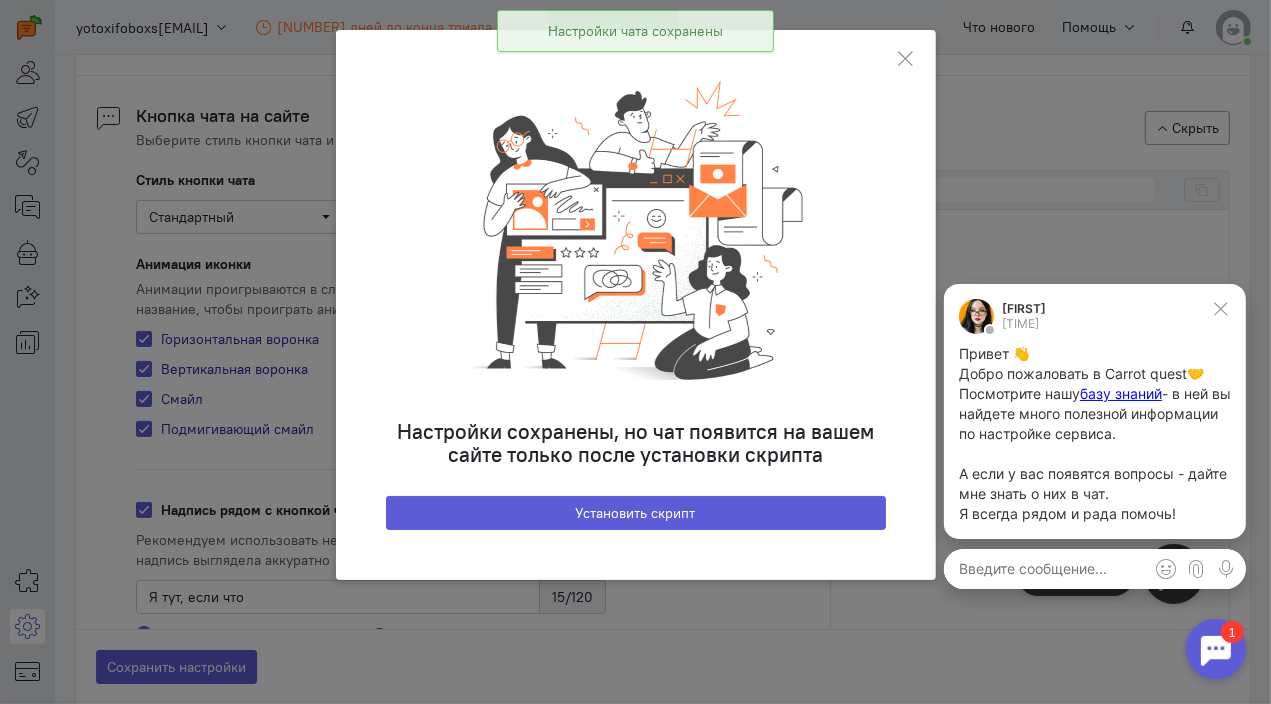 click on "Настройки сохранены, но чат появится на вашем сайте только после установки скрипта
Установить скрипт" 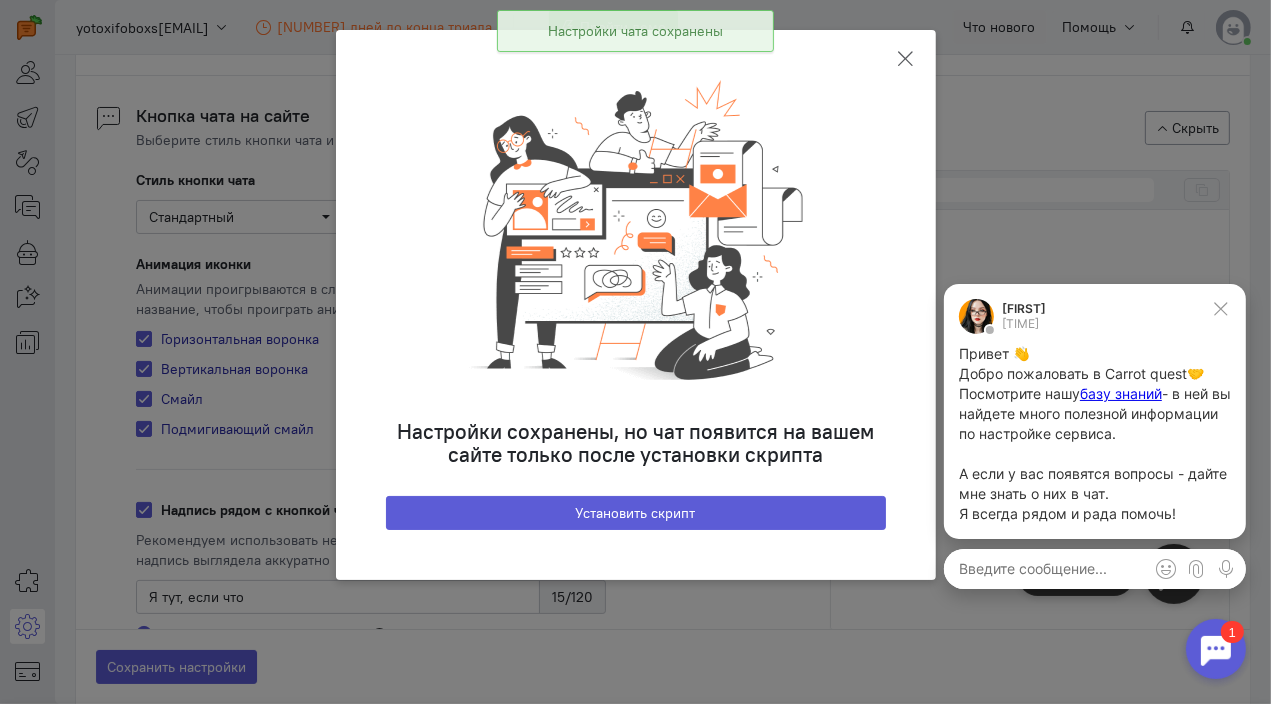 click 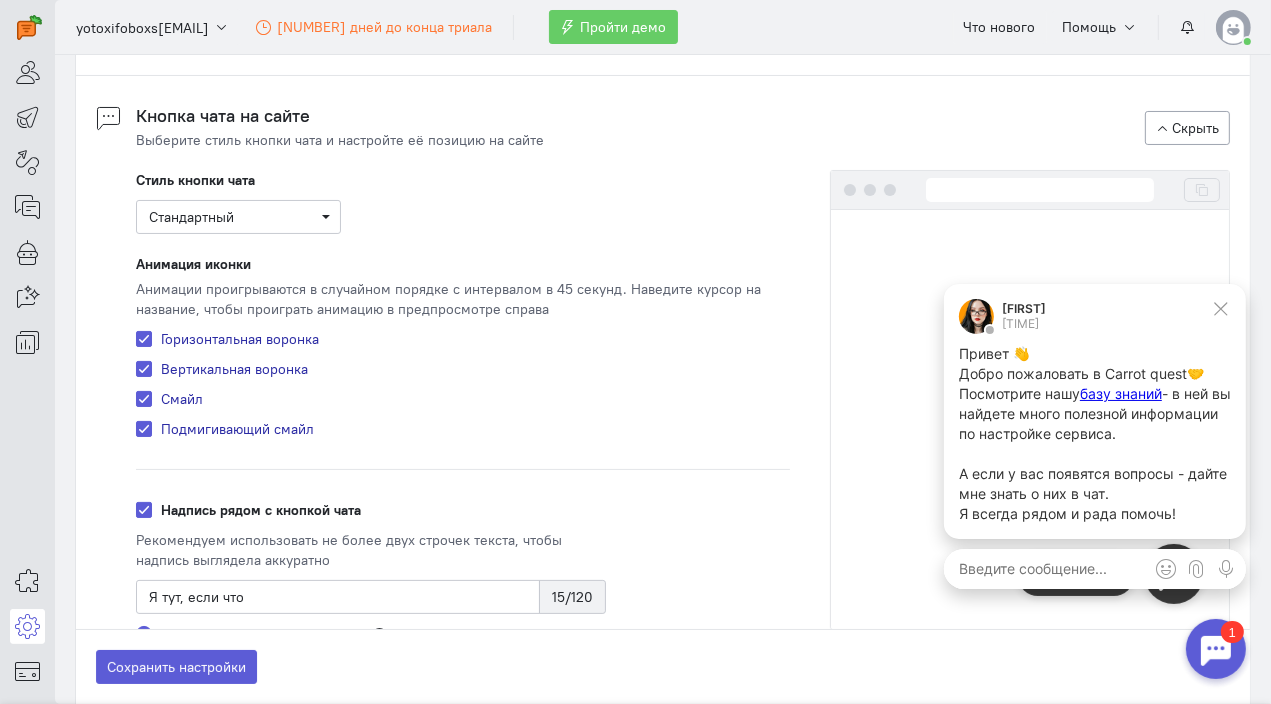 click at bounding box center [27, 626] 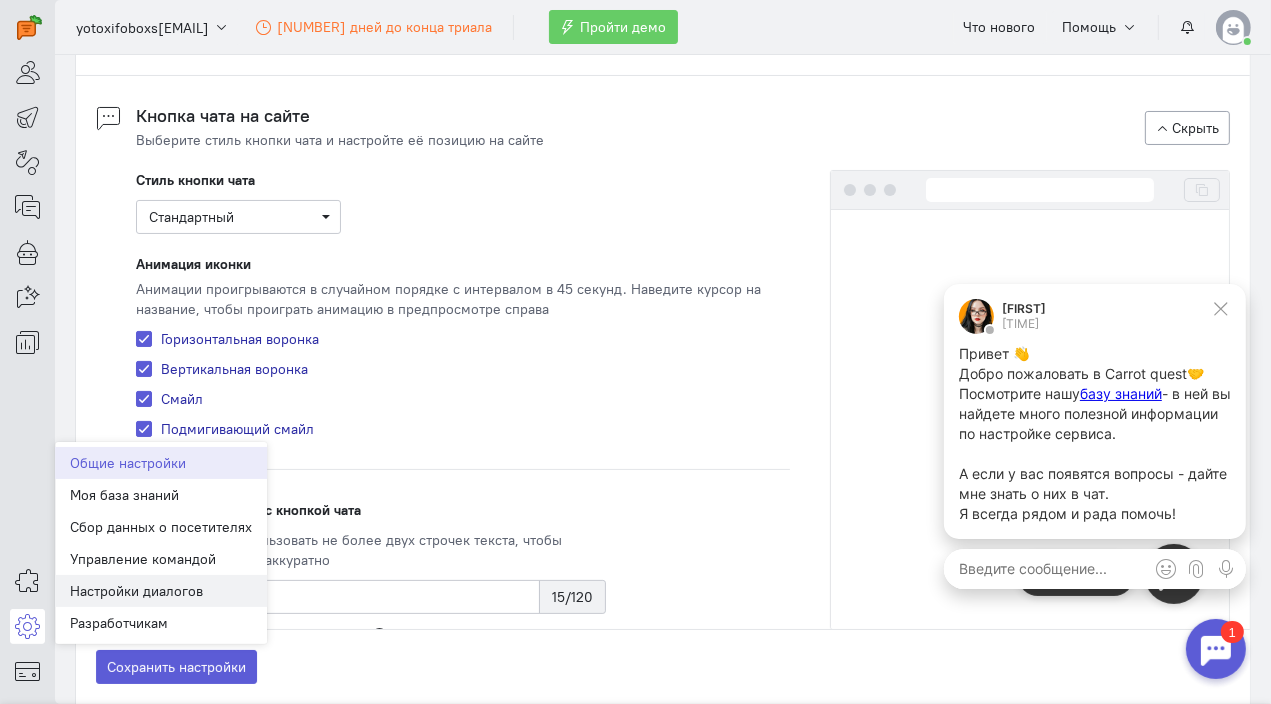 click on "Настройки диалогов
New" at bounding box center [161, 591] 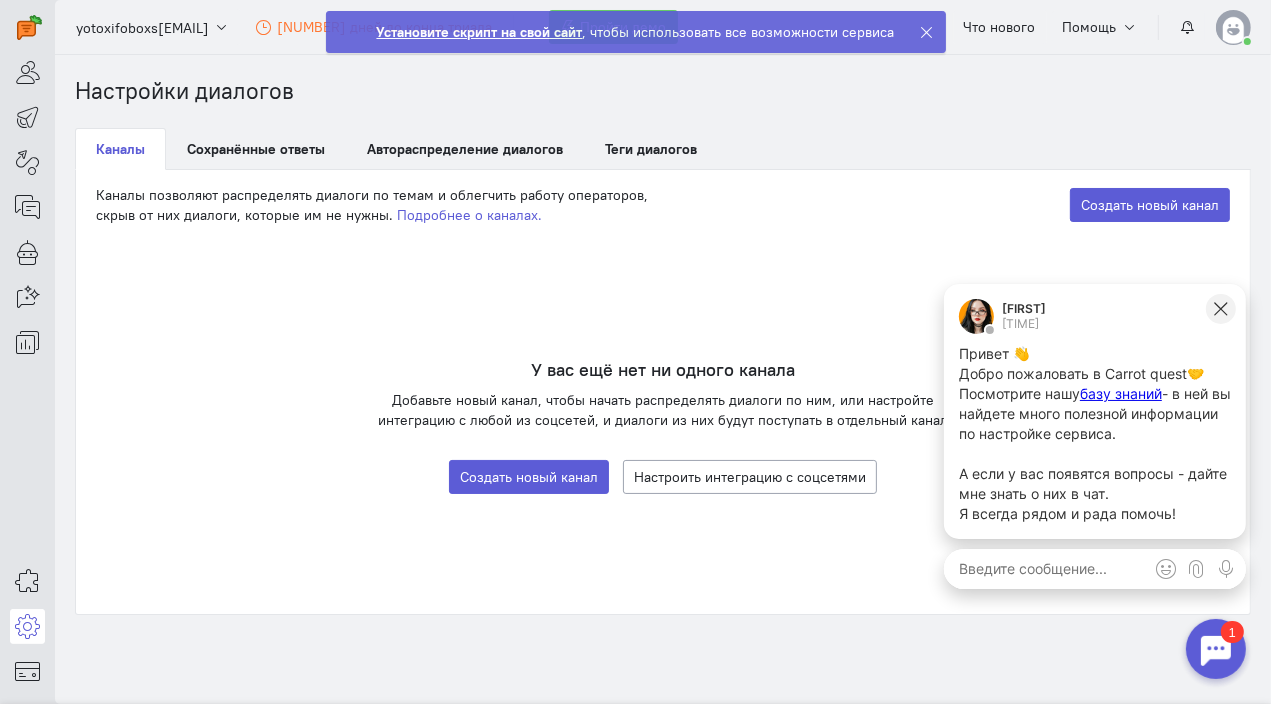 click 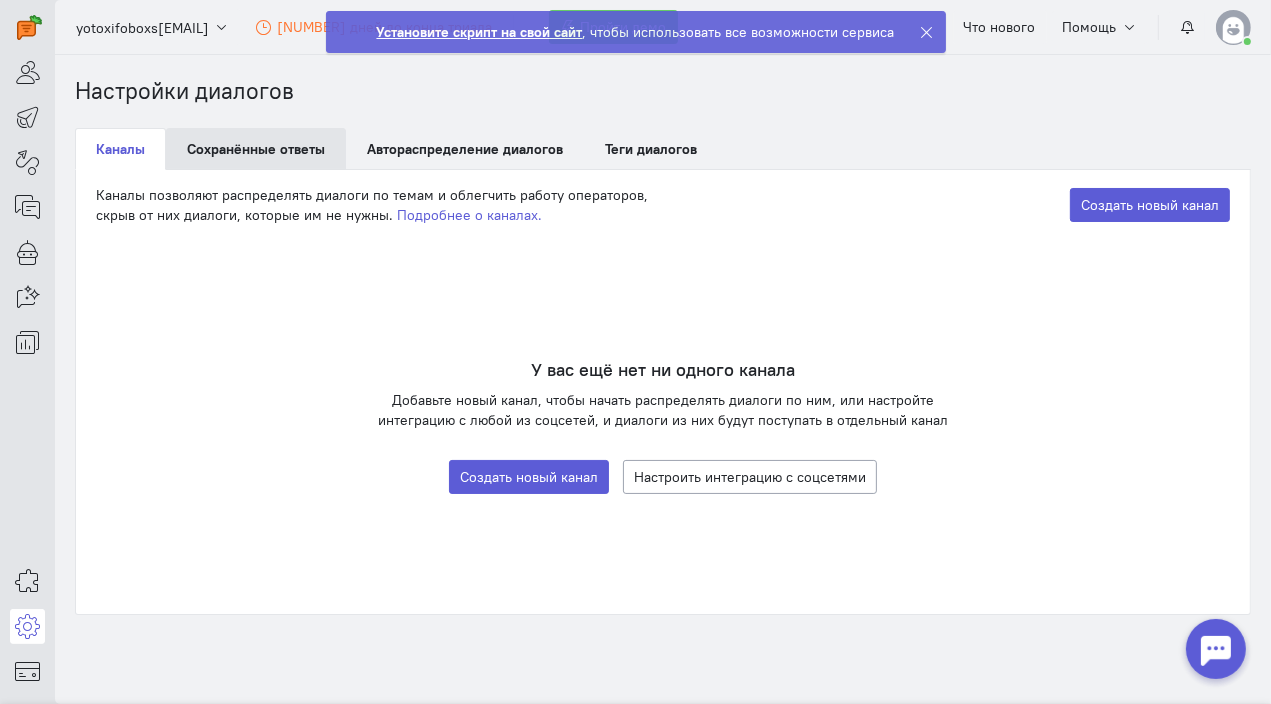 click on "Сохранённые ответы" at bounding box center [256, 149] 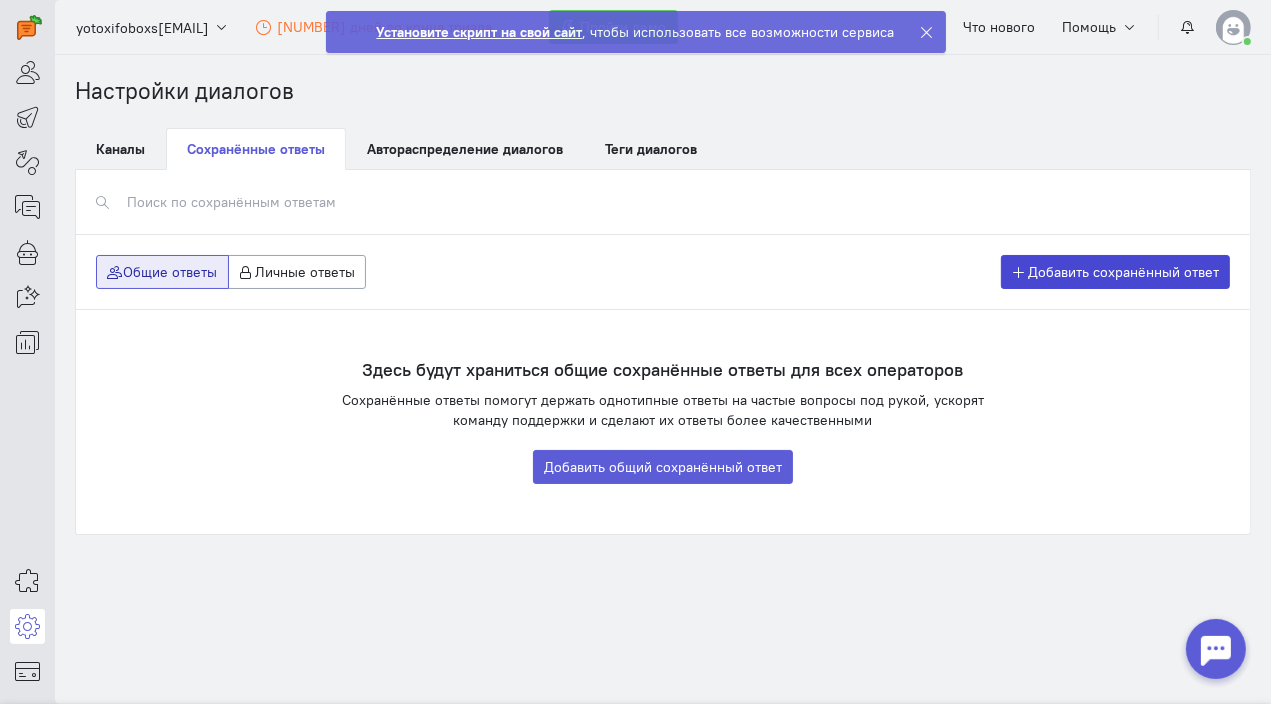 click on "Добавить сохранённый ответ" at bounding box center [1116, 272] 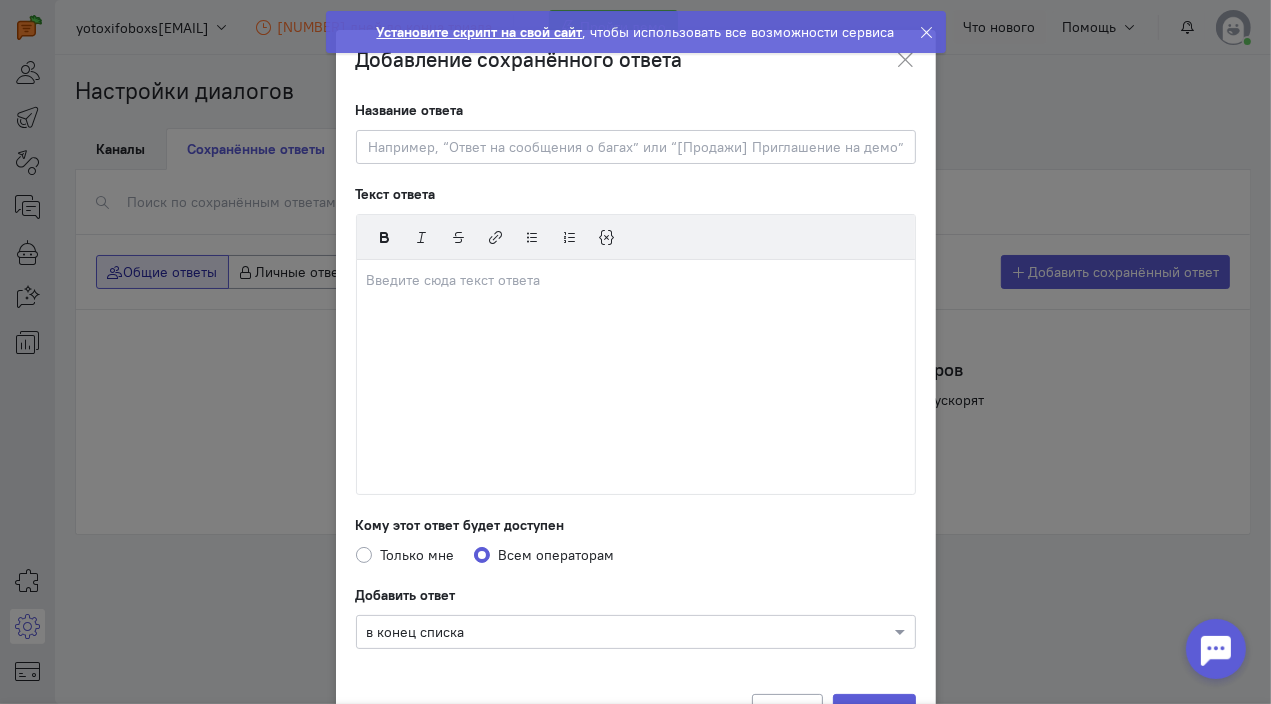 click 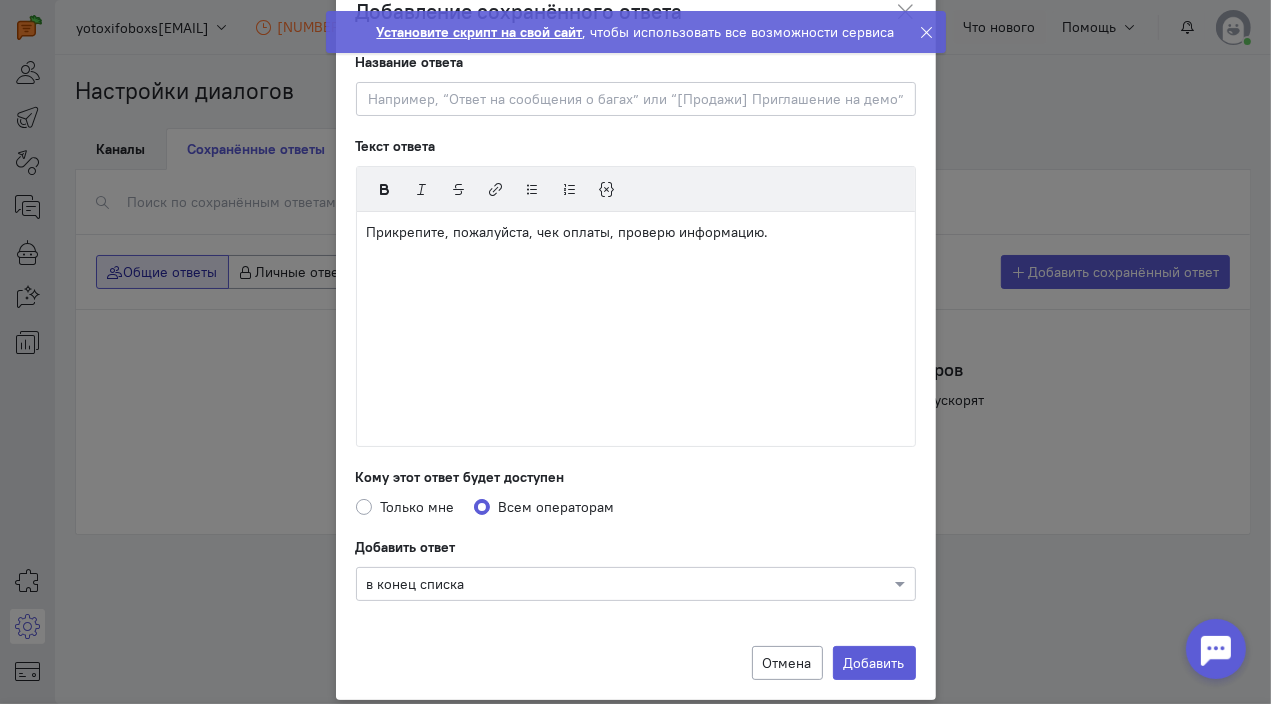 scroll, scrollTop: 72, scrollLeft: 0, axis: vertical 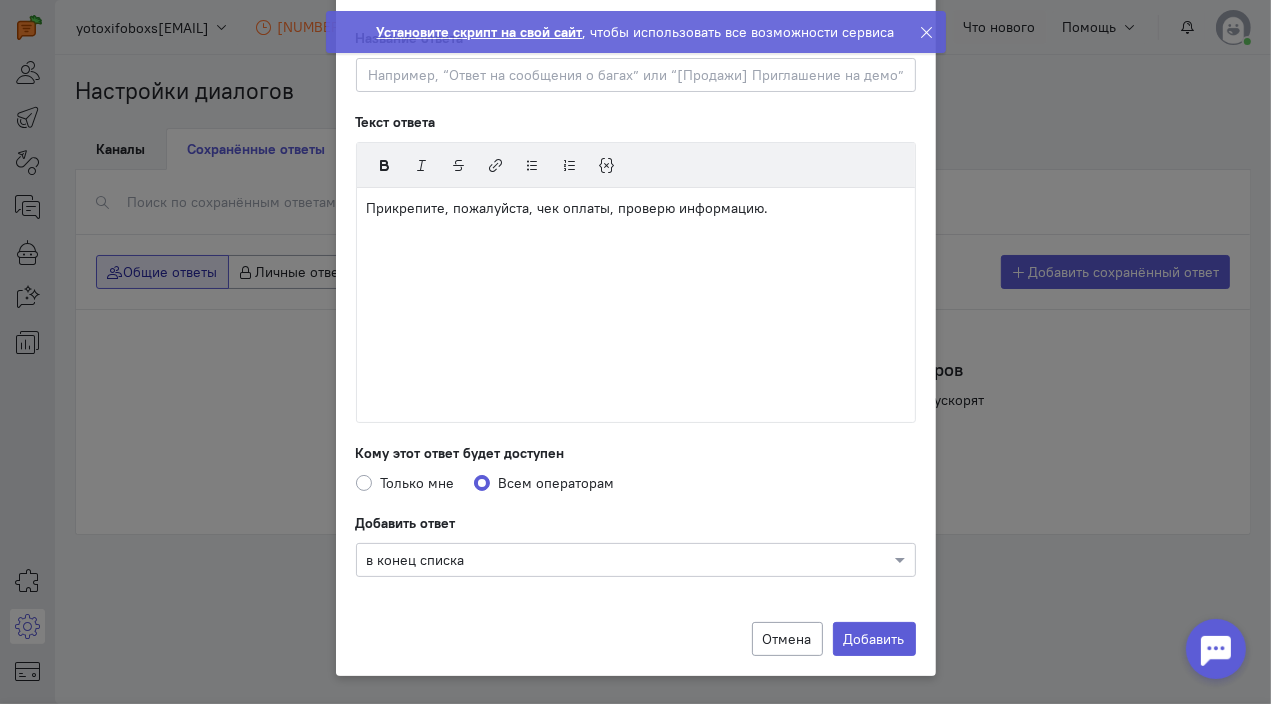 click on "Только мне" 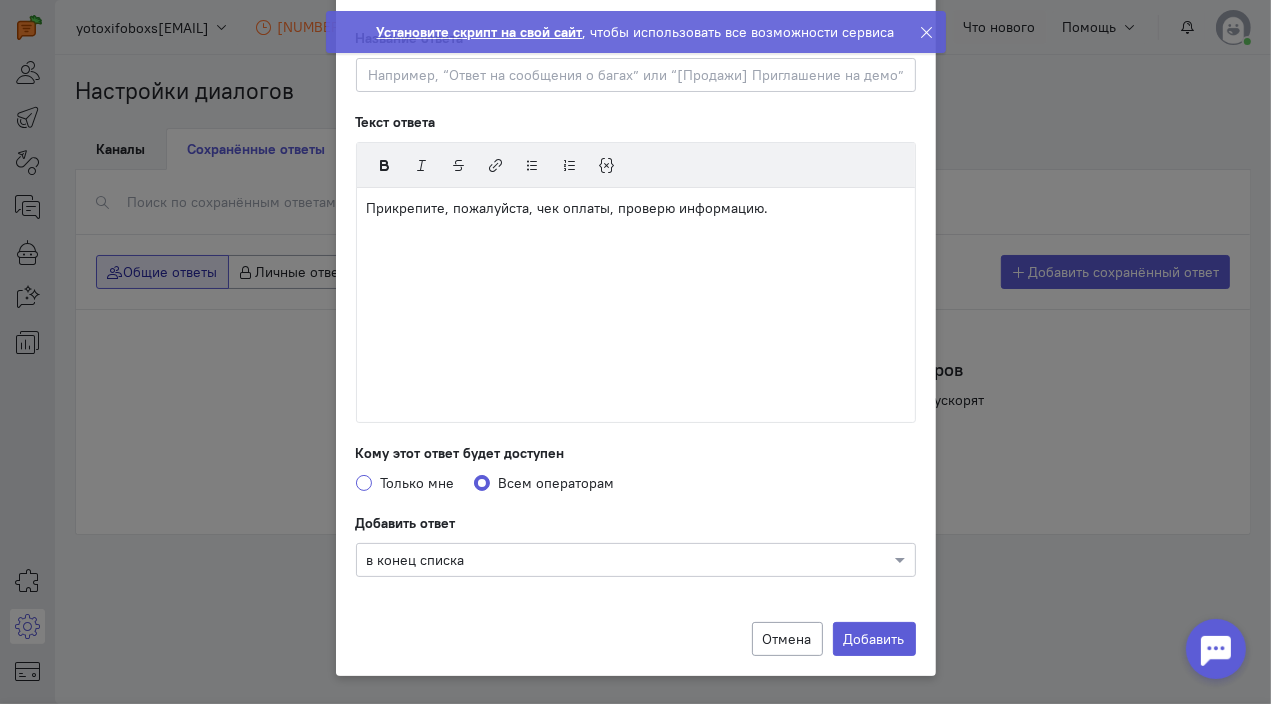 radio on "true" 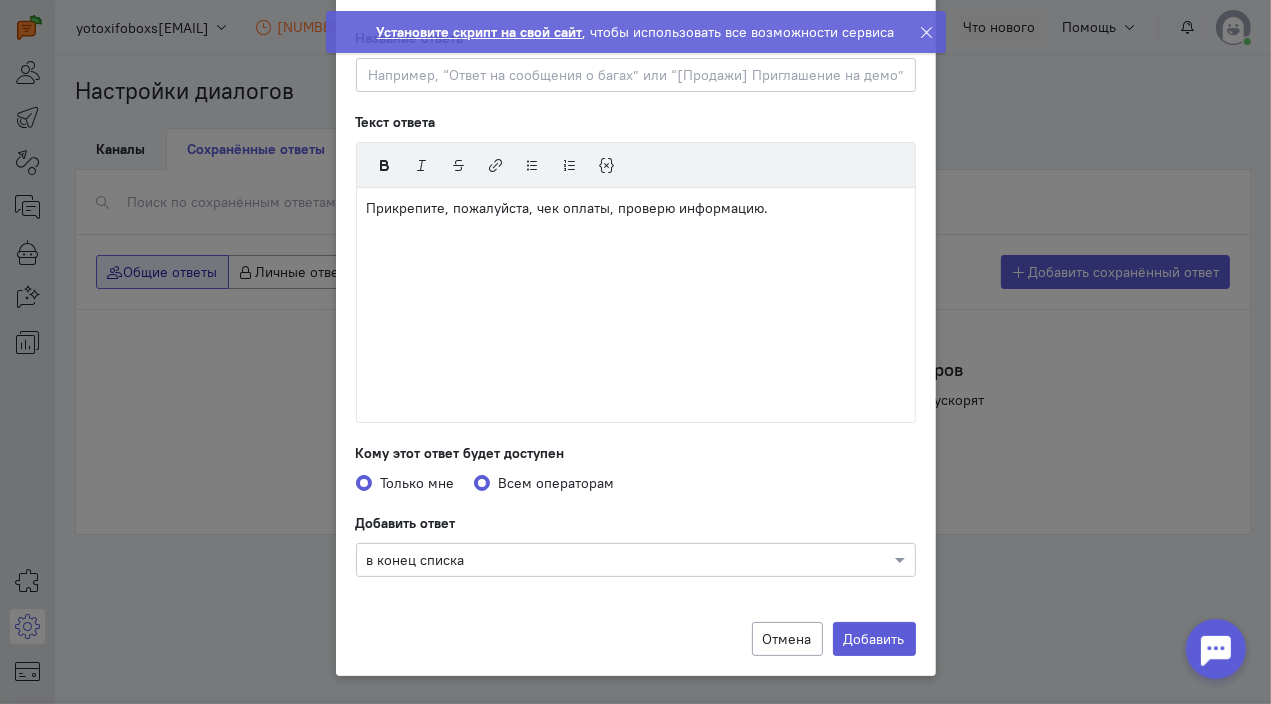 radio on "false" 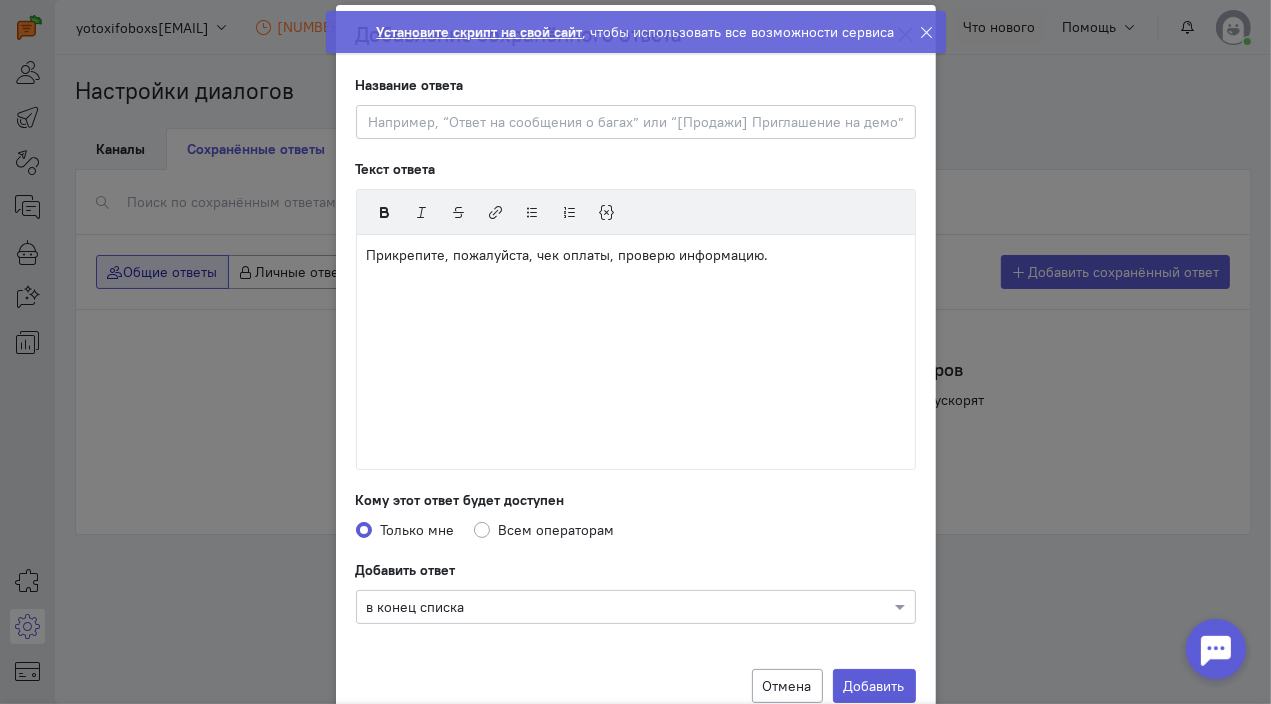 scroll, scrollTop: 0, scrollLeft: 0, axis: both 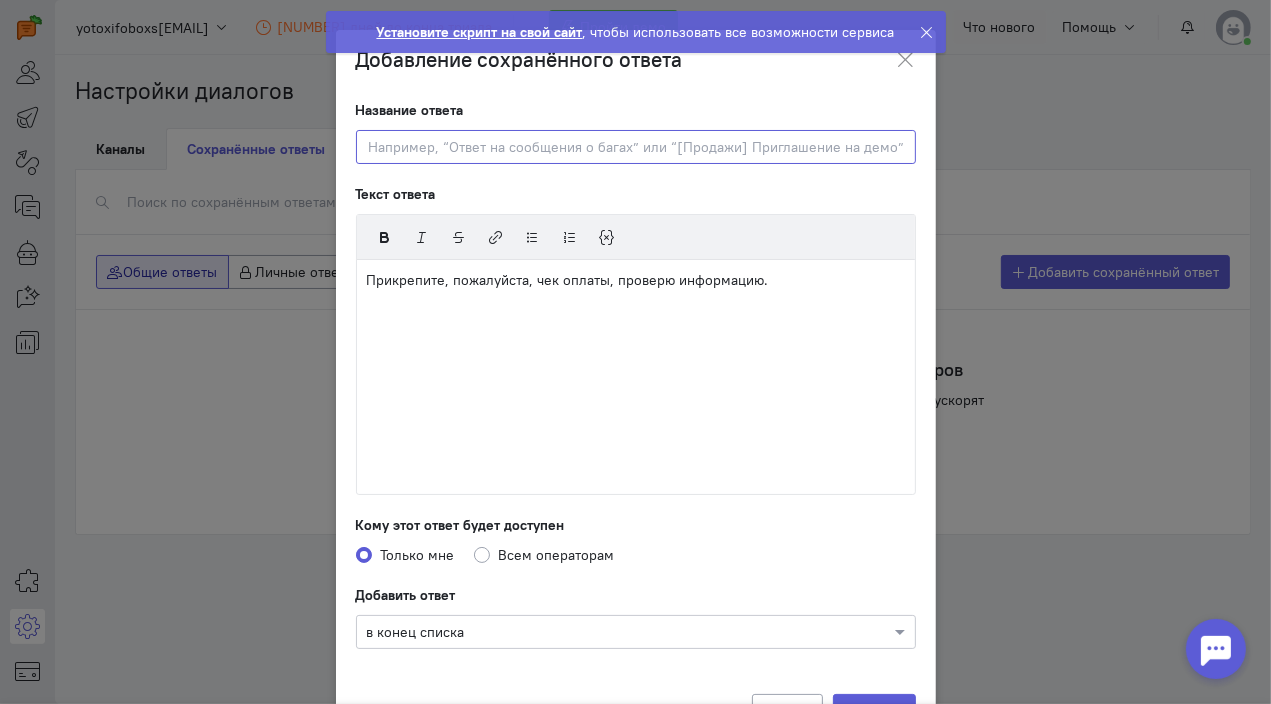 click 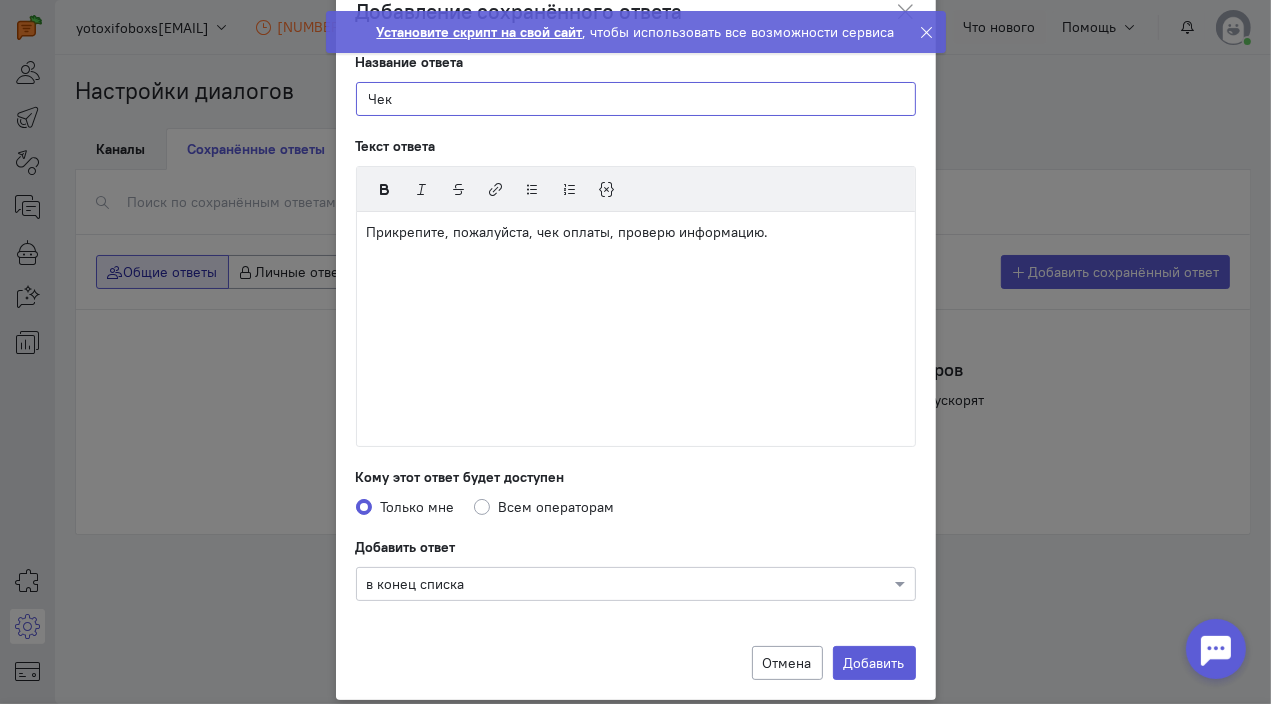 scroll, scrollTop: 72, scrollLeft: 0, axis: vertical 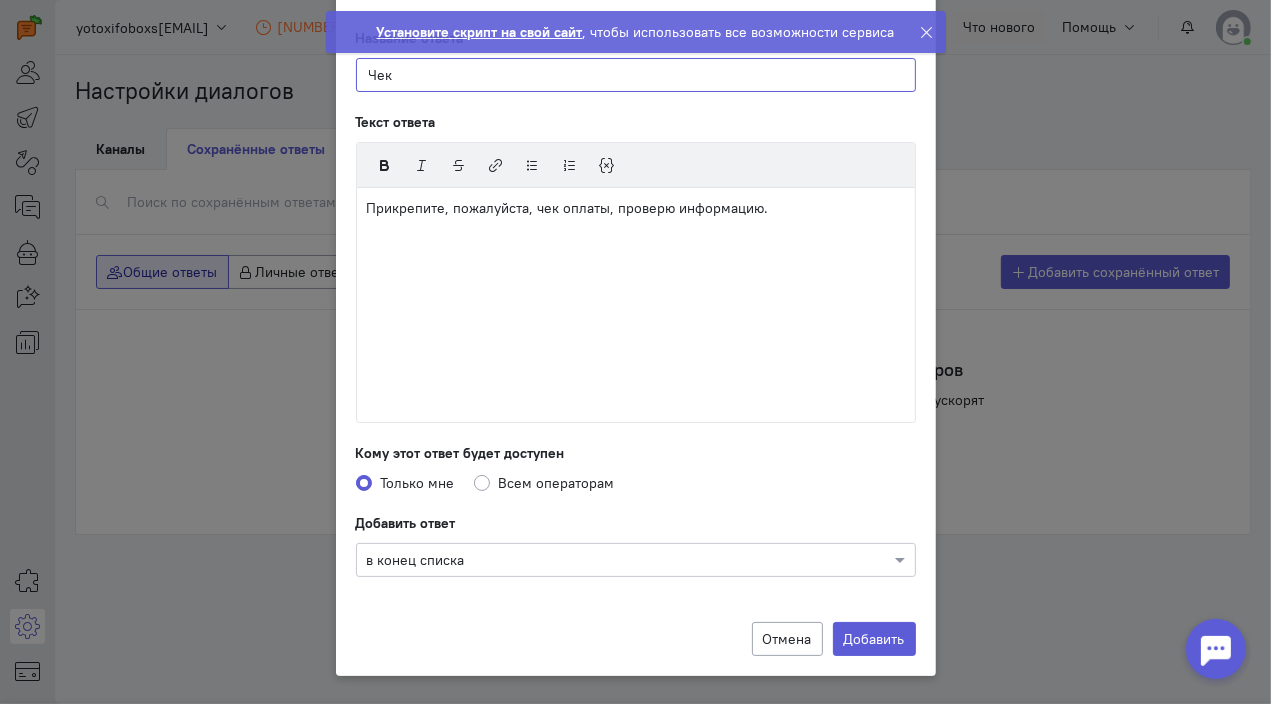 type on "Чек" 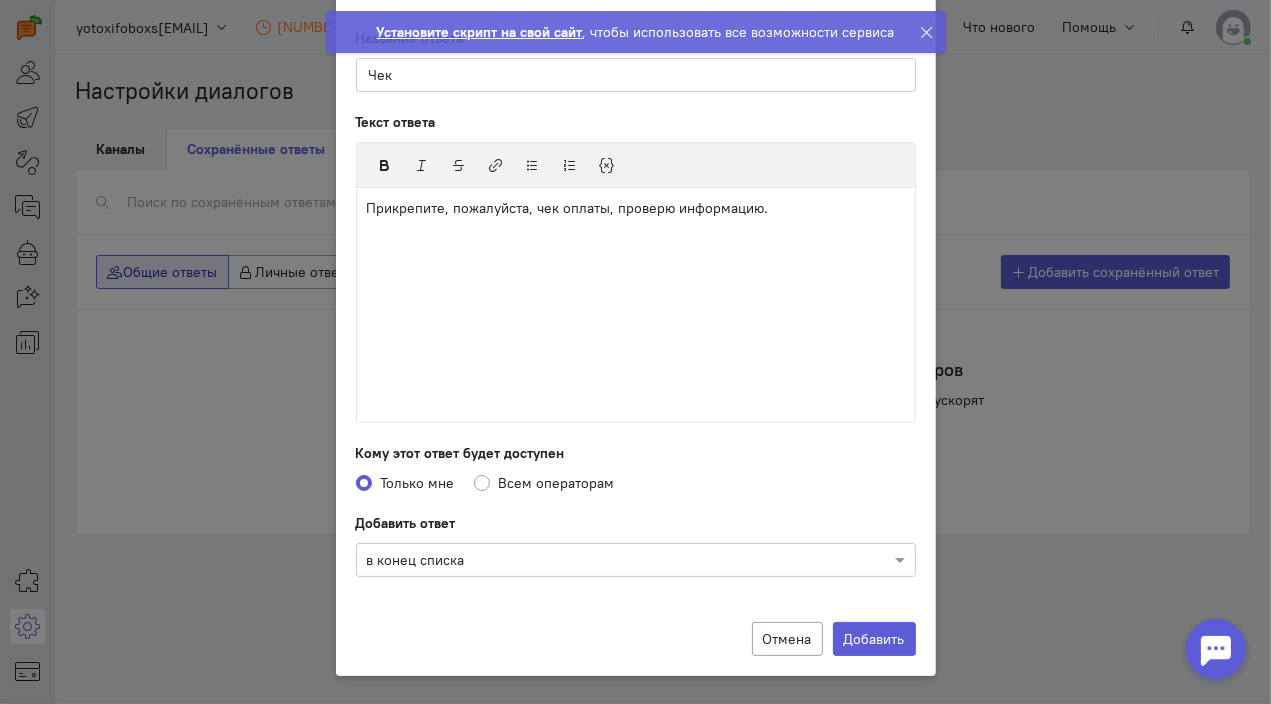 click 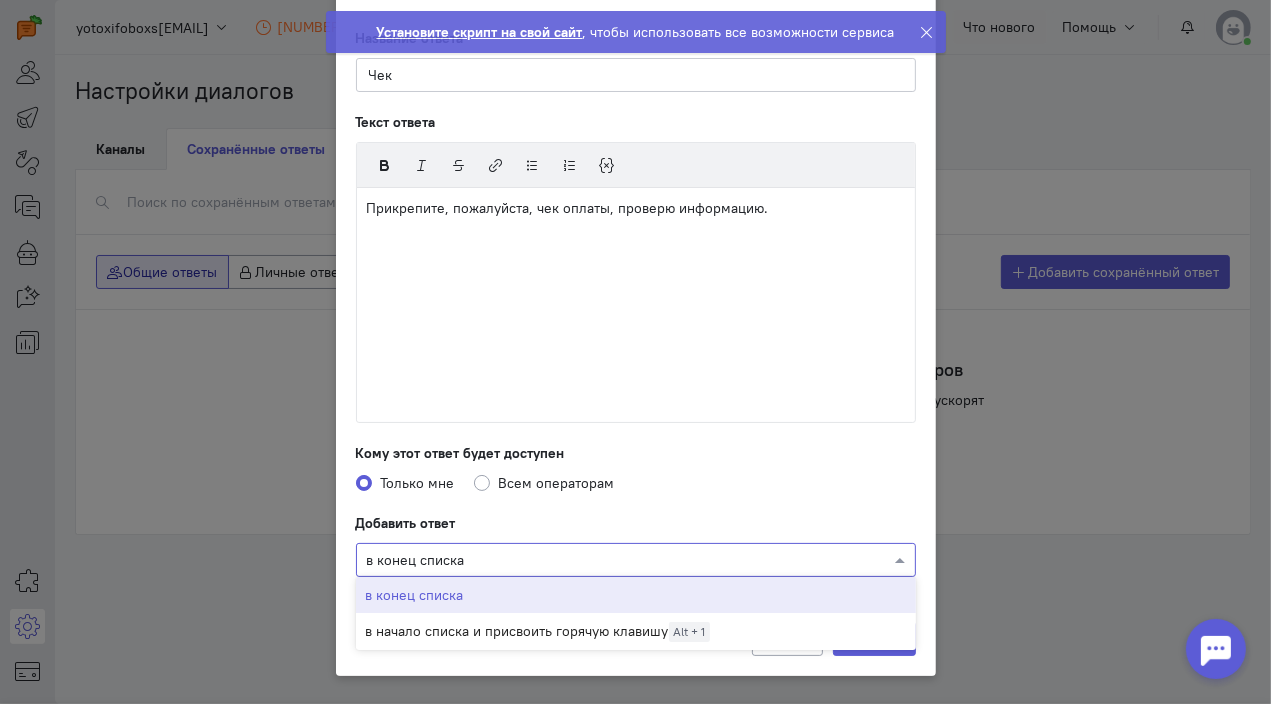 click on "в конец списка" at bounding box center [636, 595] 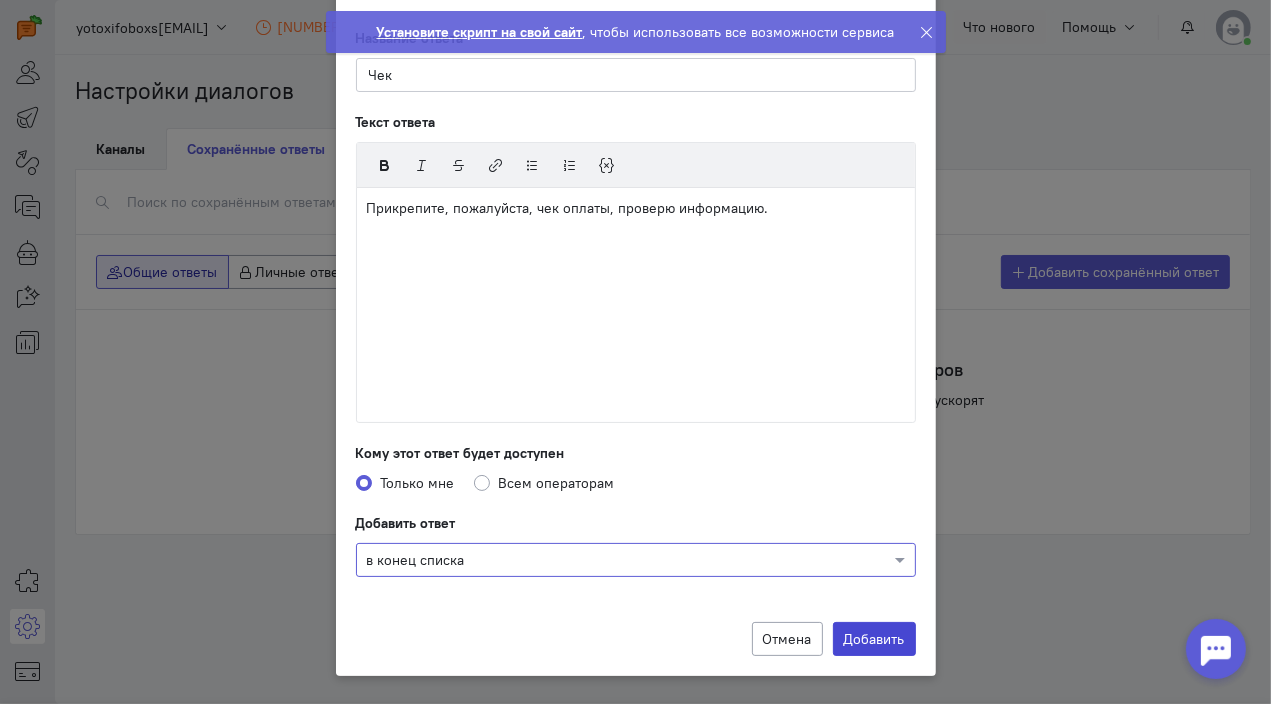 click on "Добавить" 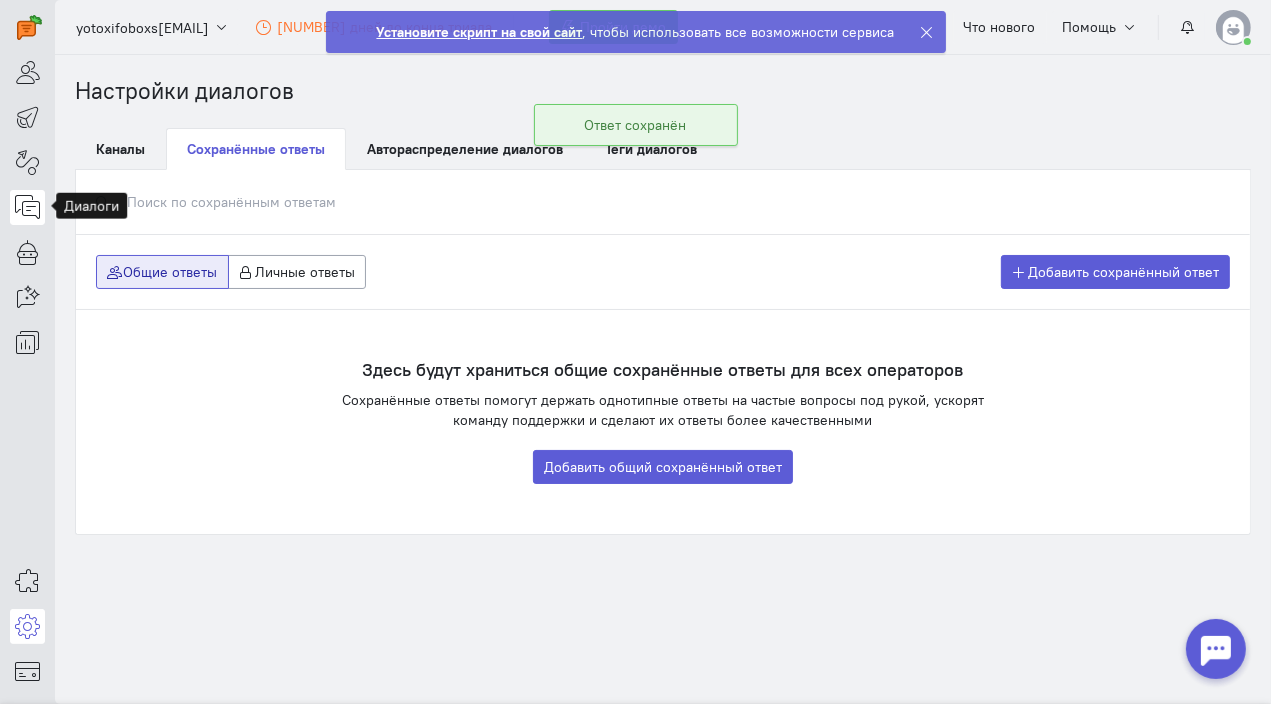 click at bounding box center [27, 207] 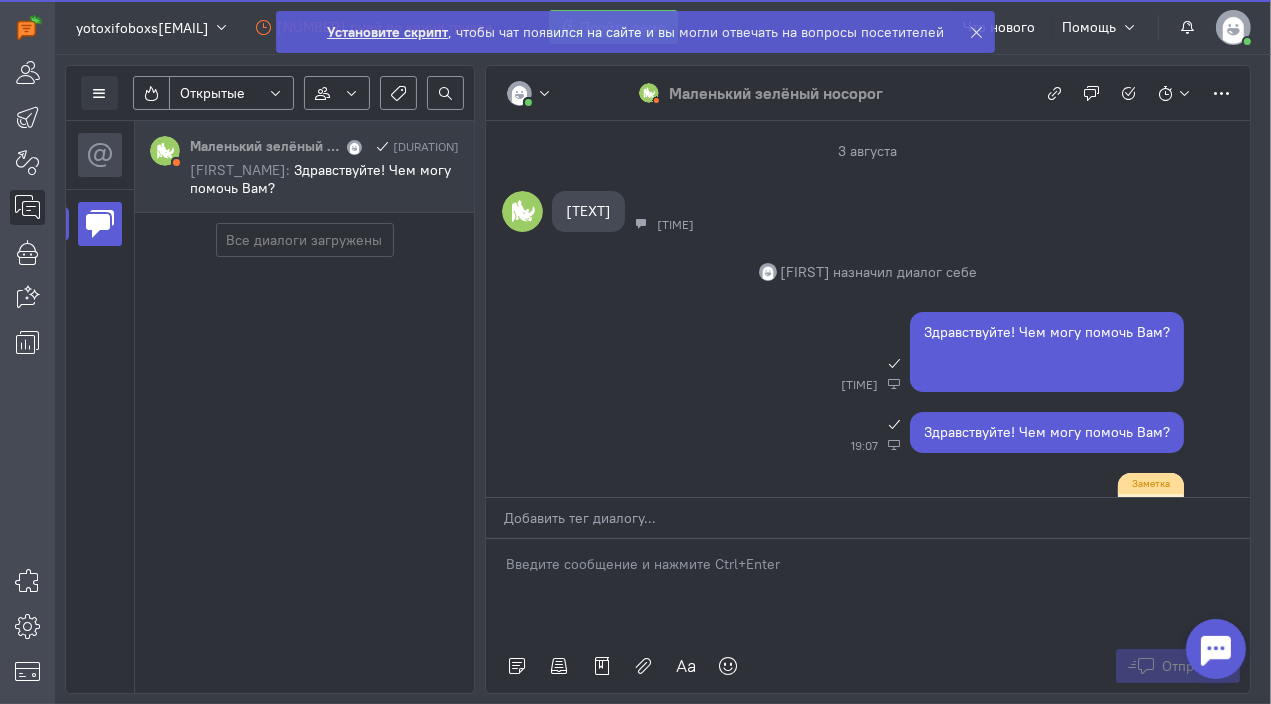 scroll, scrollTop: 136, scrollLeft: 0, axis: vertical 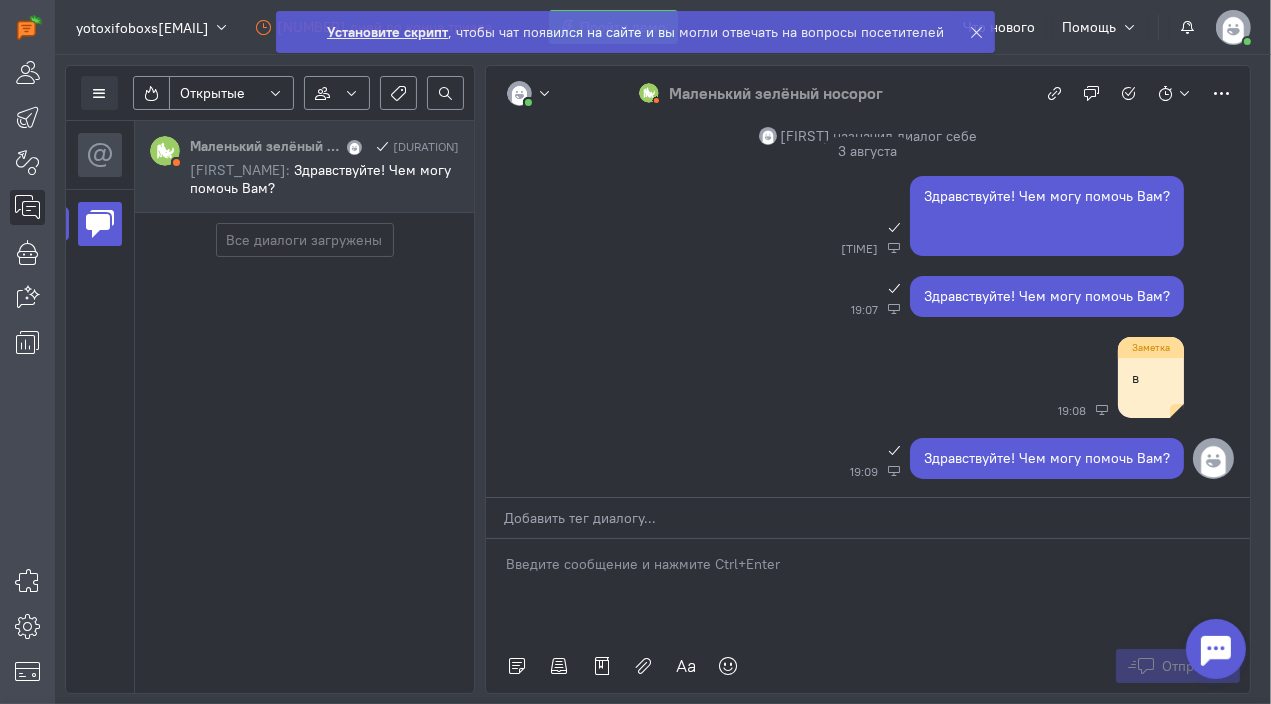 click 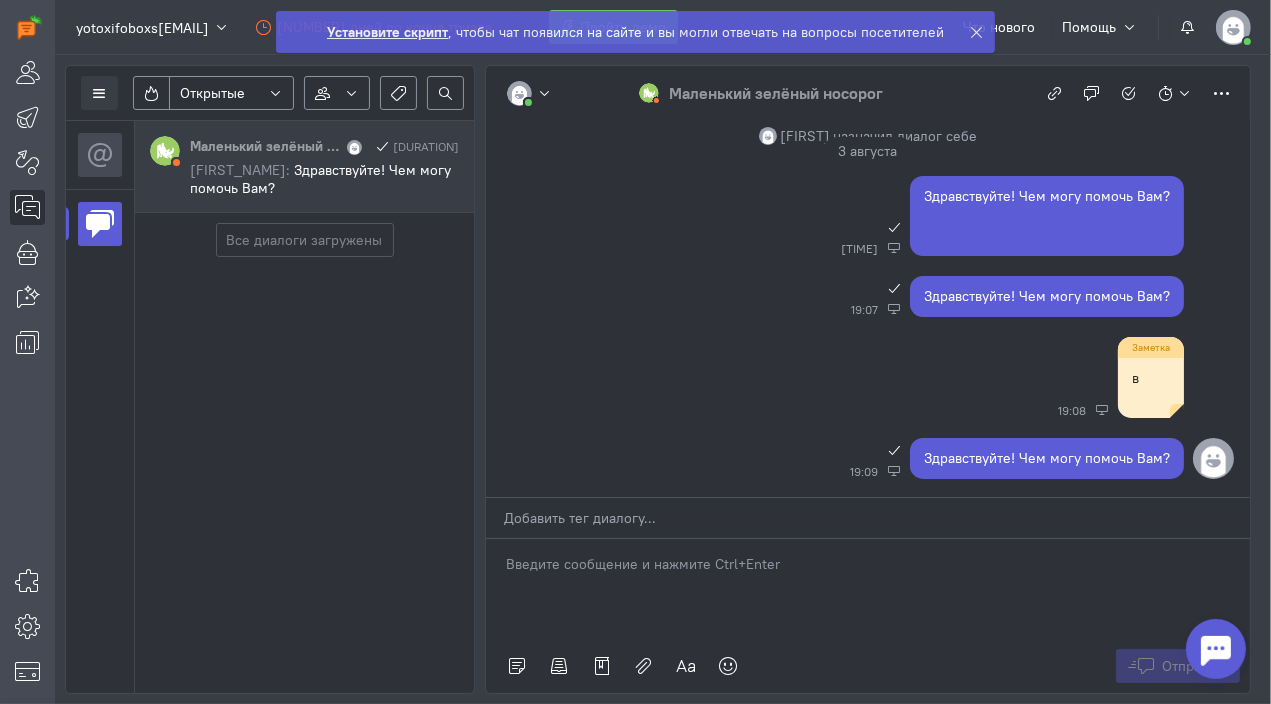 drag, startPoint x: 791, startPoint y: 559, endPoint x: 709, endPoint y: 567, distance: 82.38932 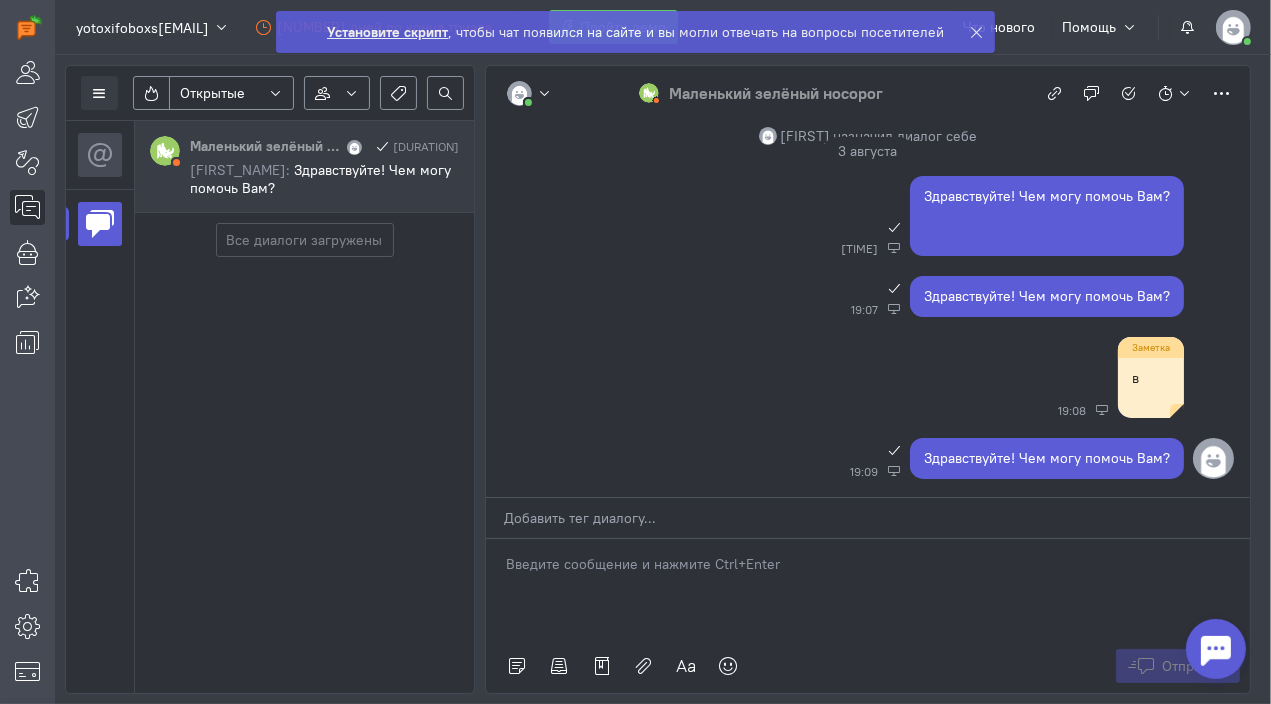click 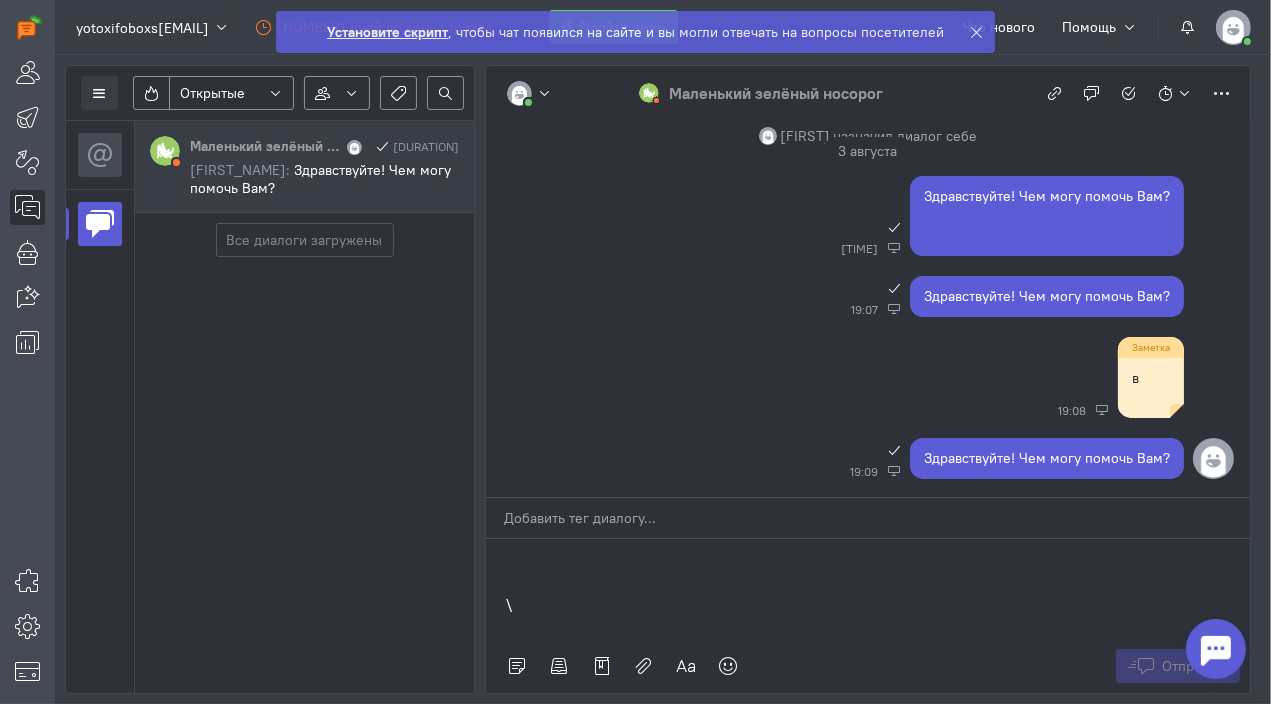 type 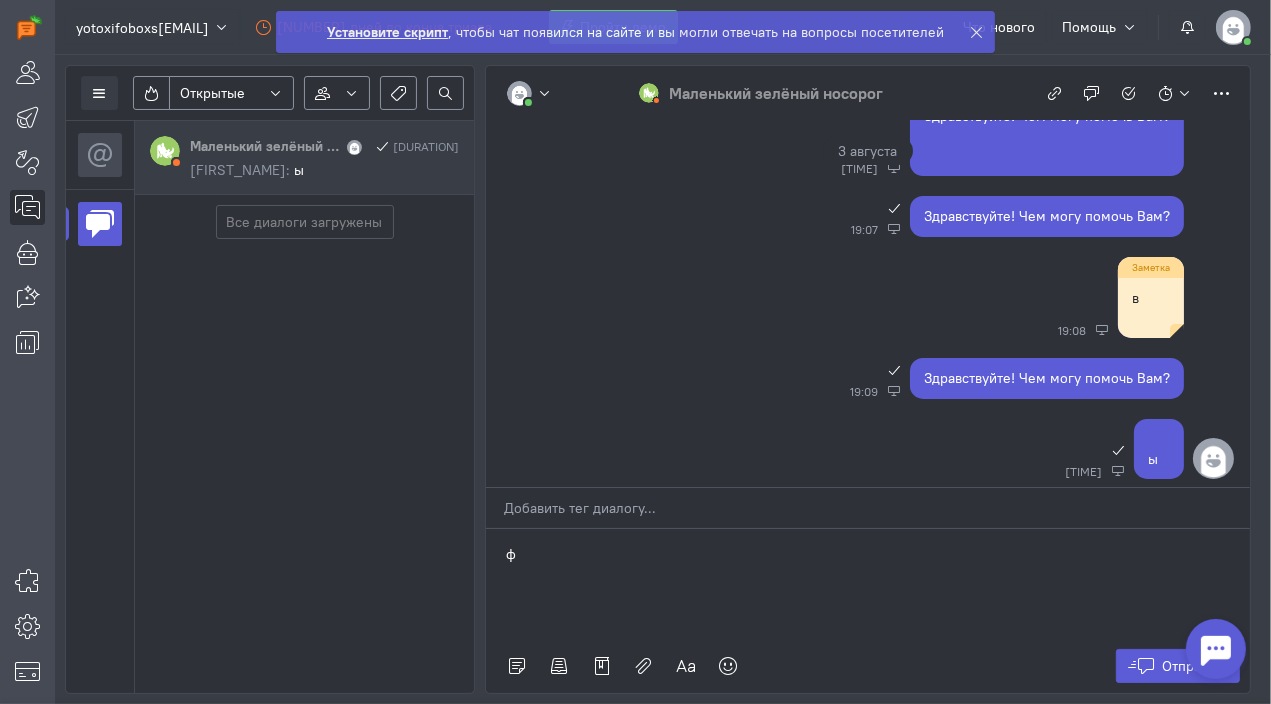 scroll, scrollTop: 336, scrollLeft: 0, axis: vertical 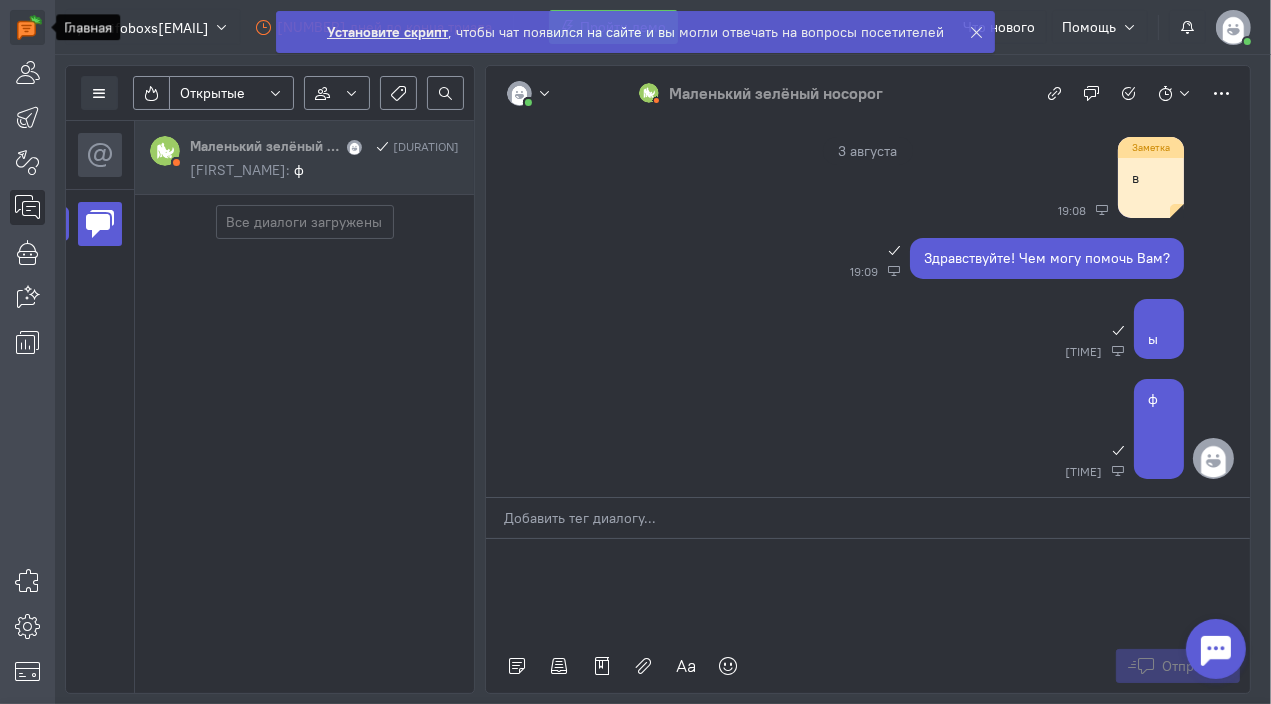 click at bounding box center (29, 27) 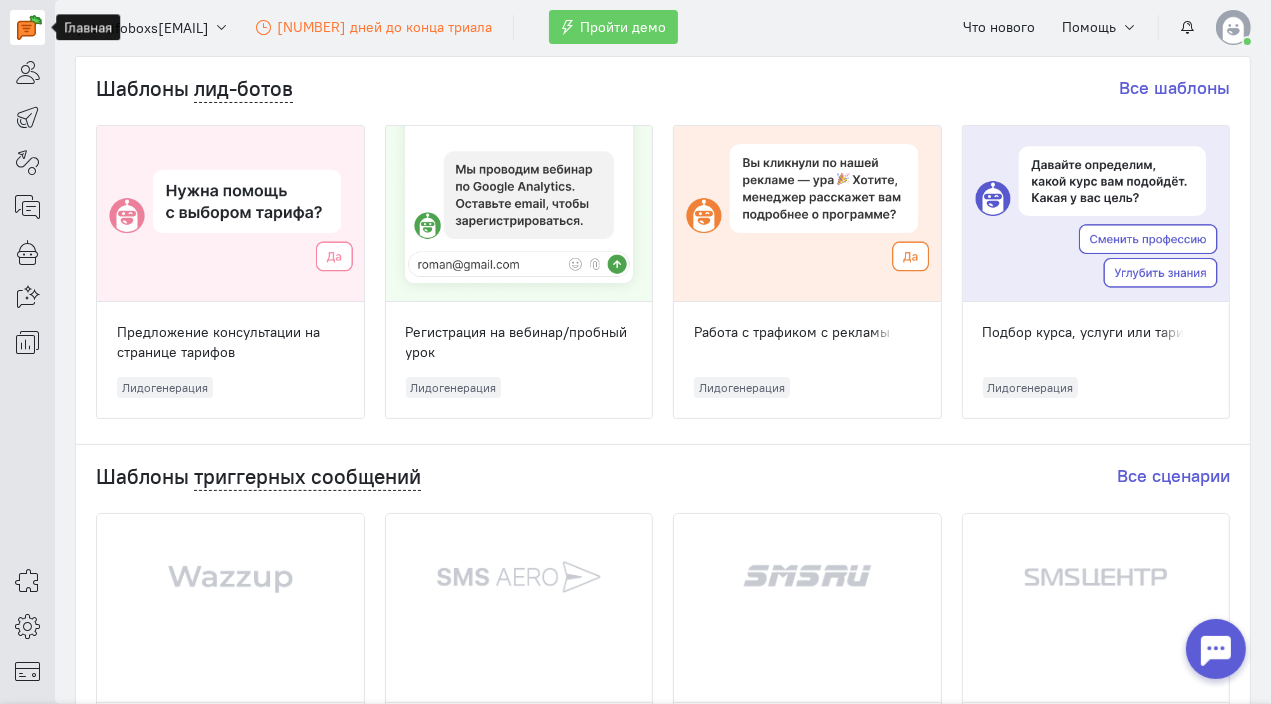 scroll, scrollTop: 0, scrollLeft: 0, axis: both 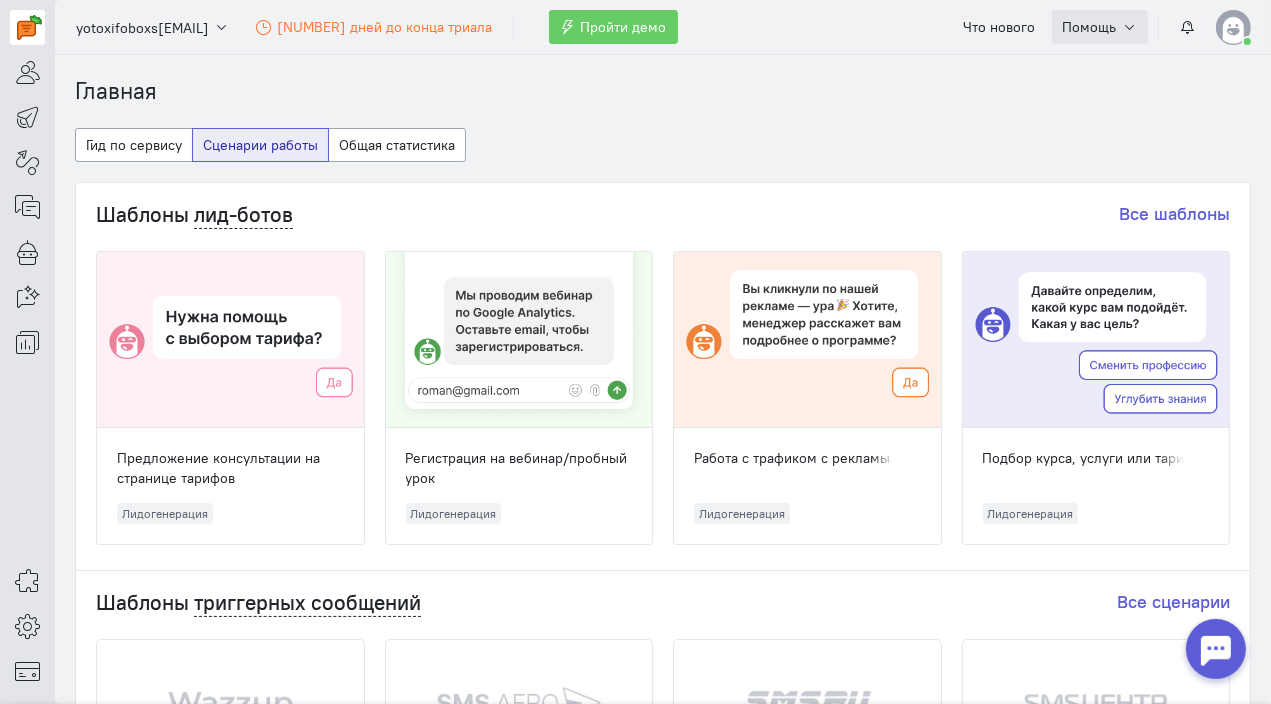 click at bounding box center (1129, 27) 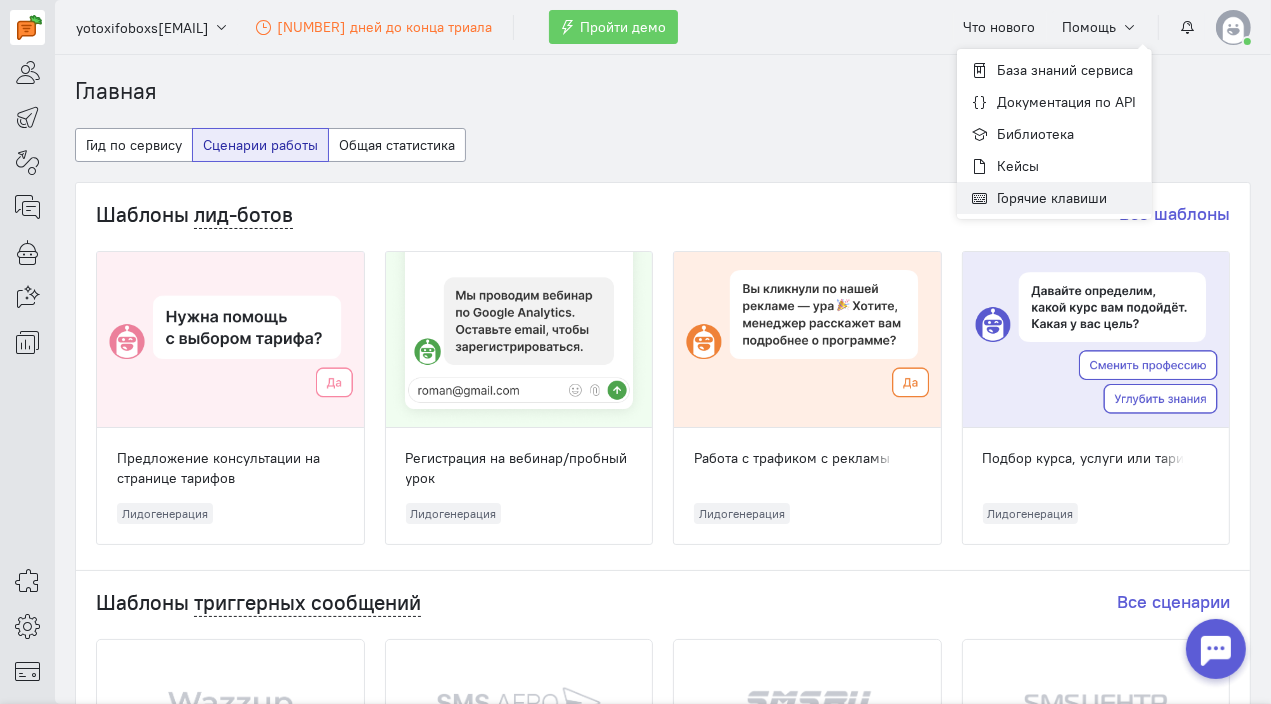click on "Горячие клавиши" at bounding box center [1053, 198] 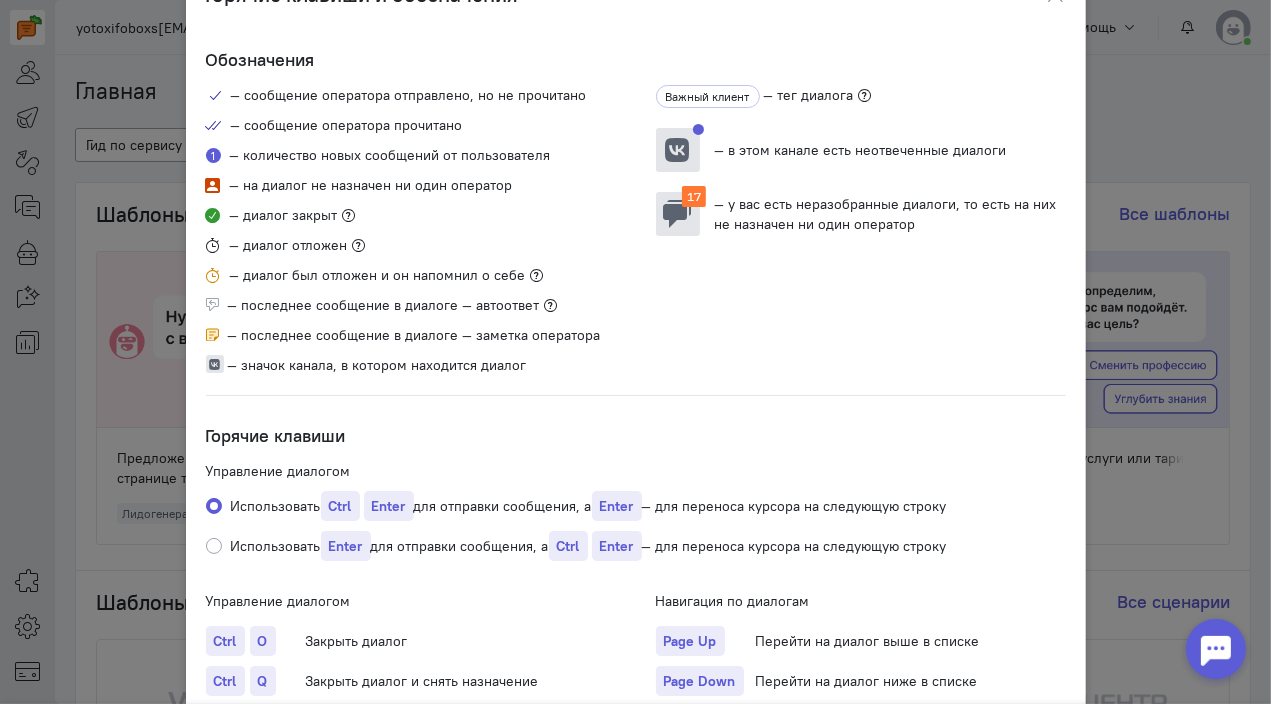 scroll, scrollTop: 100, scrollLeft: 0, axis: vertical 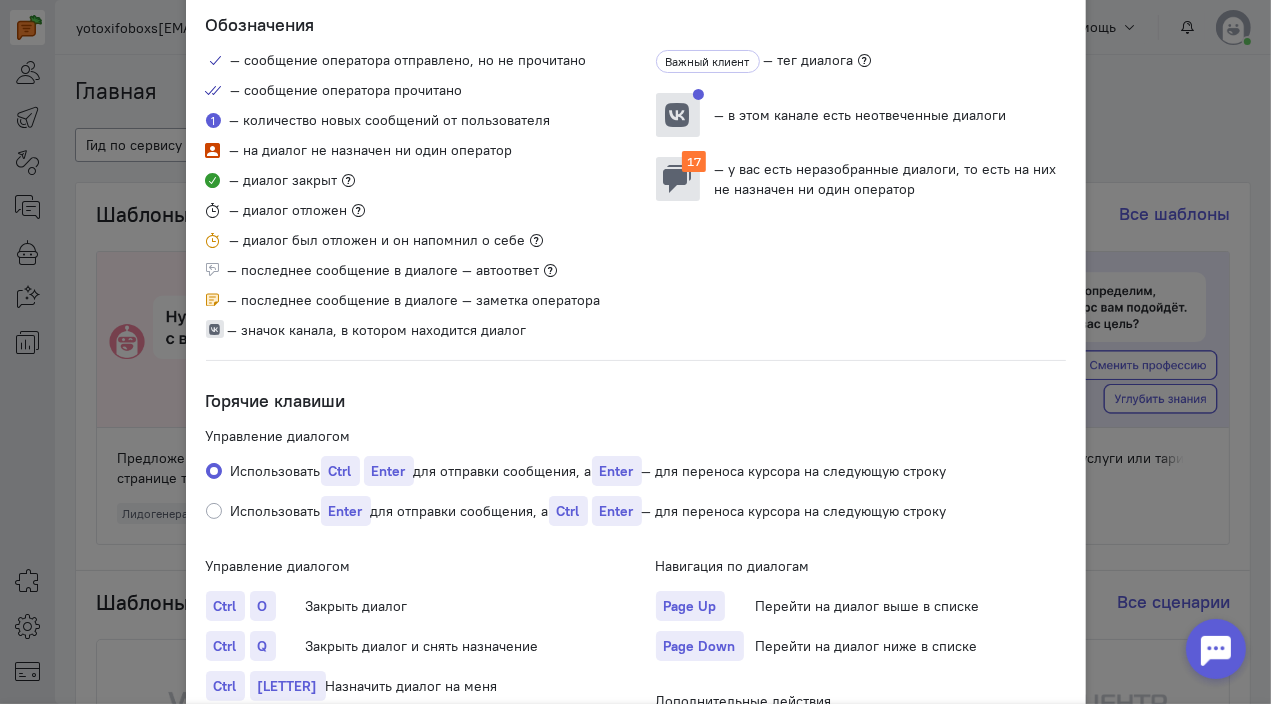 click on "Использовать  Enter  для отправки сообщения, а  Ctrl   Enter  — для переноса курсора на следующую строку" 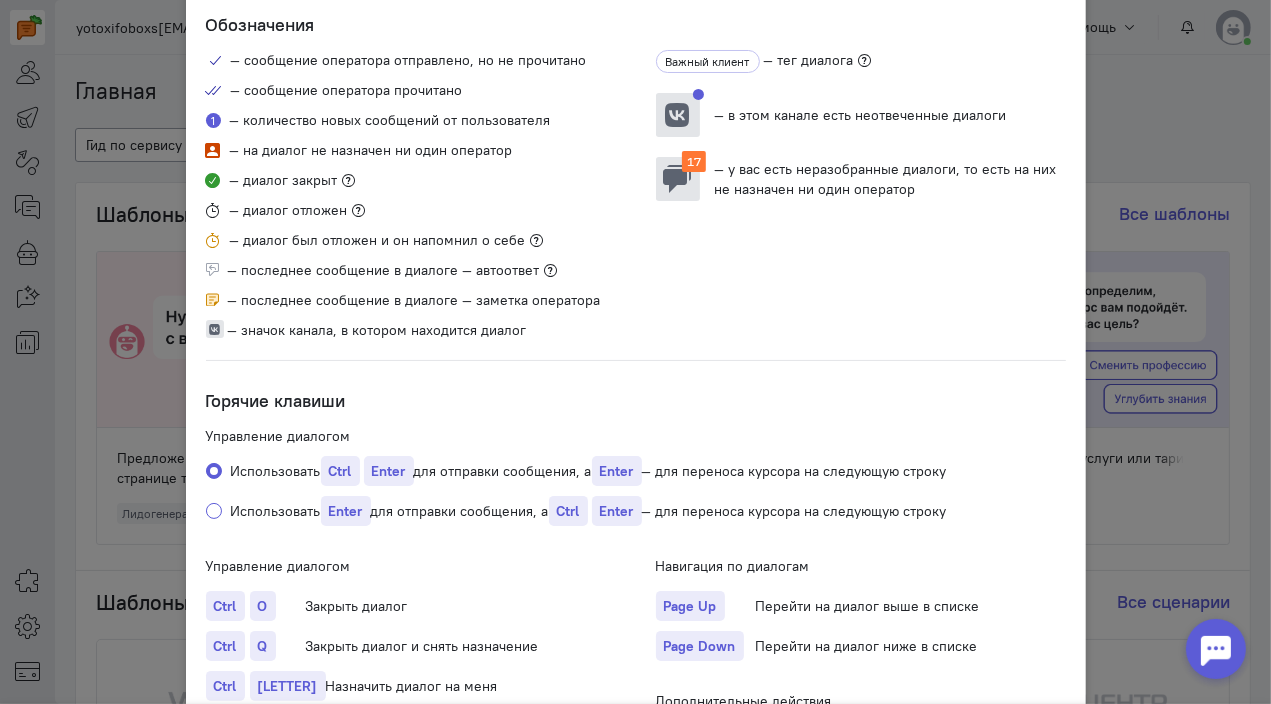 radio on "true" 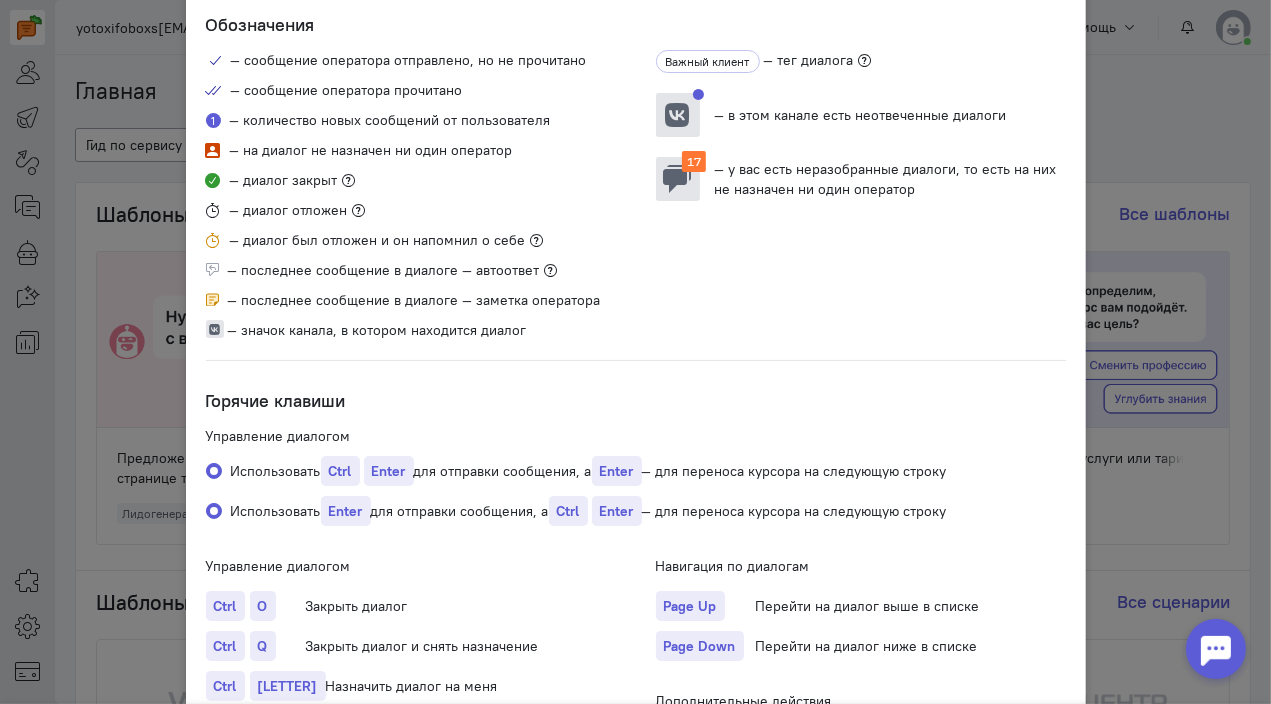 radio on "false" 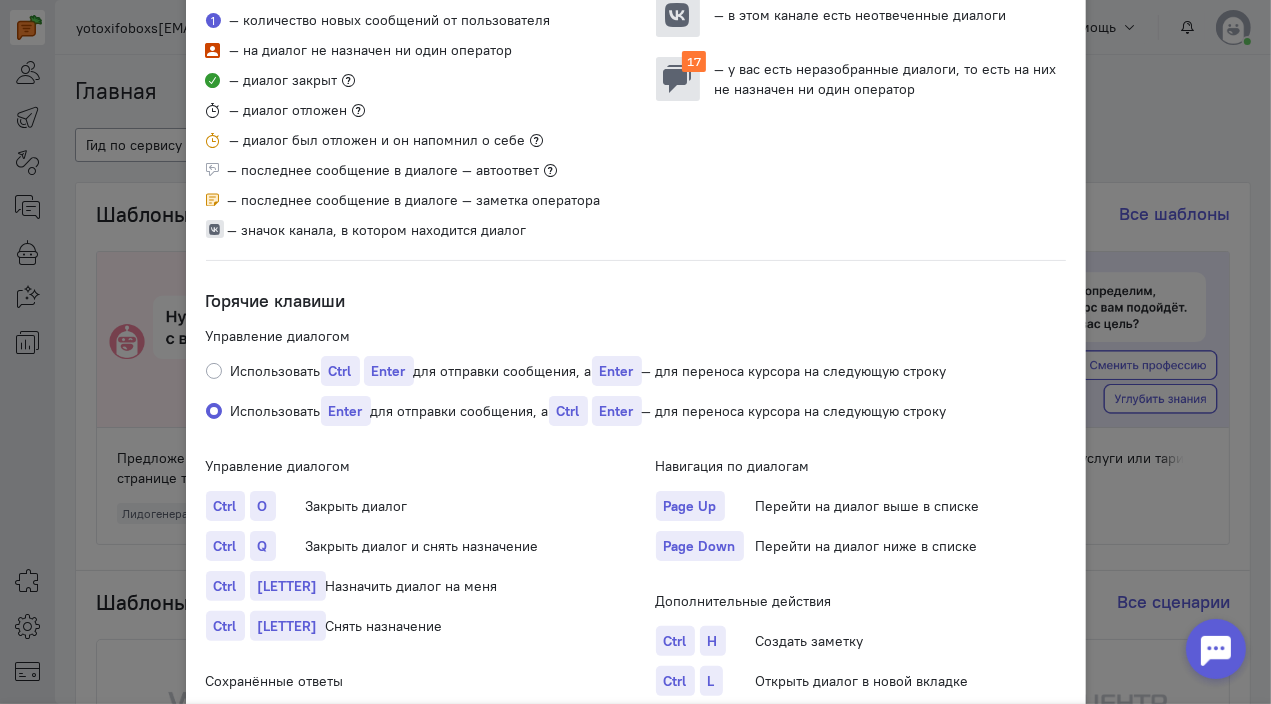 scroll, scrollTop: 300, scrollLeft: 0, axis: vertical 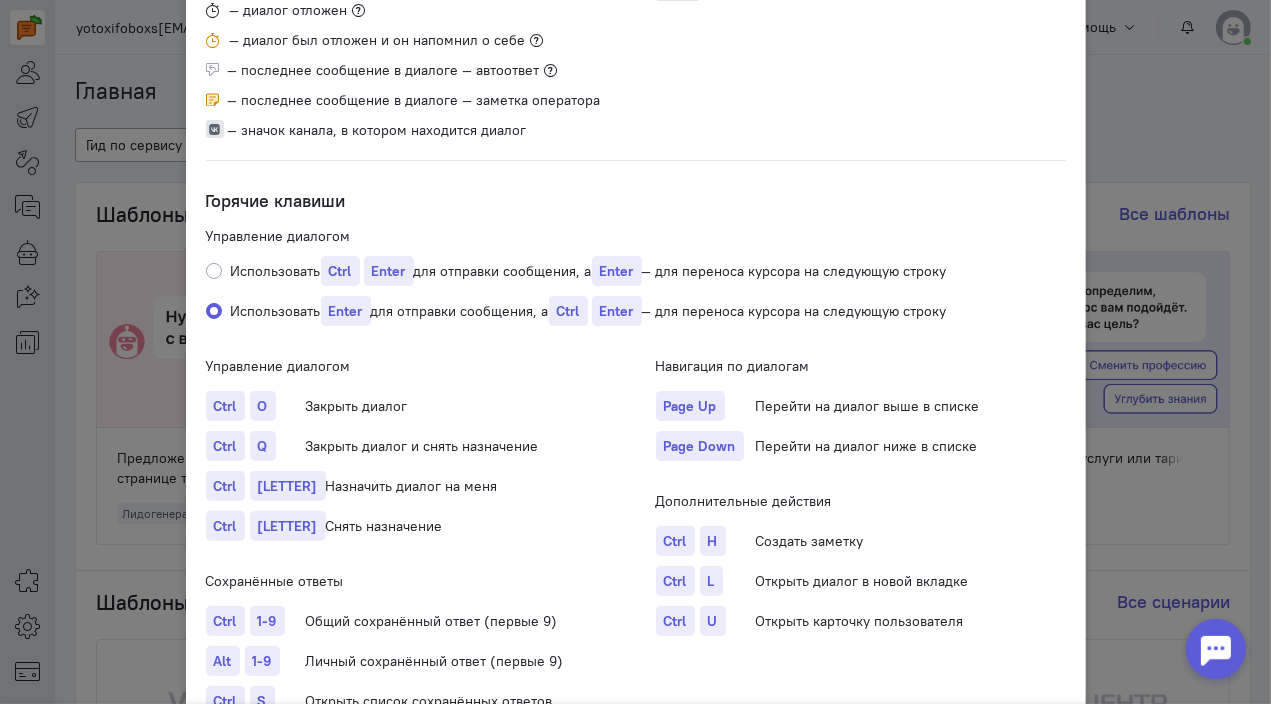 click on "O" 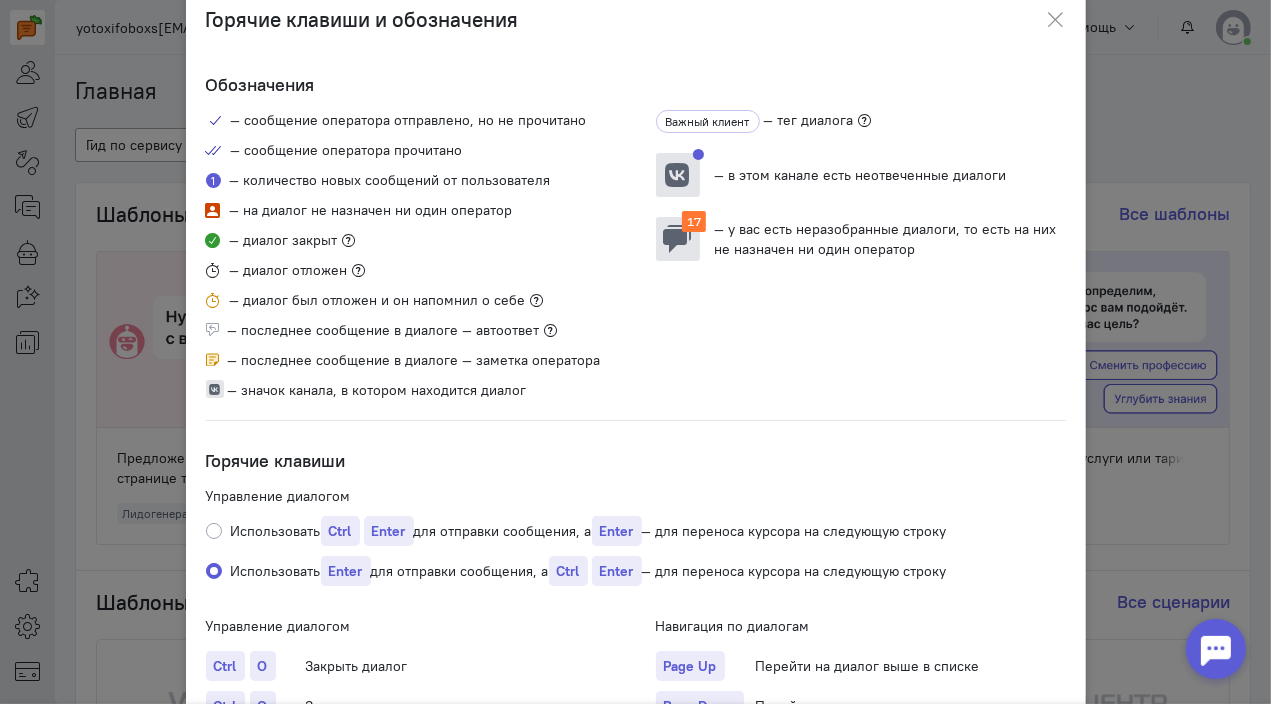 scroll, scrollTop: 0, scrollLeft: 0, axis: both 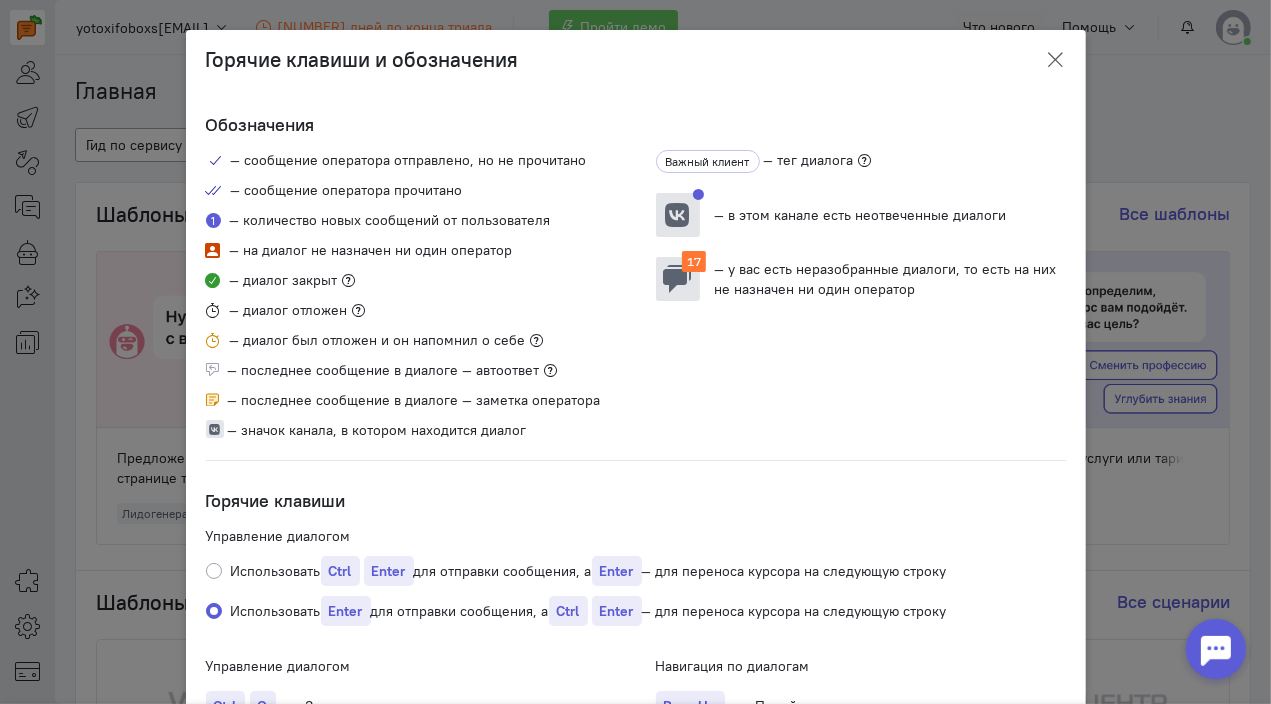 click 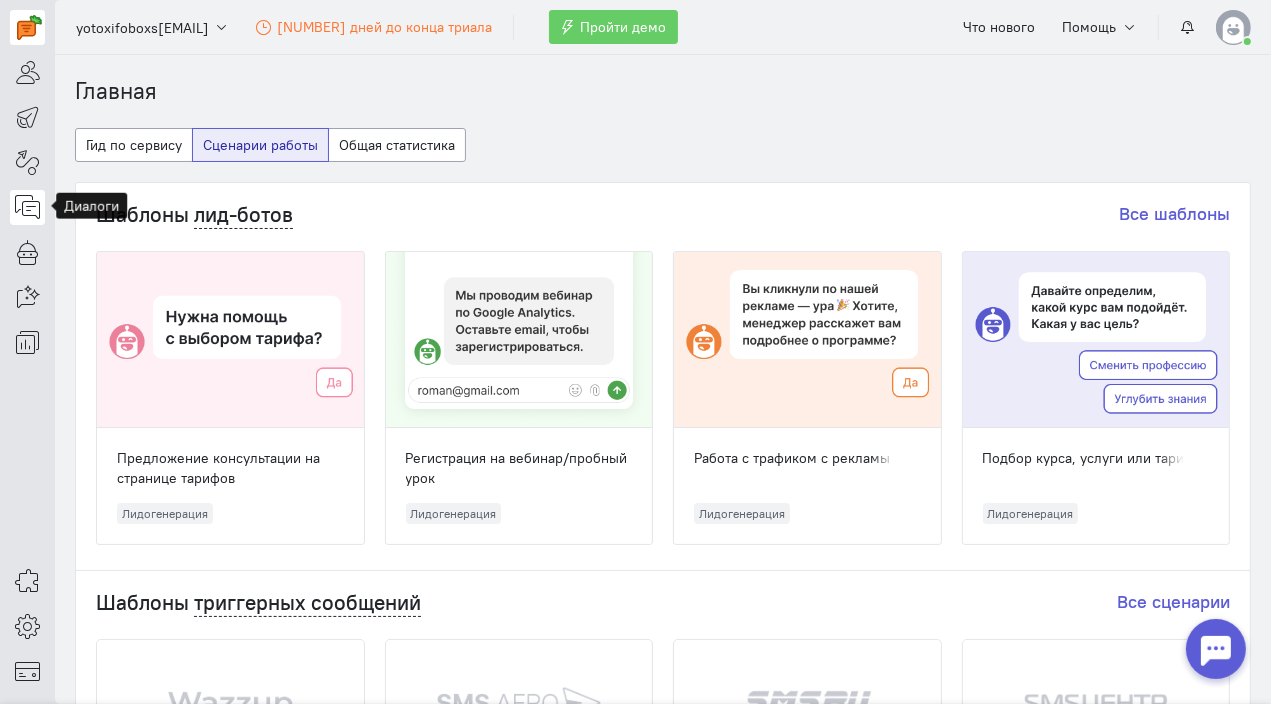 click at bounding box center [27, 207] 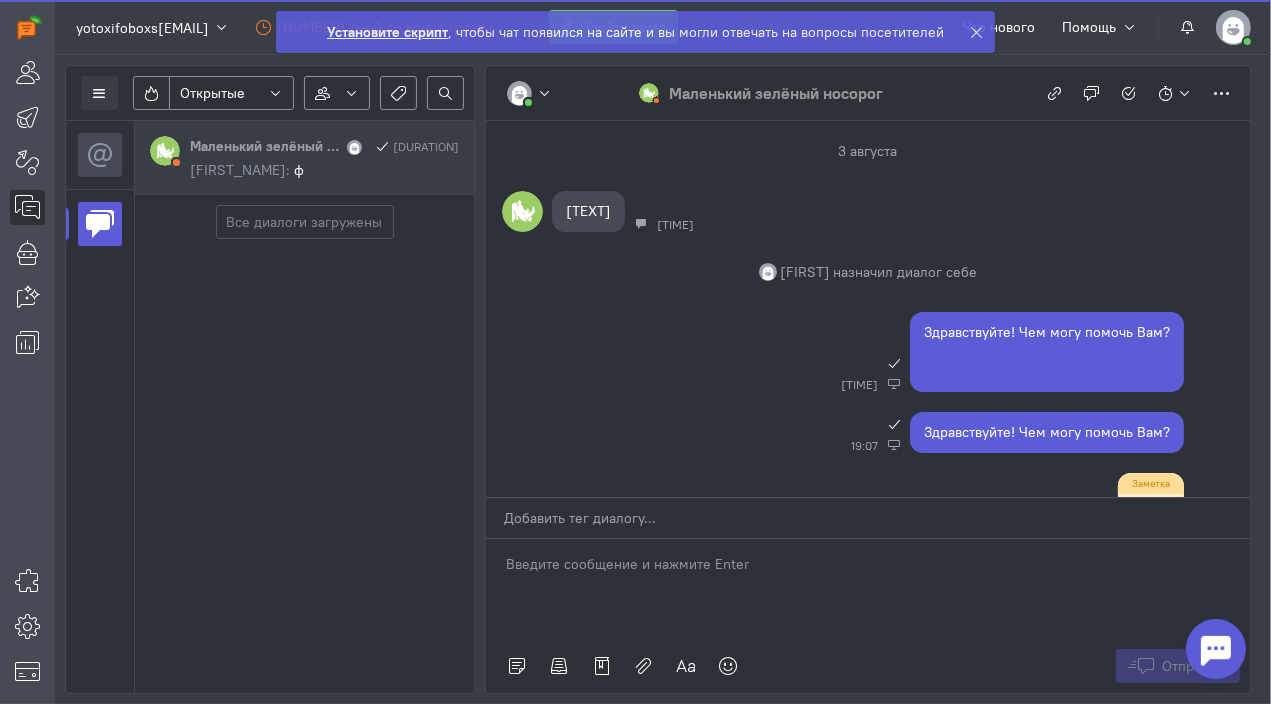 scroll, scrollTop: 336, scrollLeft: 0, axis: vertical 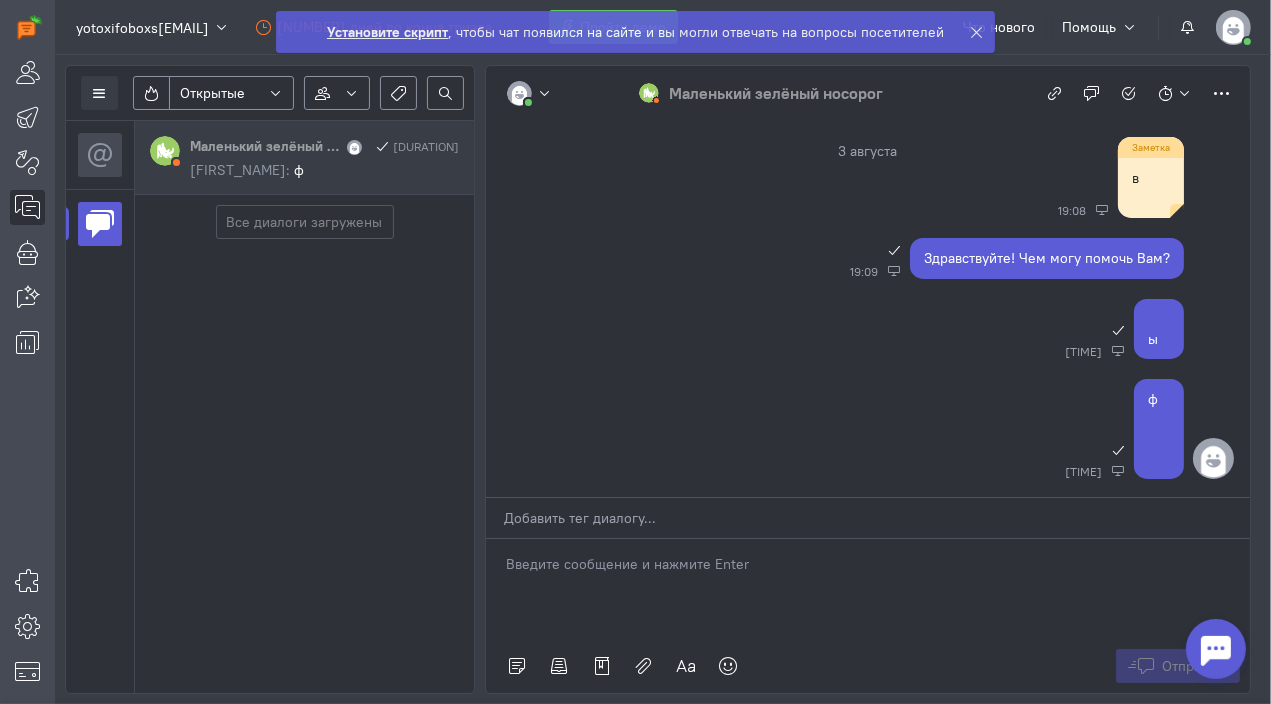 click 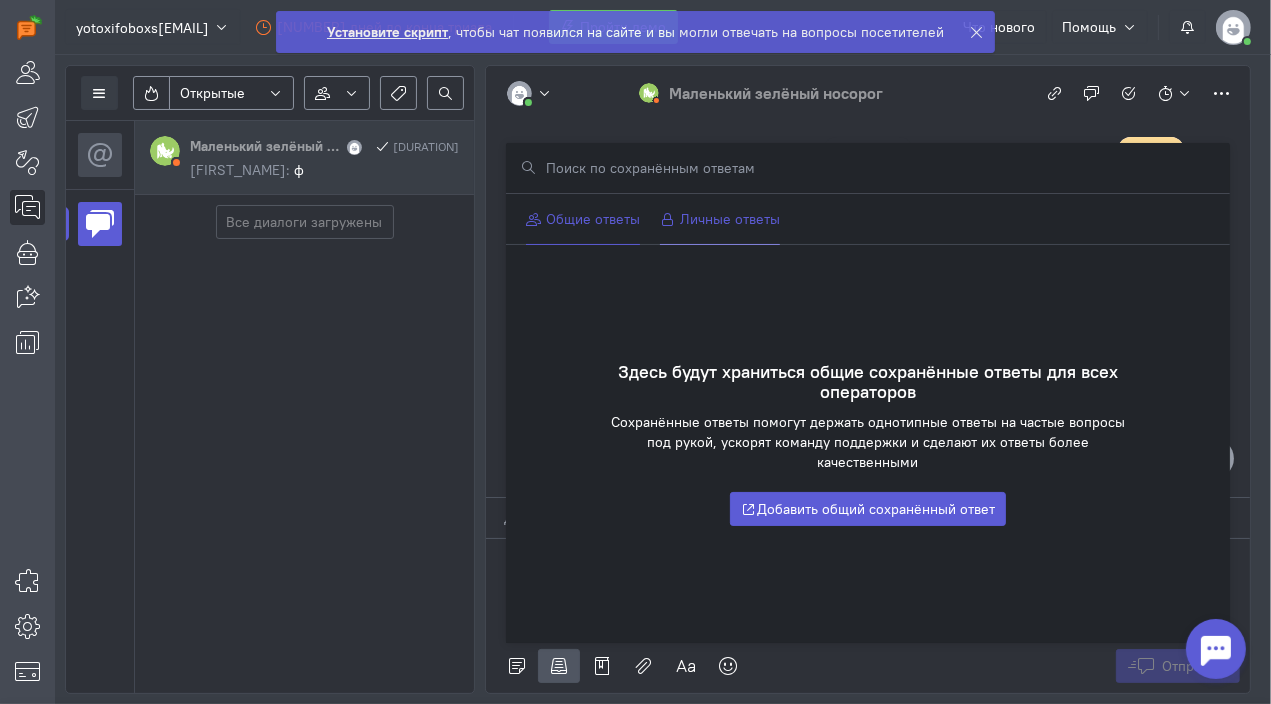 click on "Личные ответы" at bounding box center (720, 219) 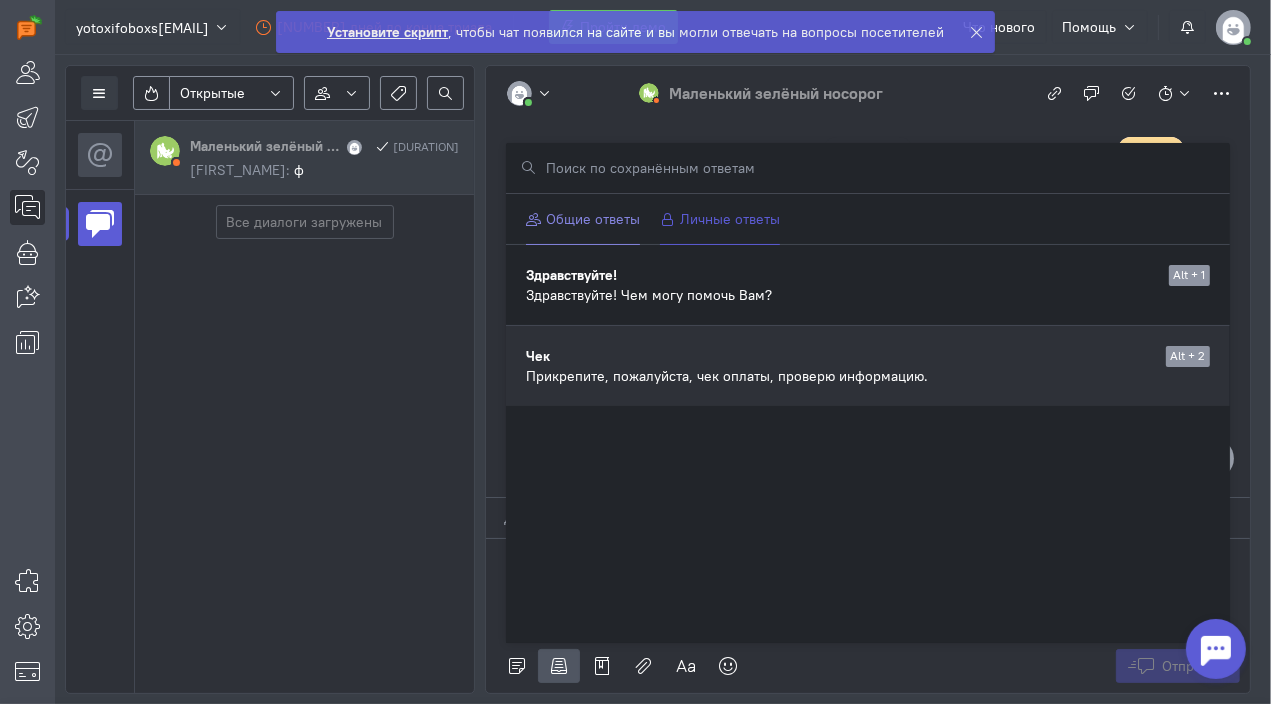 click on "Чек" at bounding box center [841, 356] 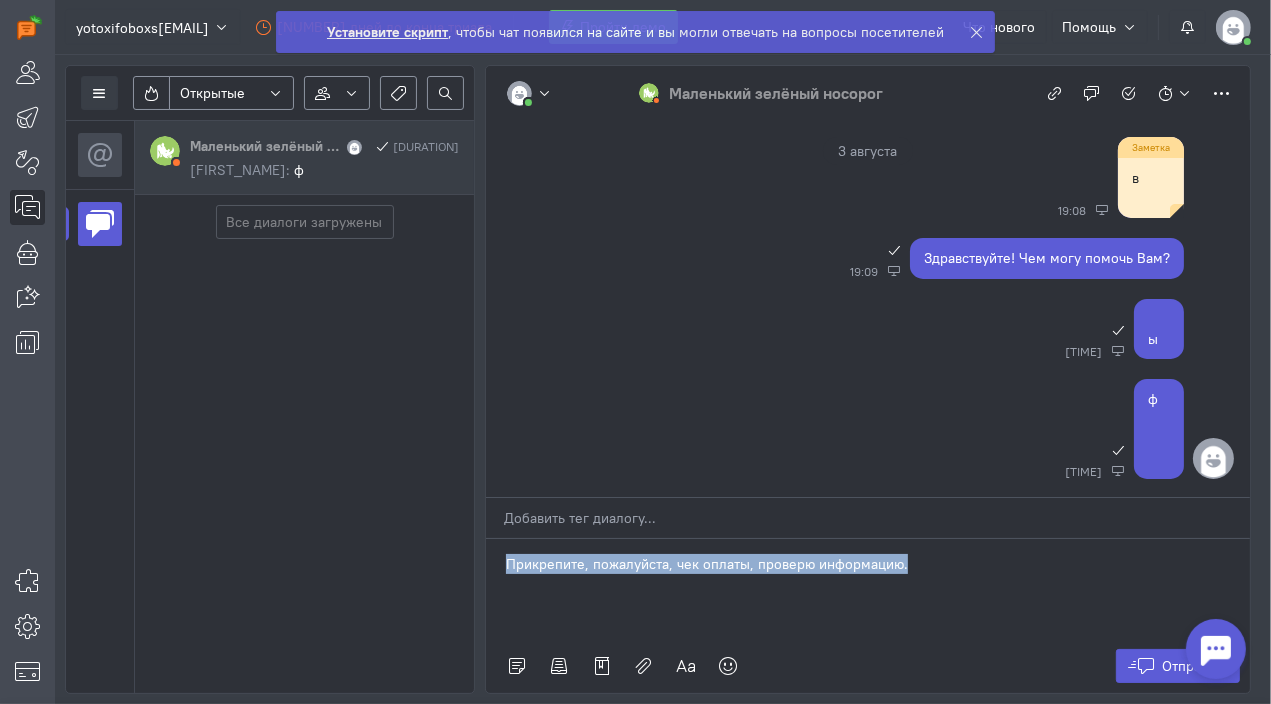 drag, startPoint x: 926, startPoint y: 562, endPoint x: 496, endPoint y: 553, distance: 430.09418 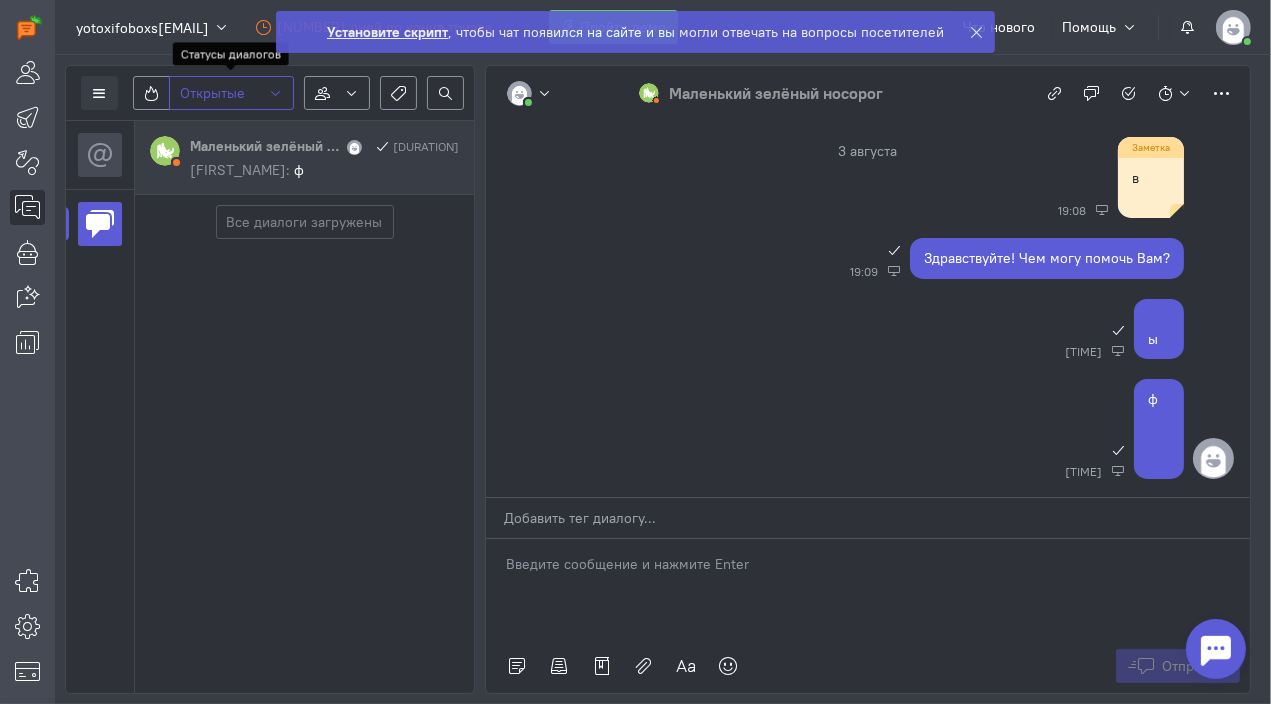 click on "Открытые" 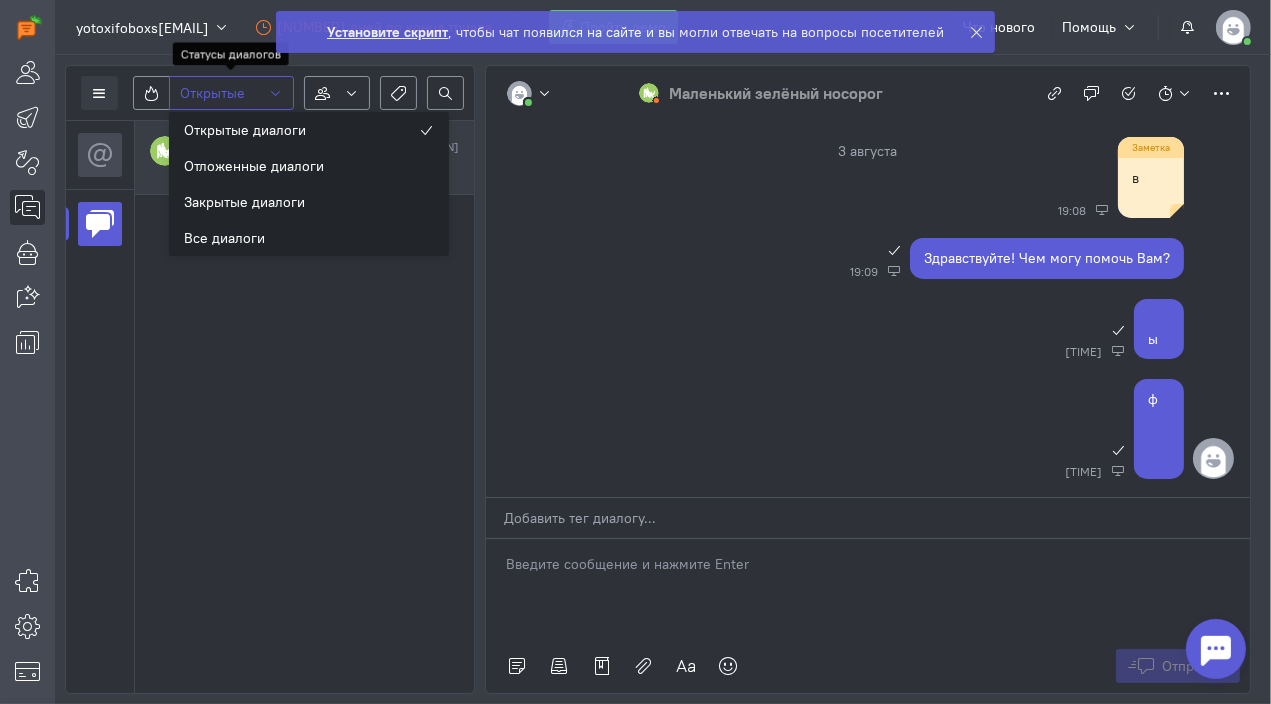 click on "Открытые" 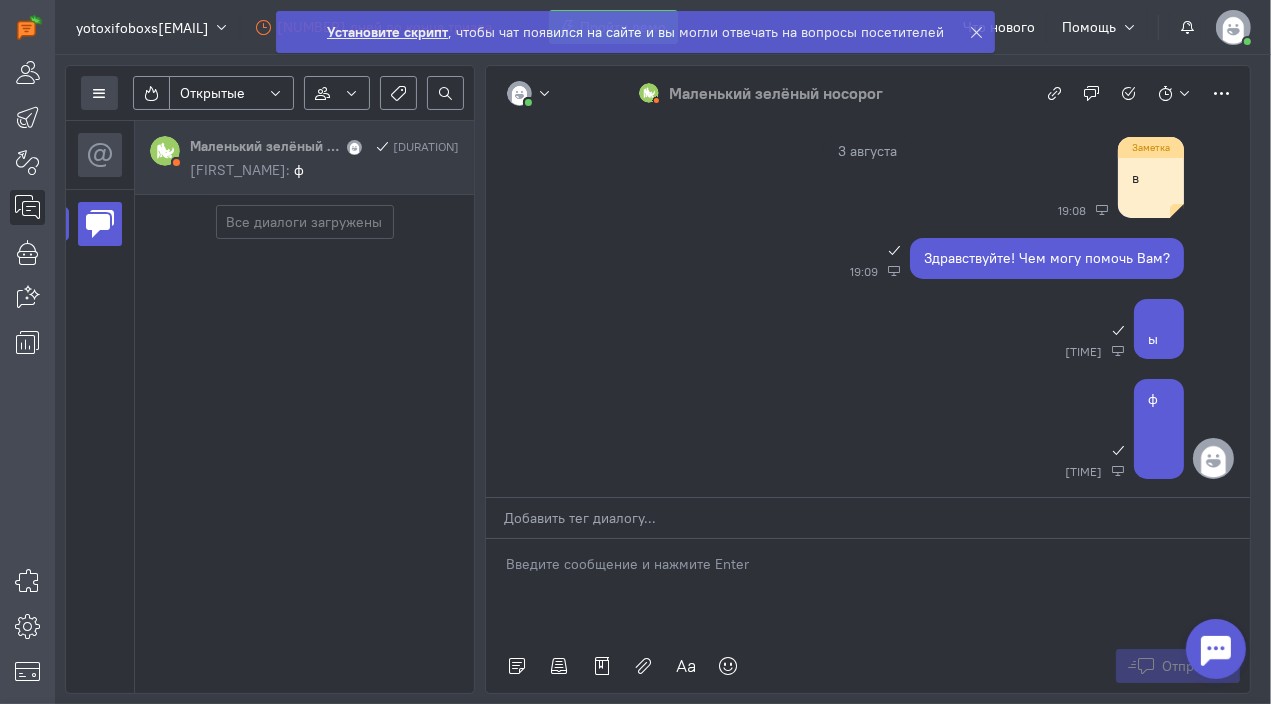 click at bounding box center (99, 93) 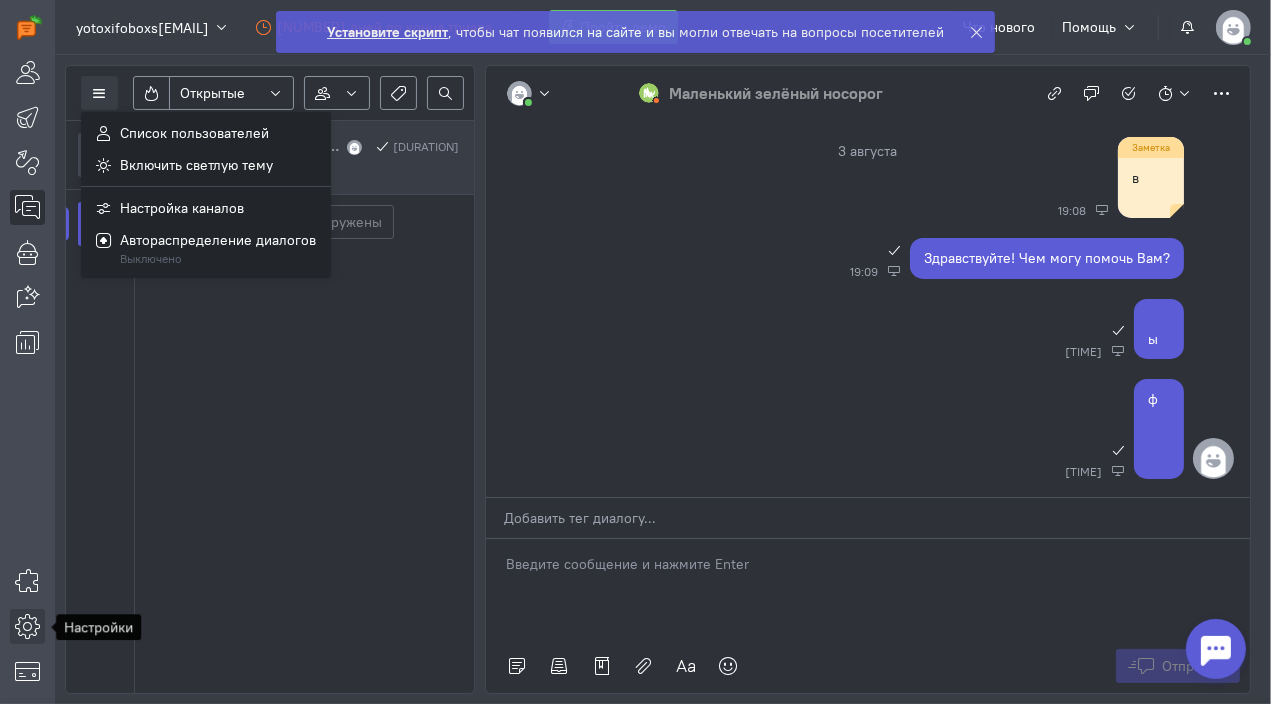 click at bounding box center [27, 626] 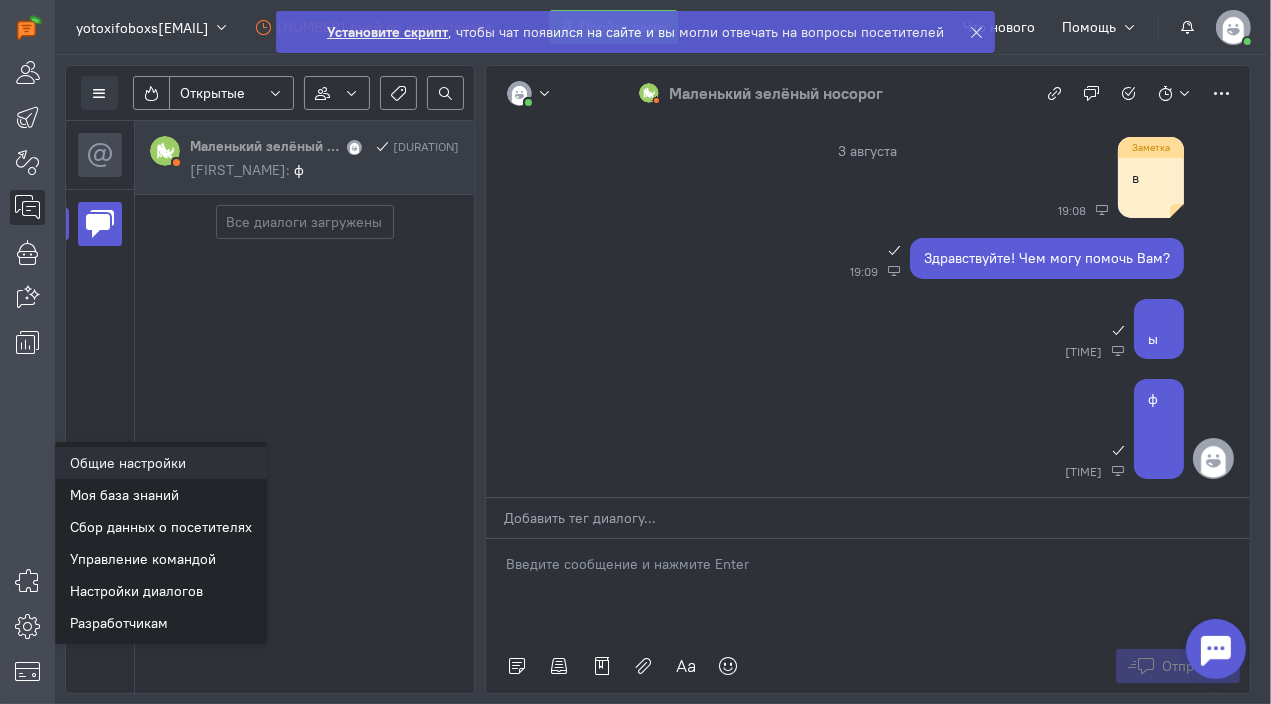 click on "Общие настройки" at bounding box center (161, 463) 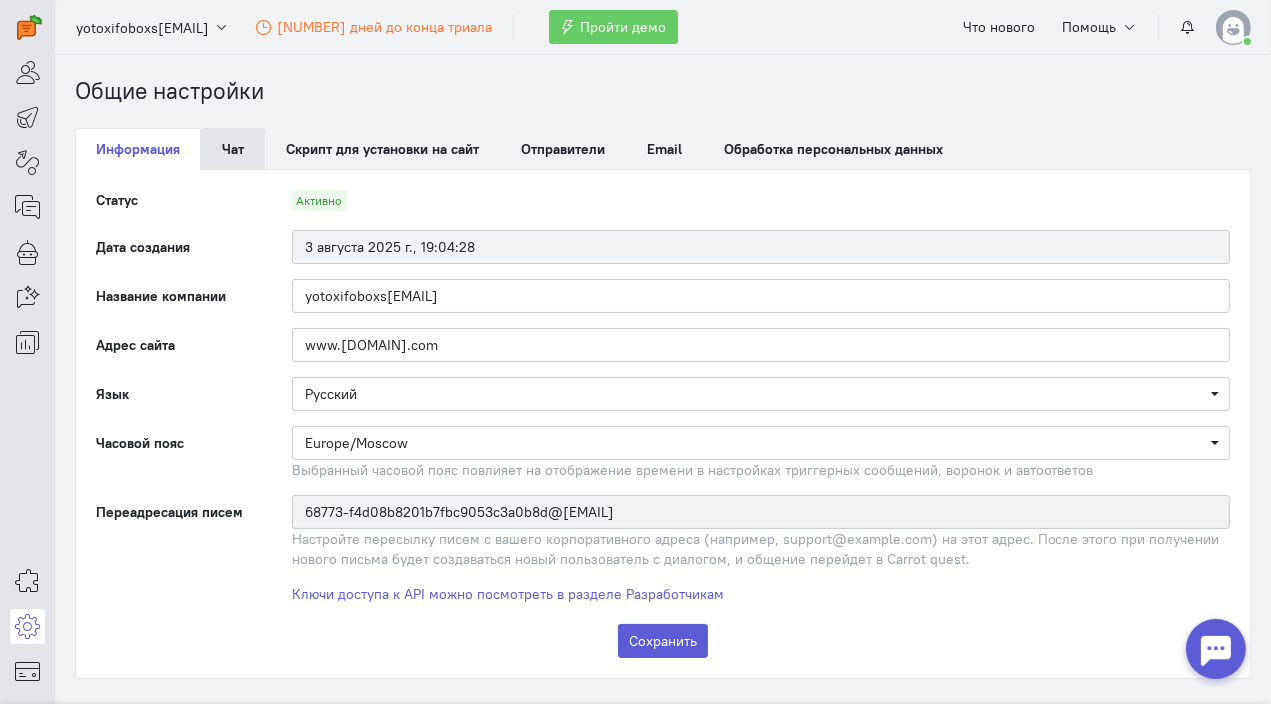 scroll, scrollTop: 0, scrollLeft: 0, axis: both 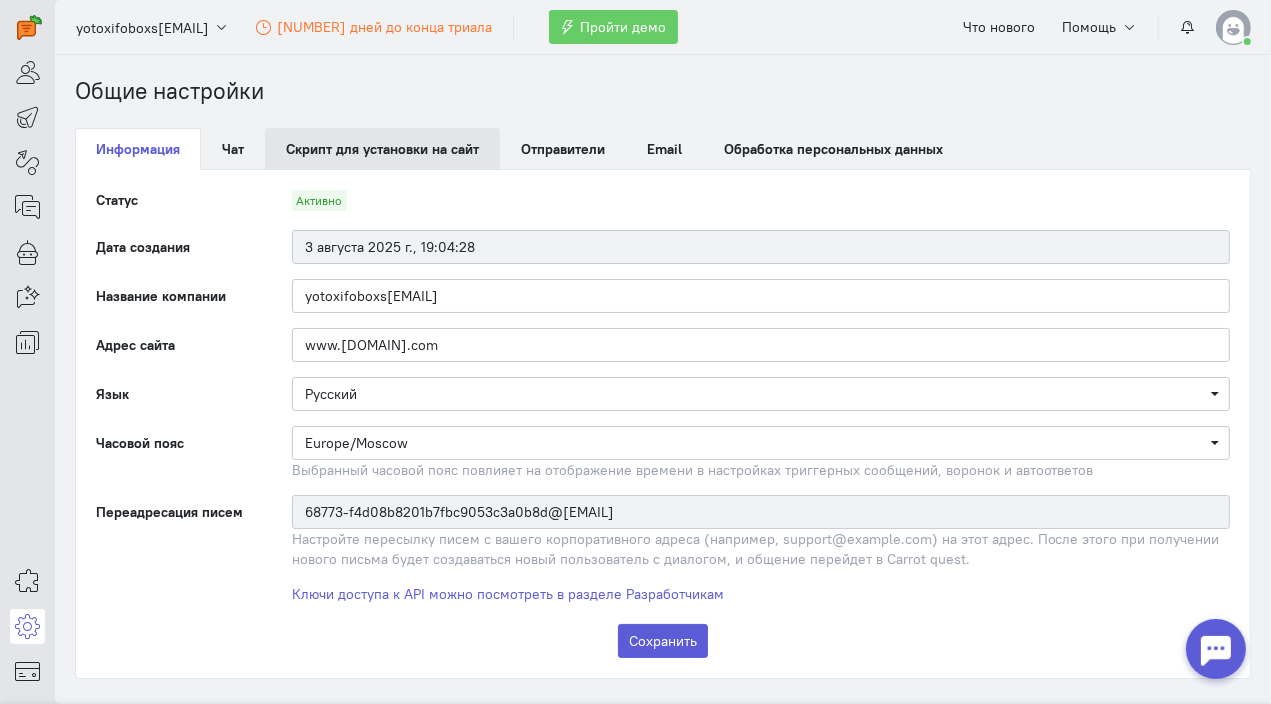 click on "Скрипт для установки на сайт" at bounding box center [382, 149] 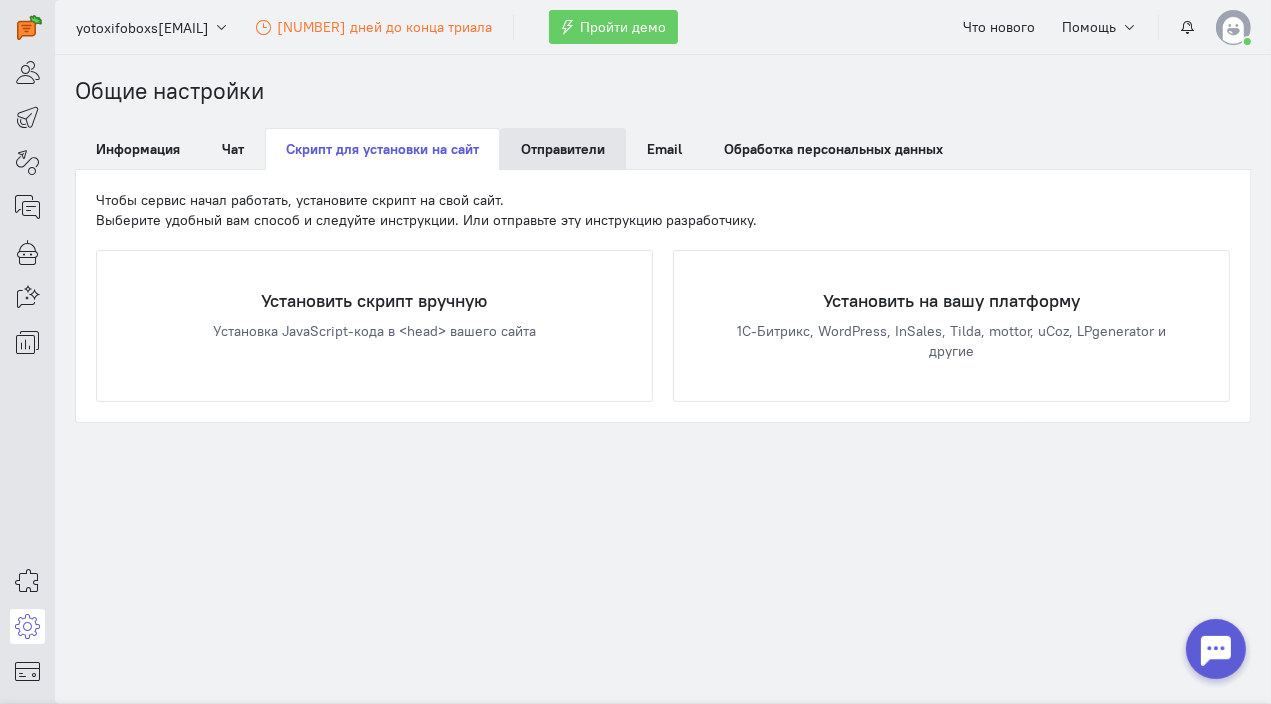 click on "Отправители" at bounding box center (563, 149) 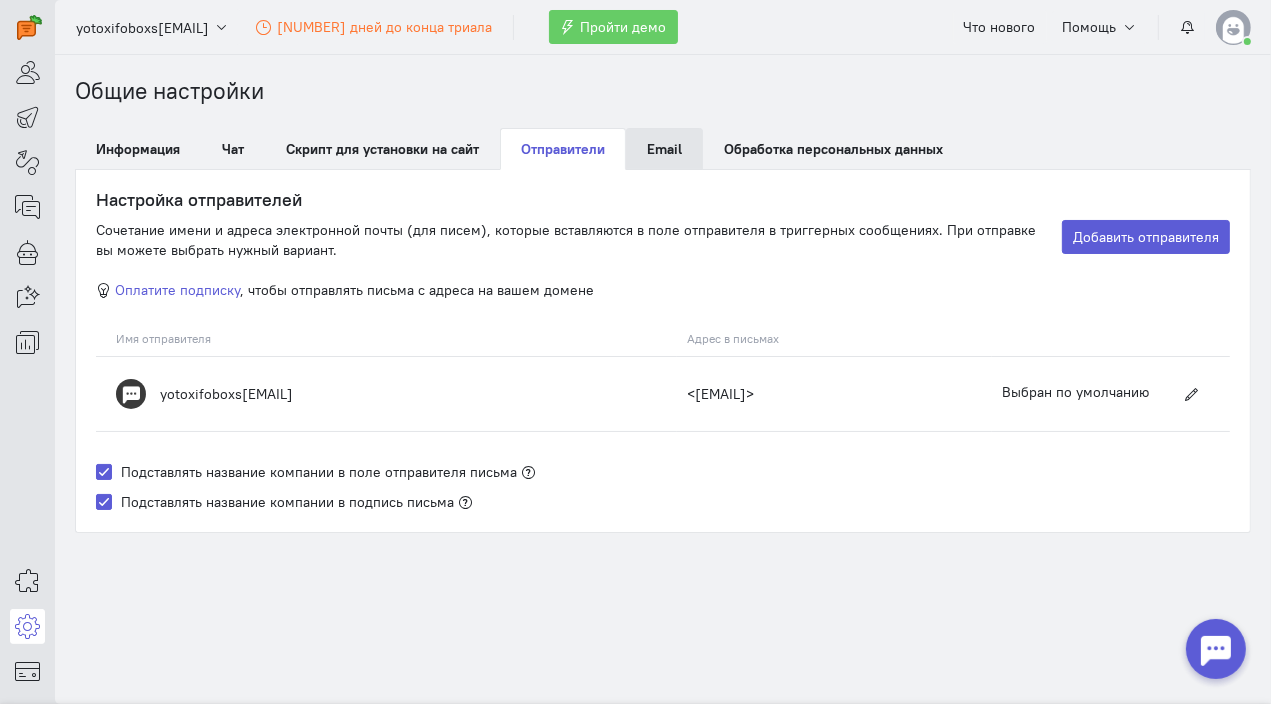 click on "Email" at bounding box center (664, 149) 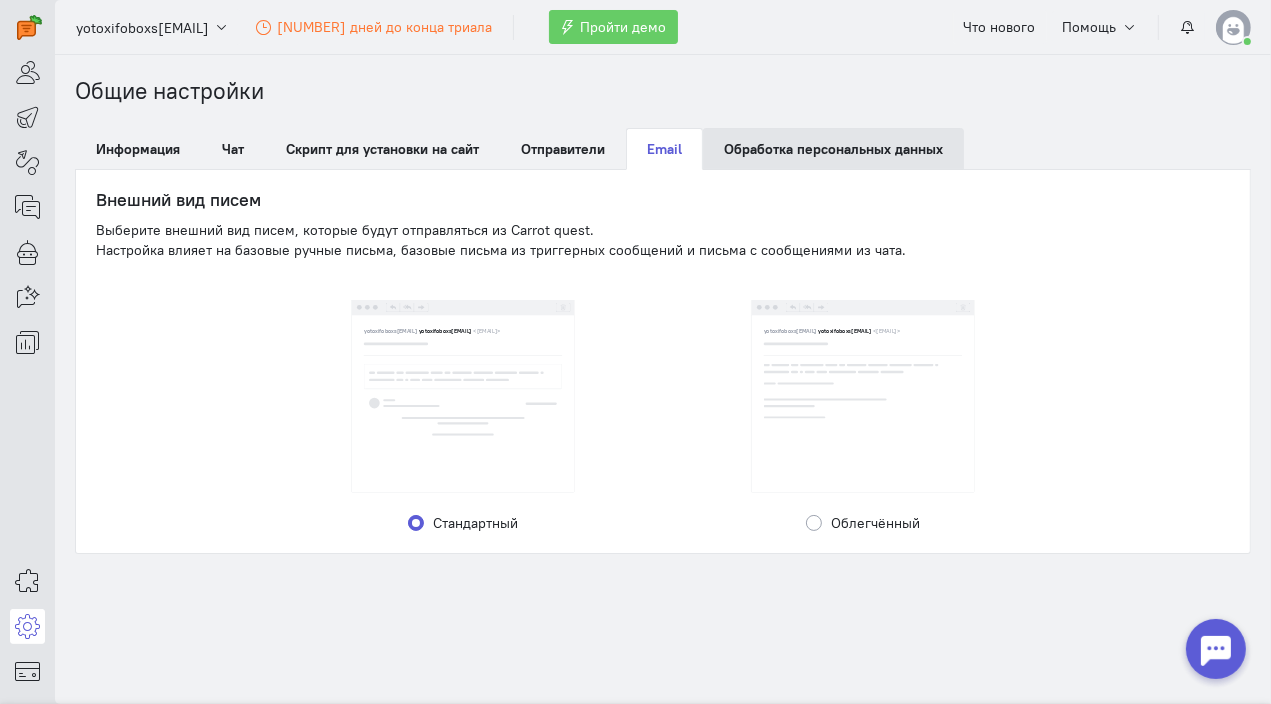 click on "Обработка персональных данных" at bounding box center (833, 149) 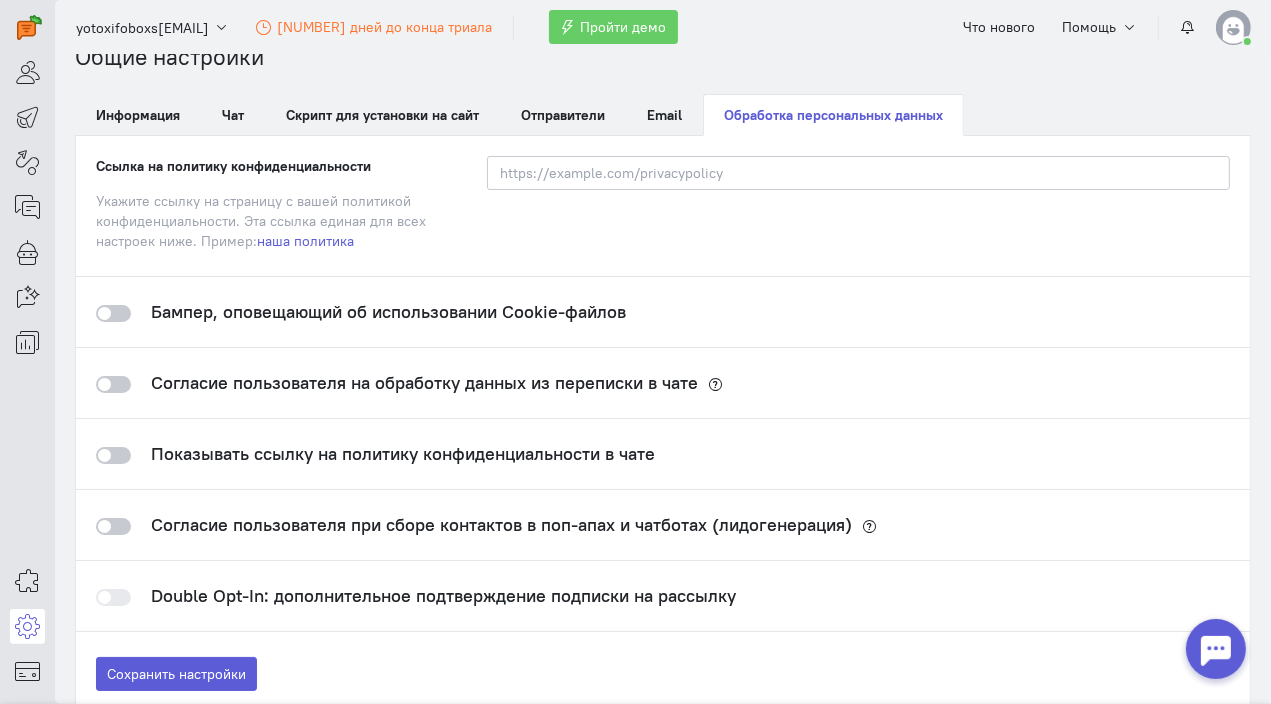 scroll, scrollTop: 0, scrollLeft: 0, axis: both 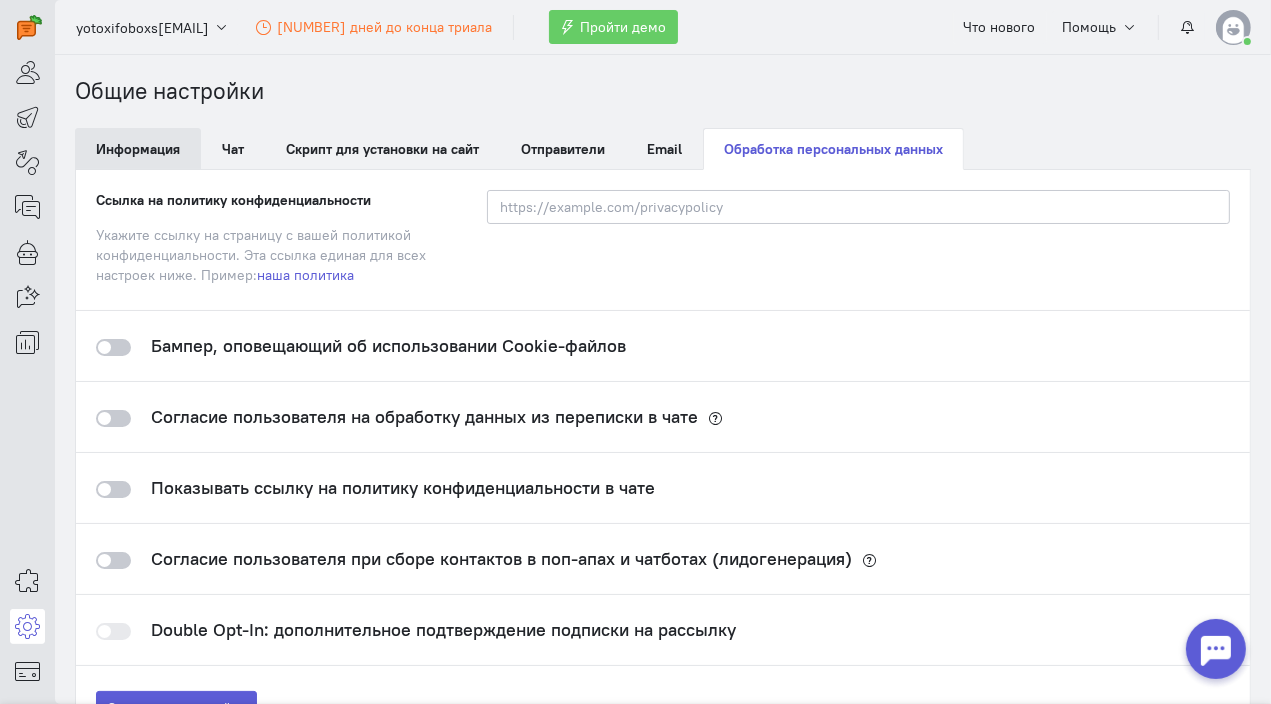 click on "Информация" at bounding box center [138, 149] 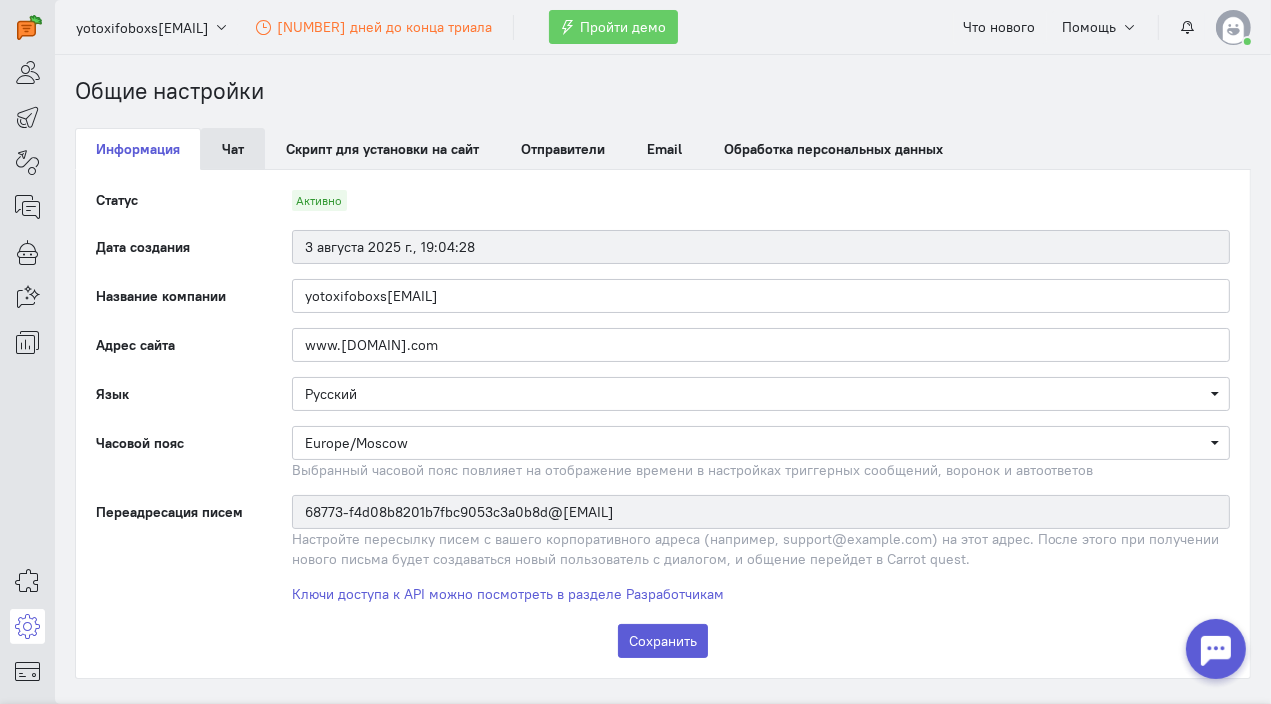 click on "Чат" at bounding box center (233, 149) 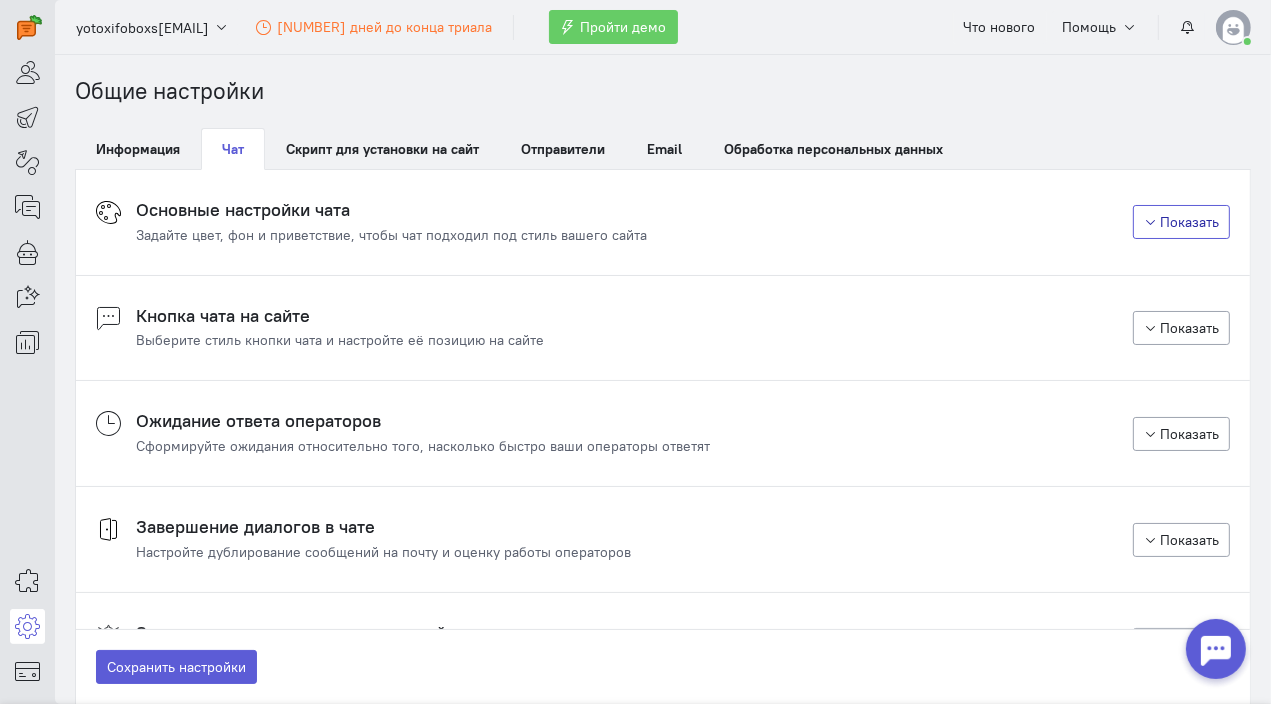 click on "Показать" at bounding box center [1182, 222] 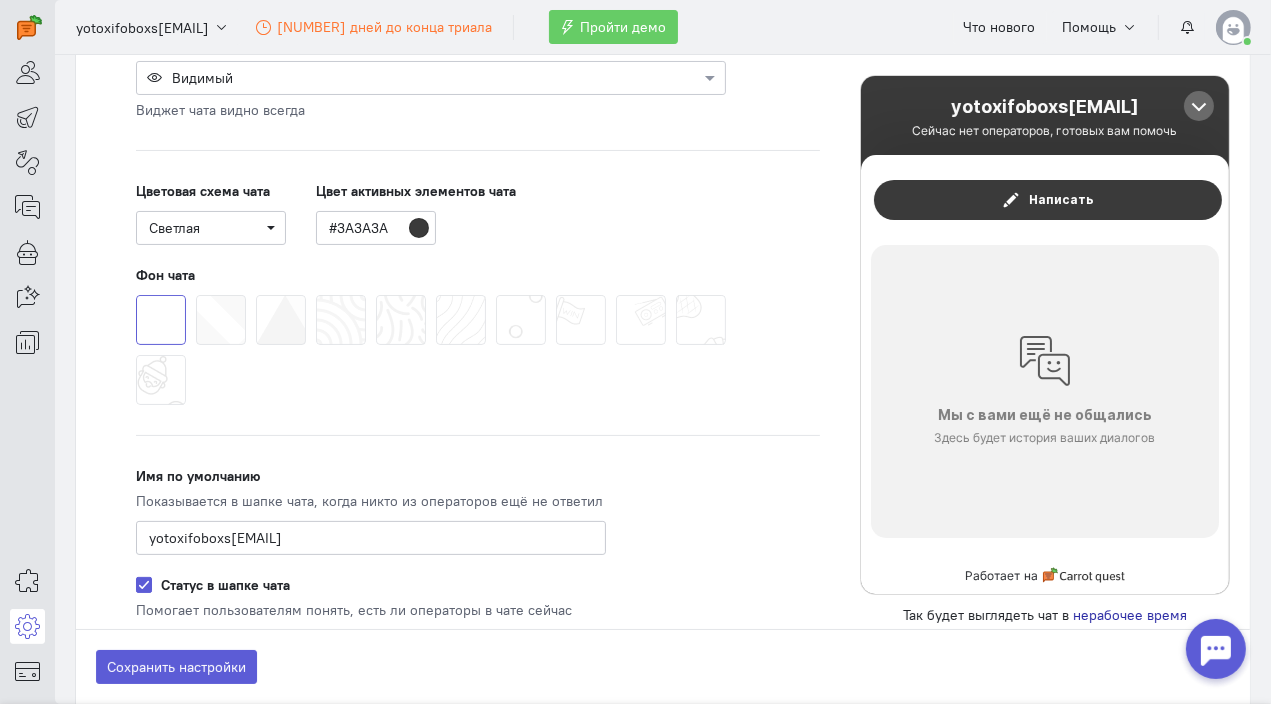 scroll, scrollTop: 200, scrollLeft: 0, axis: vertical 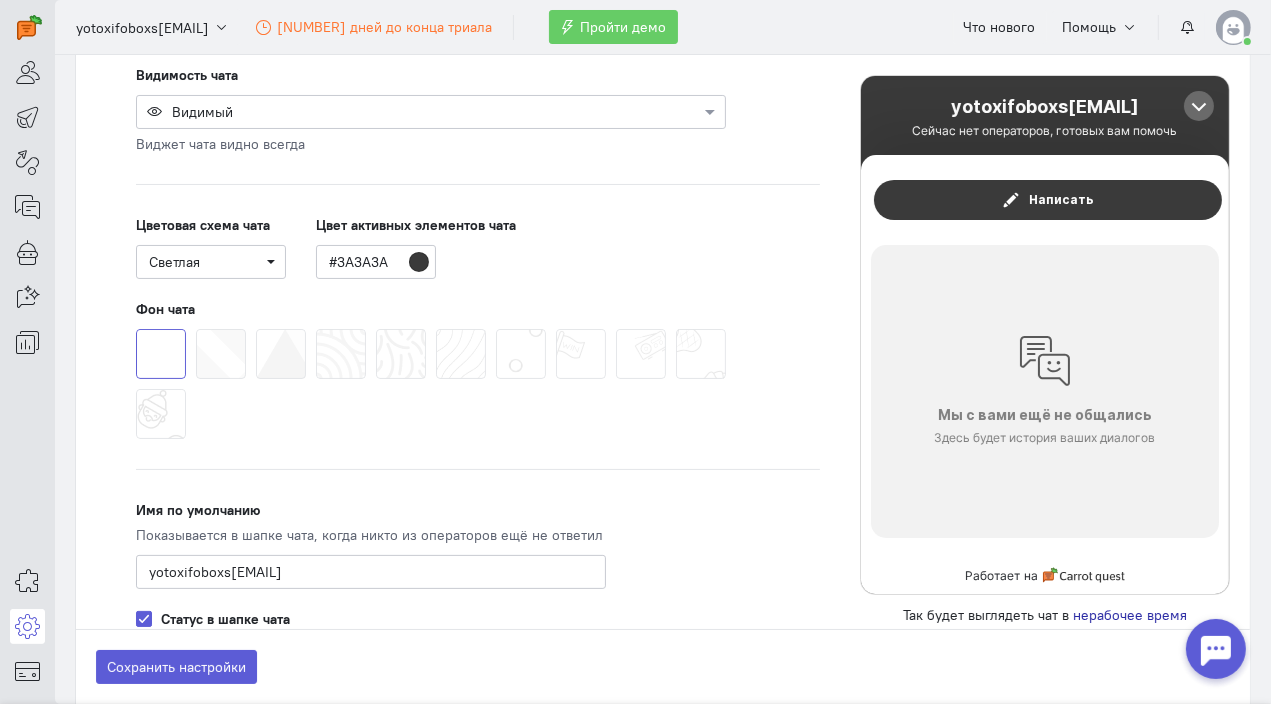 click 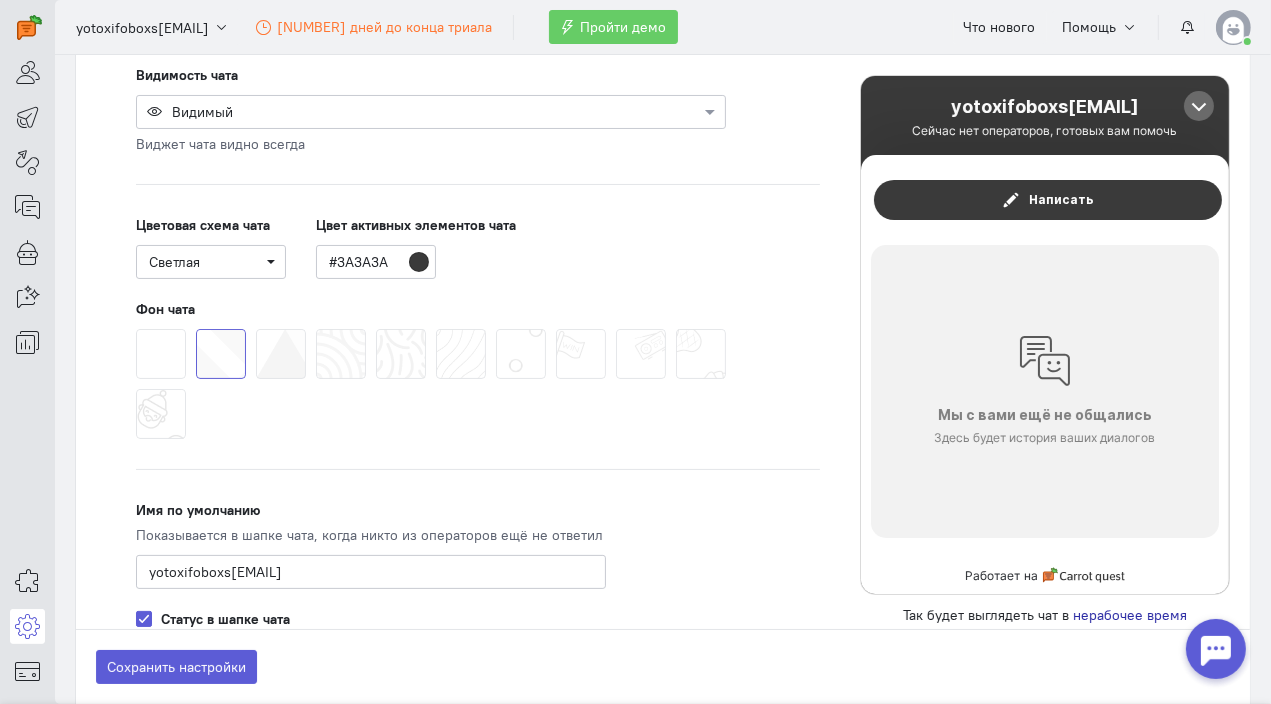 click 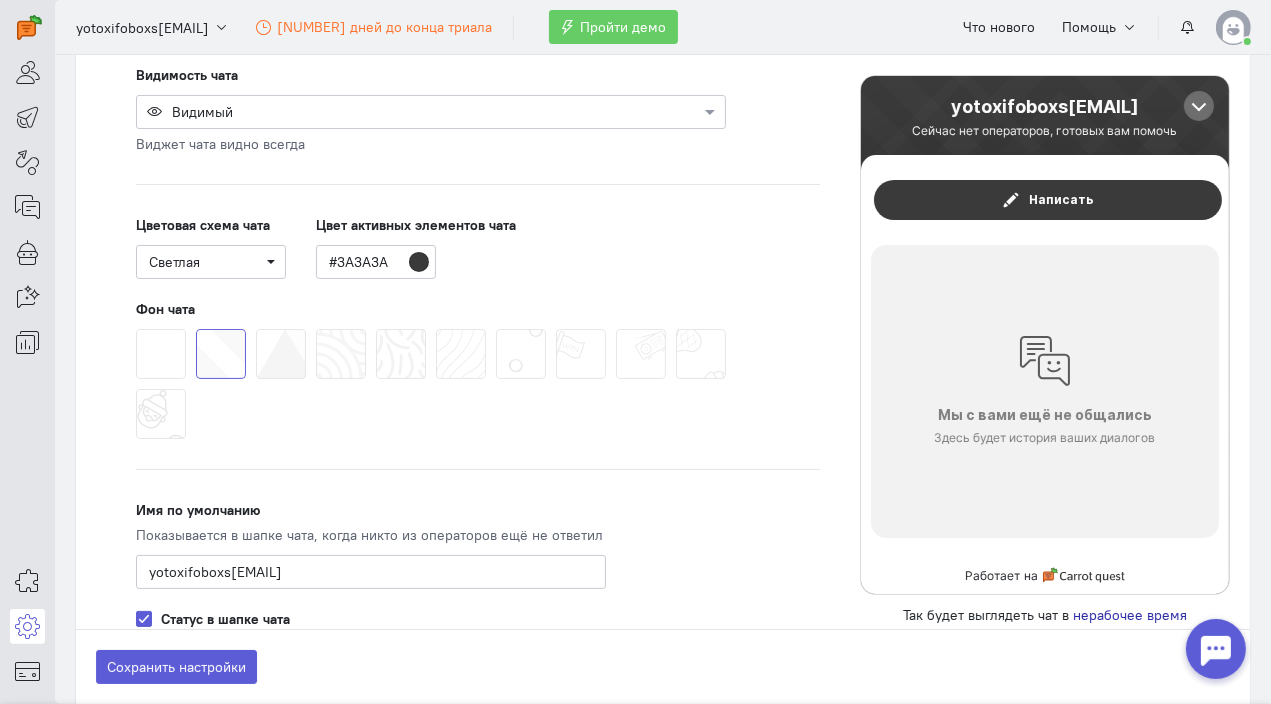 click 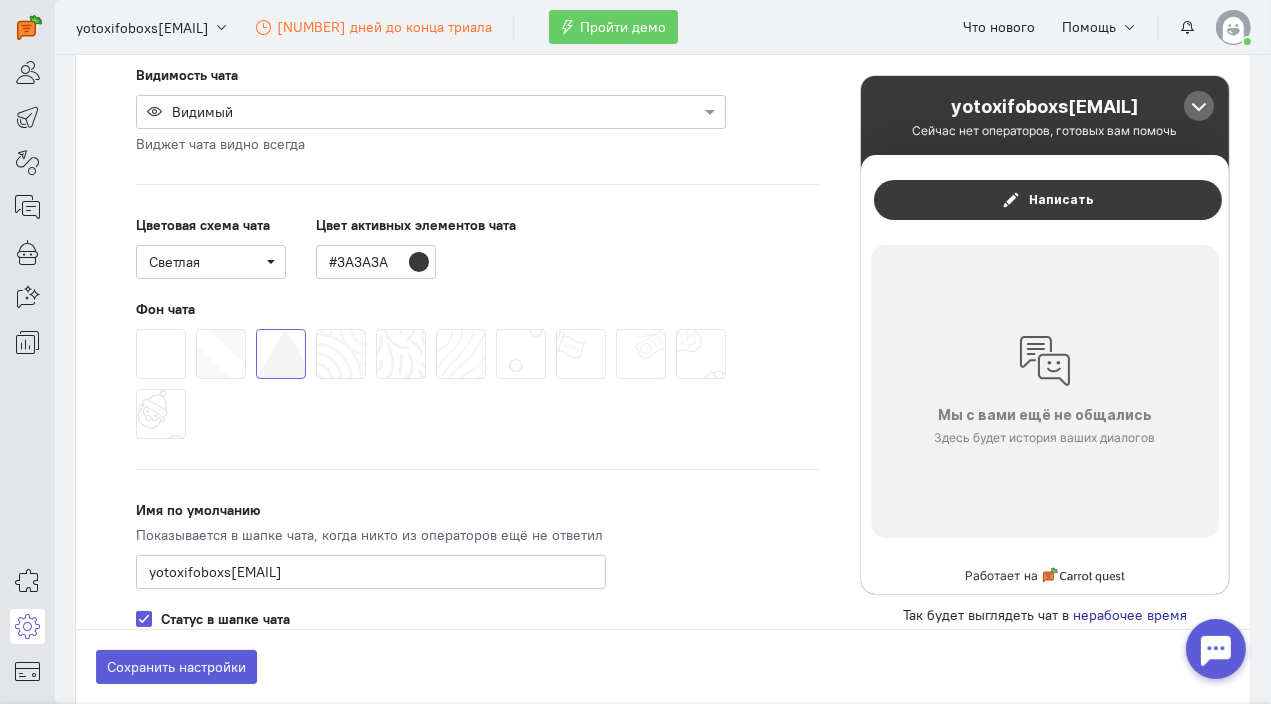 click 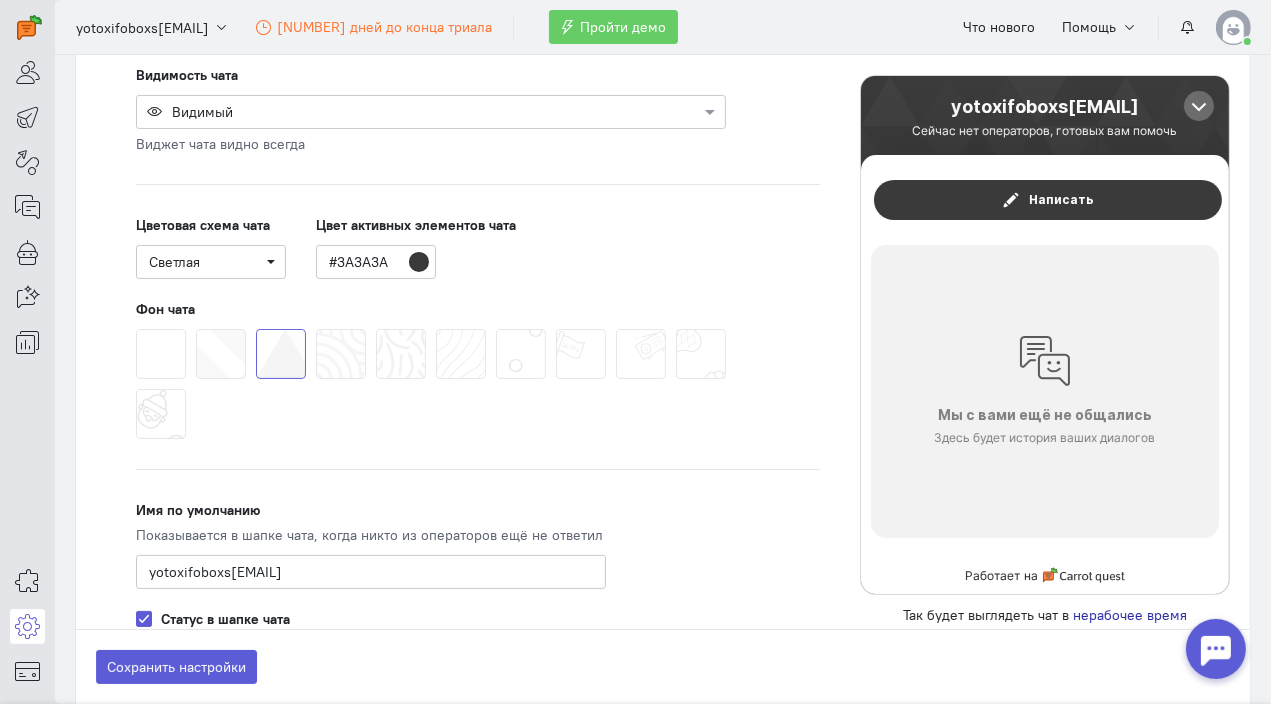 click 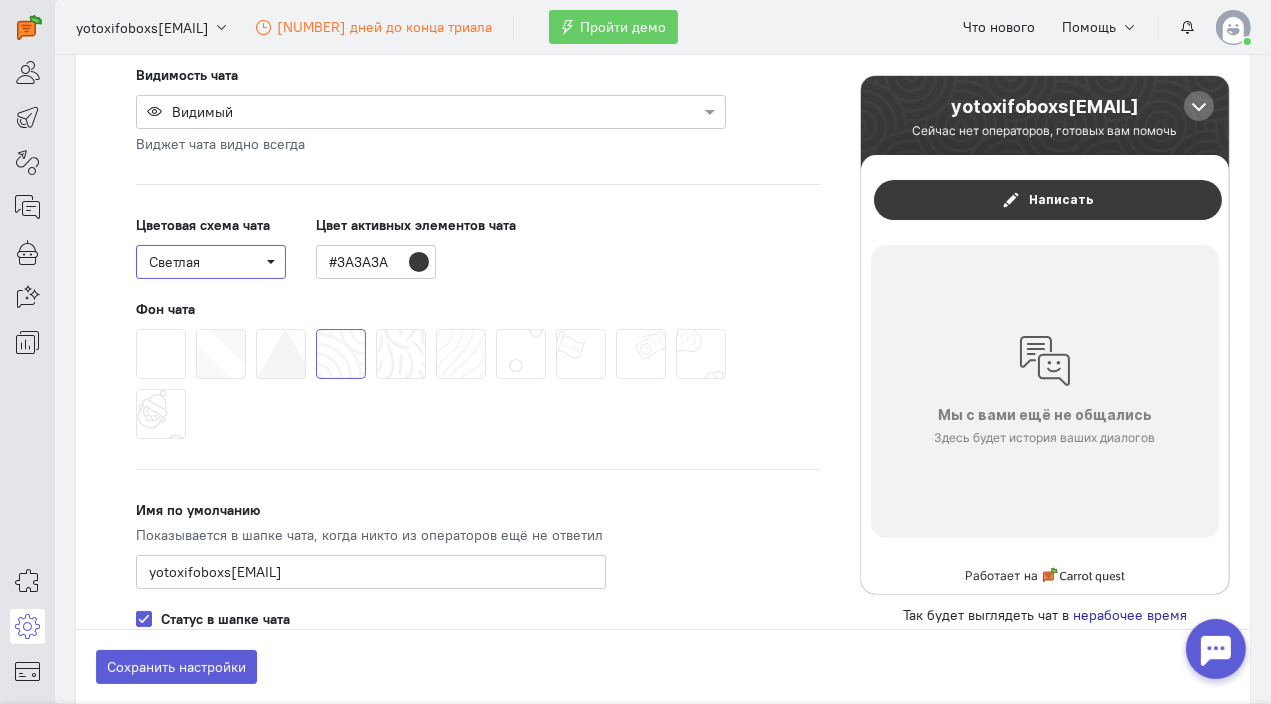 click on "Светлая" at bounding box center [211, 262] 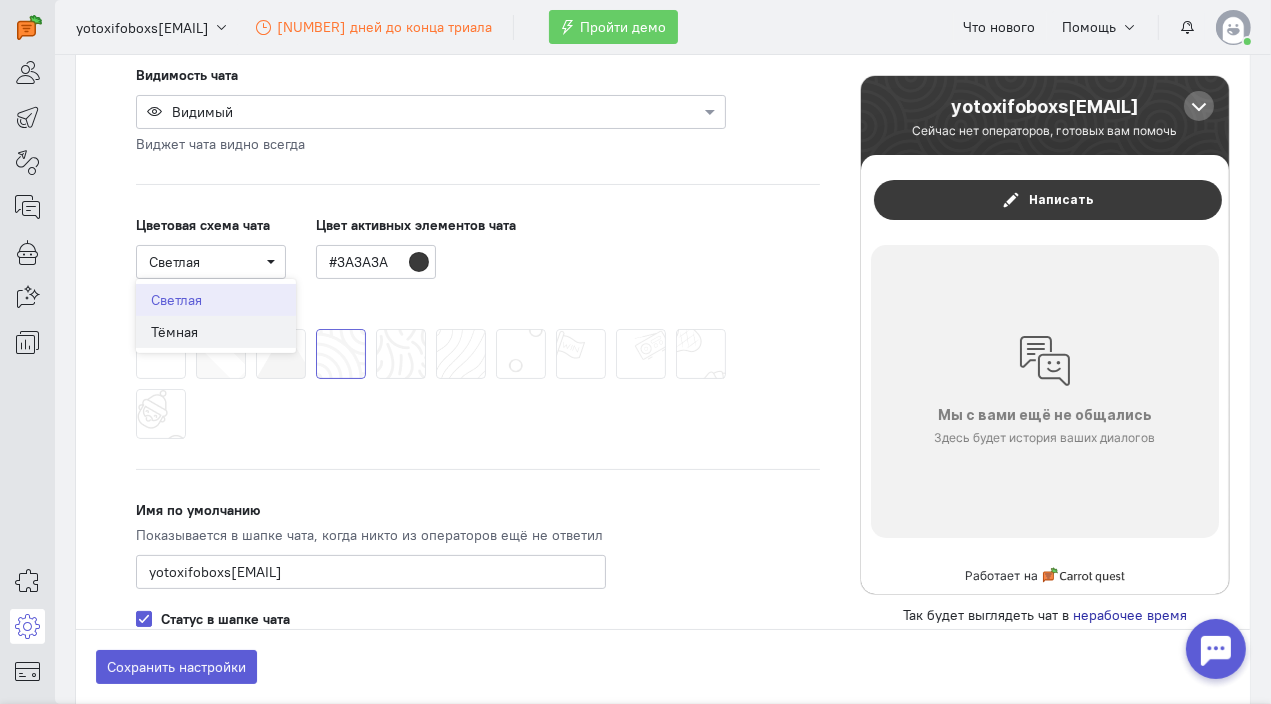 click on "Тёмная" at bounding box center [216, 332] 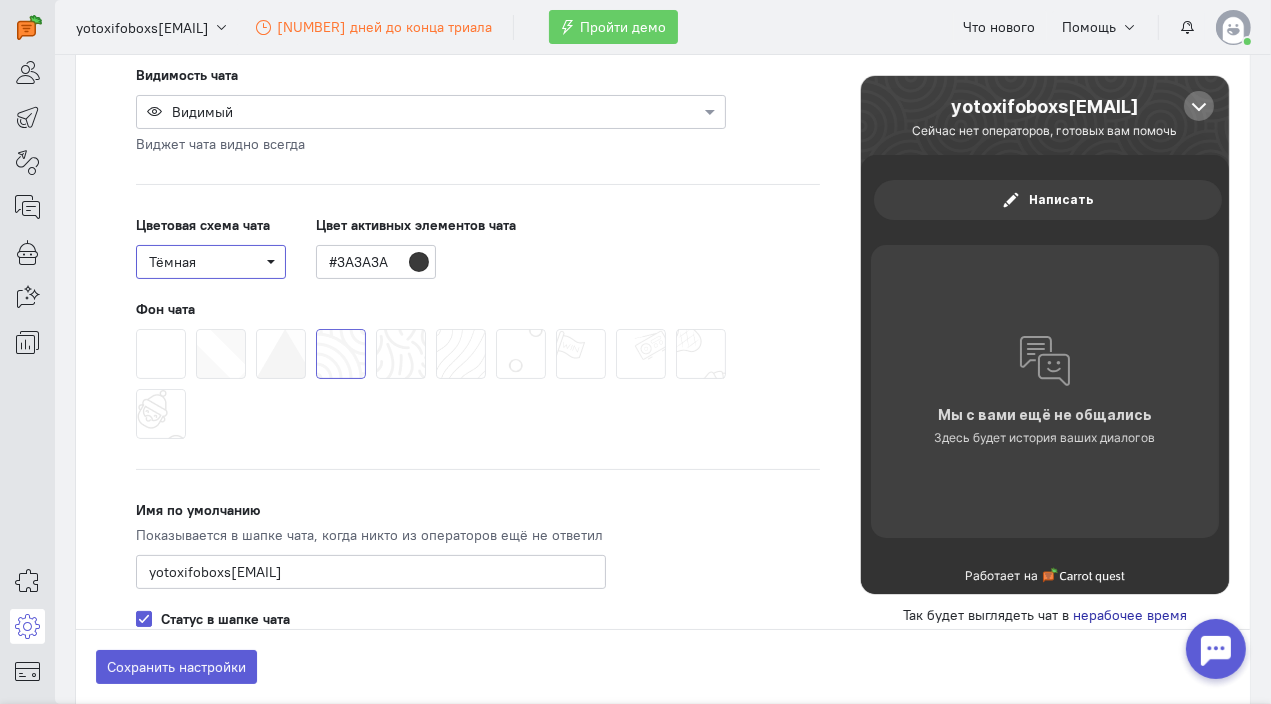 click on "Тёмная" at bounding box center [211, 262] 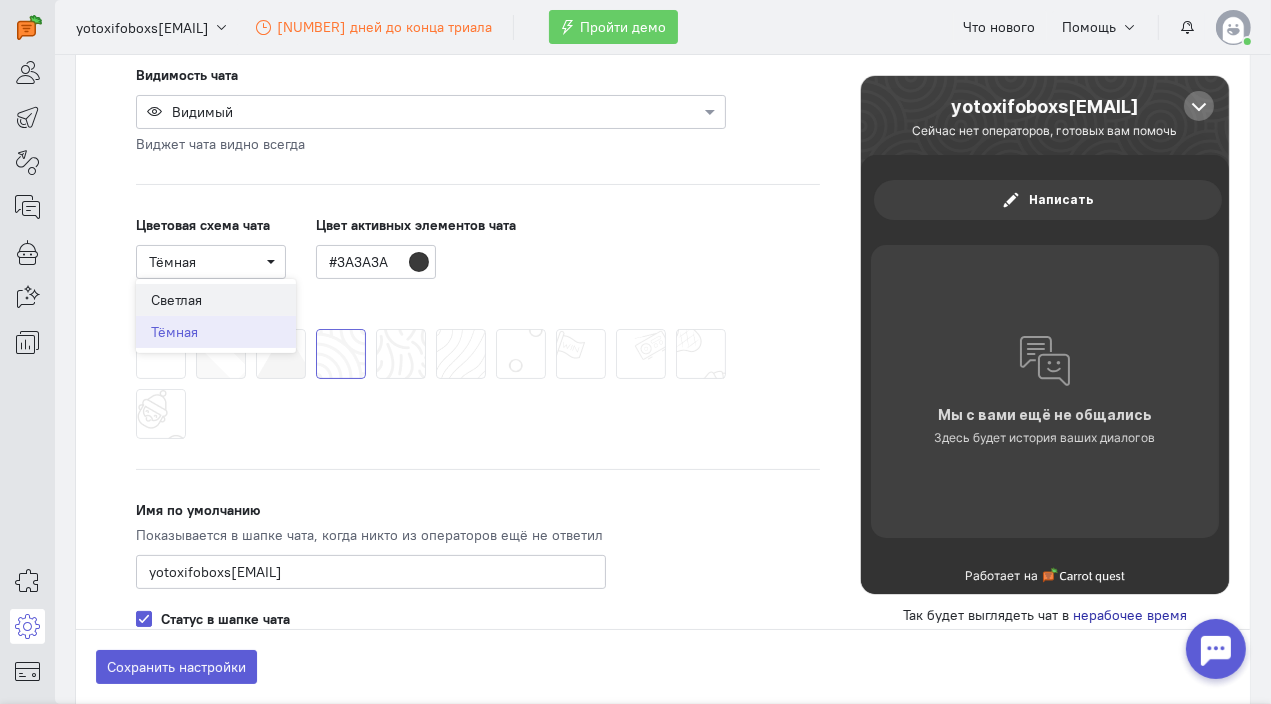 click on "Светлая" at bounding box center [216, 300] 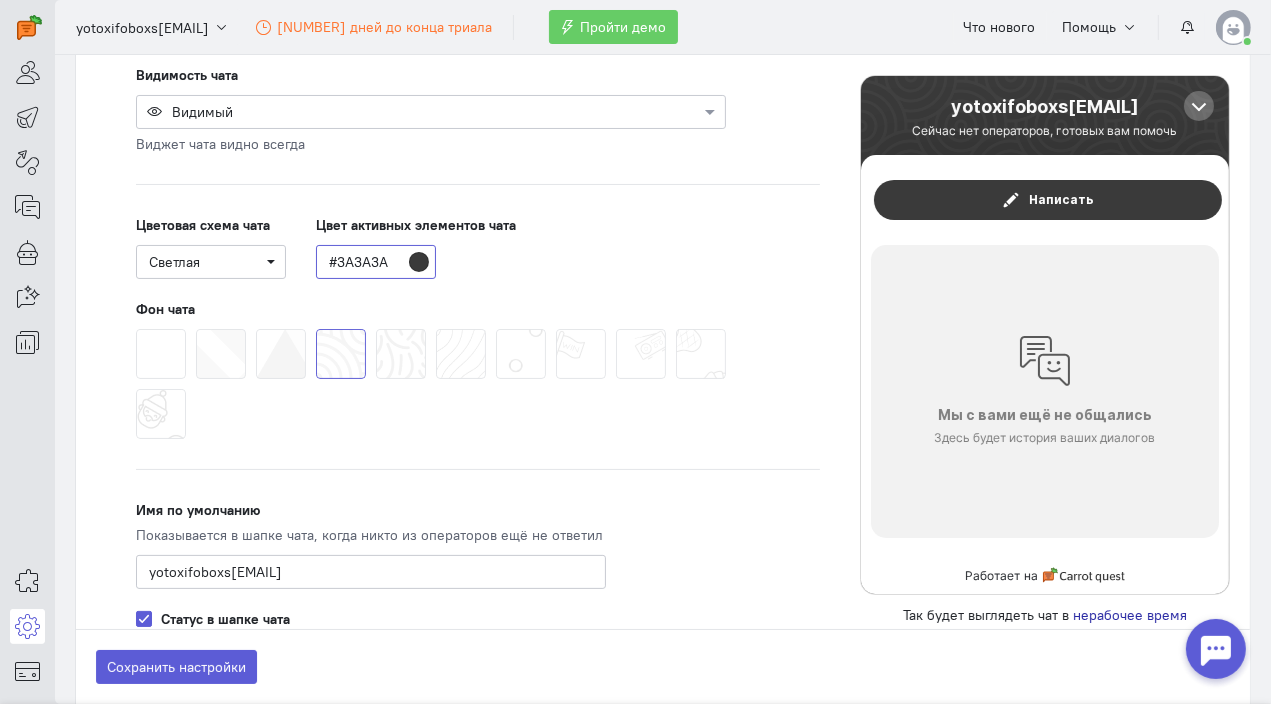 click on "#3A3A3A" 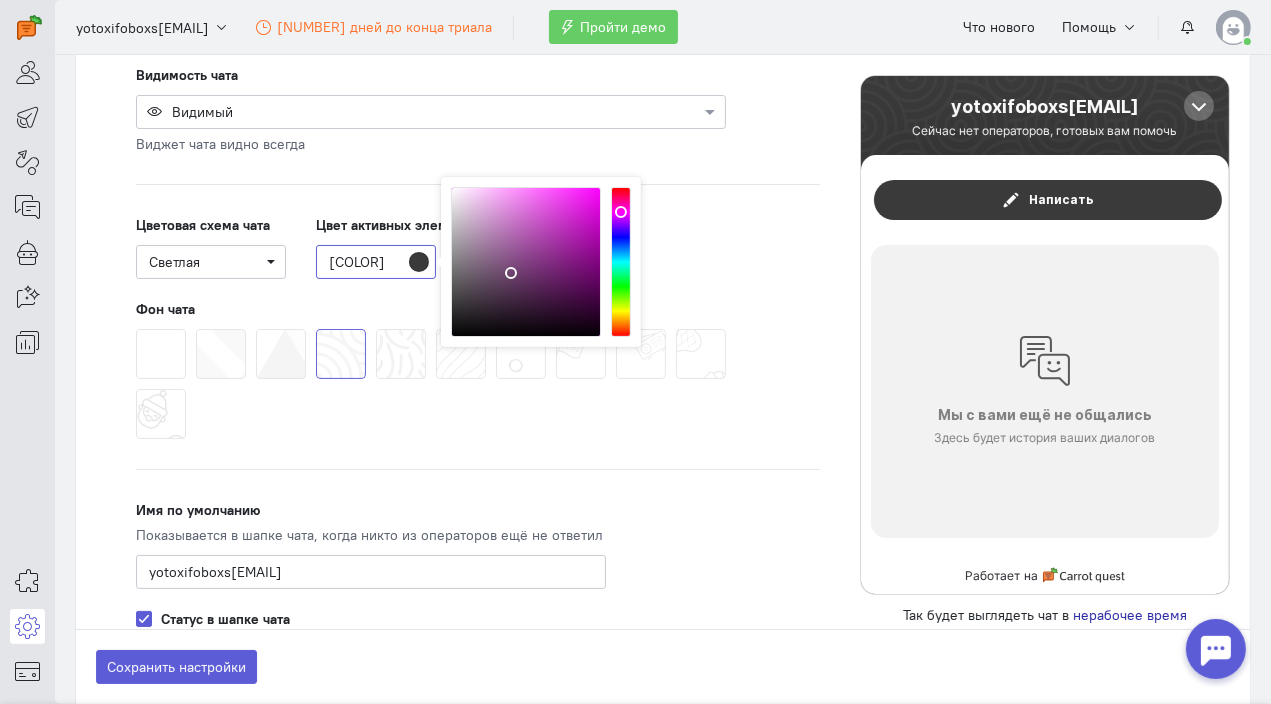 click at bounding box center (527, 263) 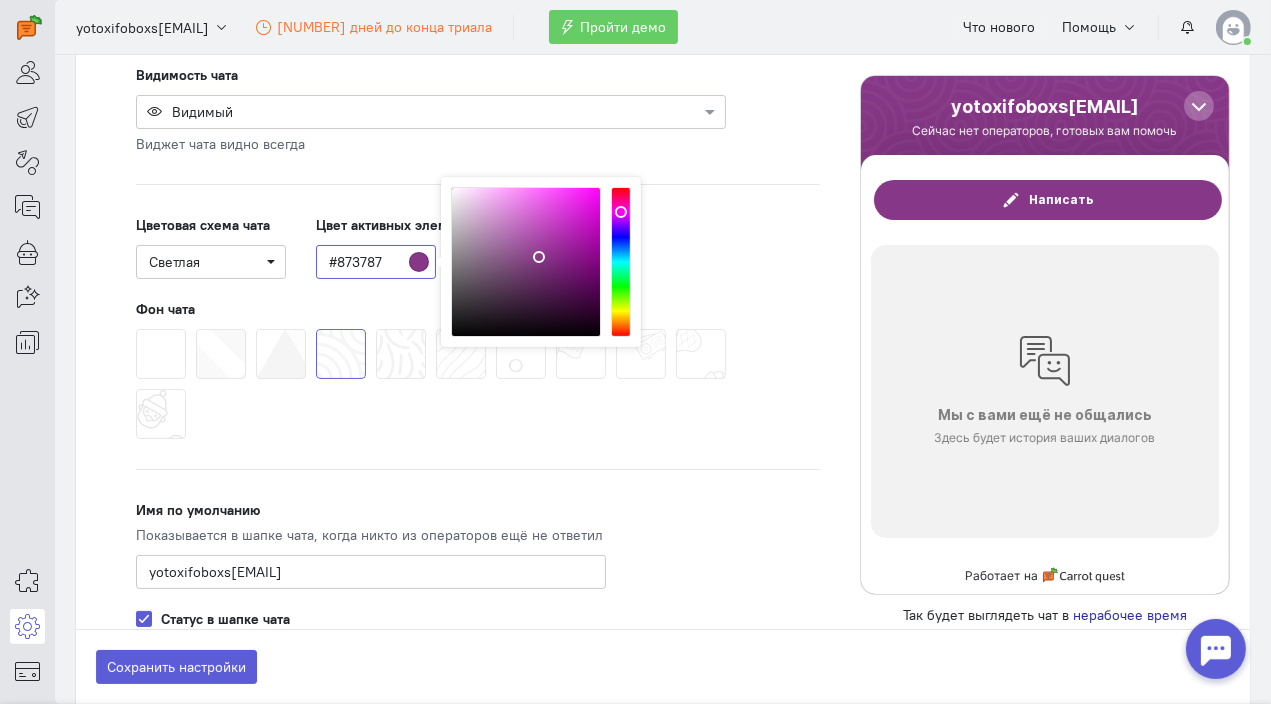 click at bounding box center (527, 263) 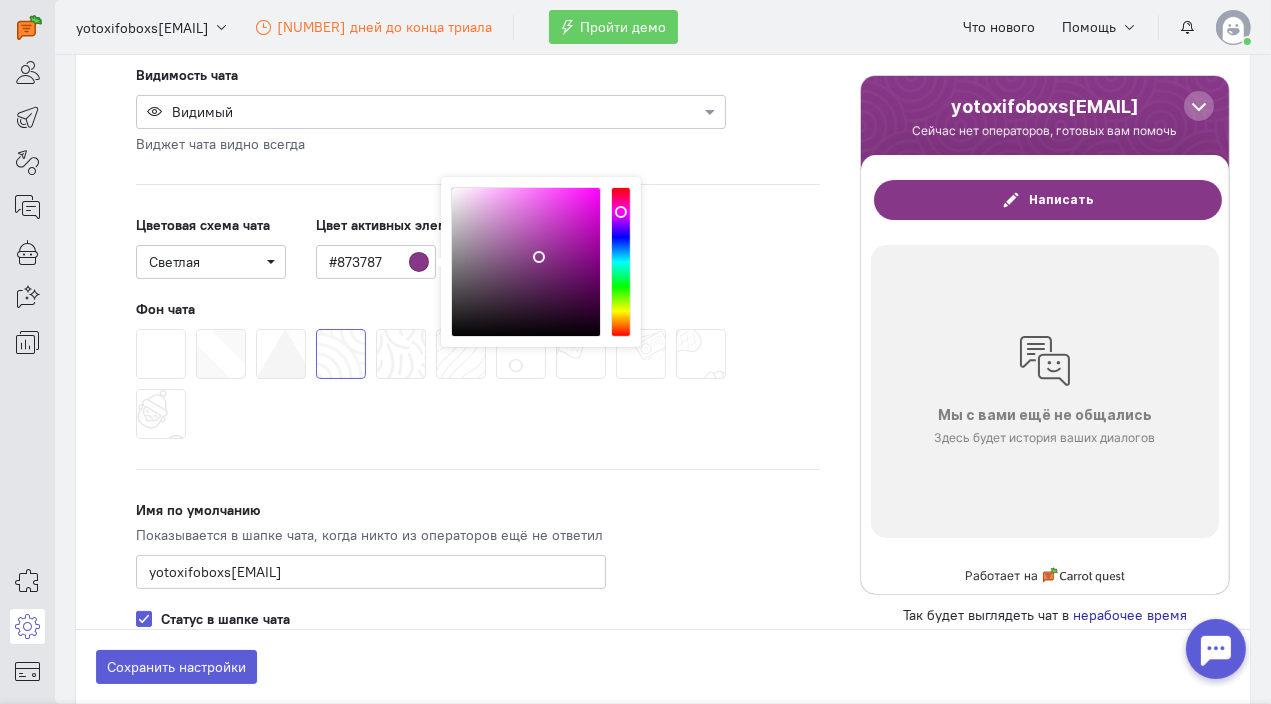 click 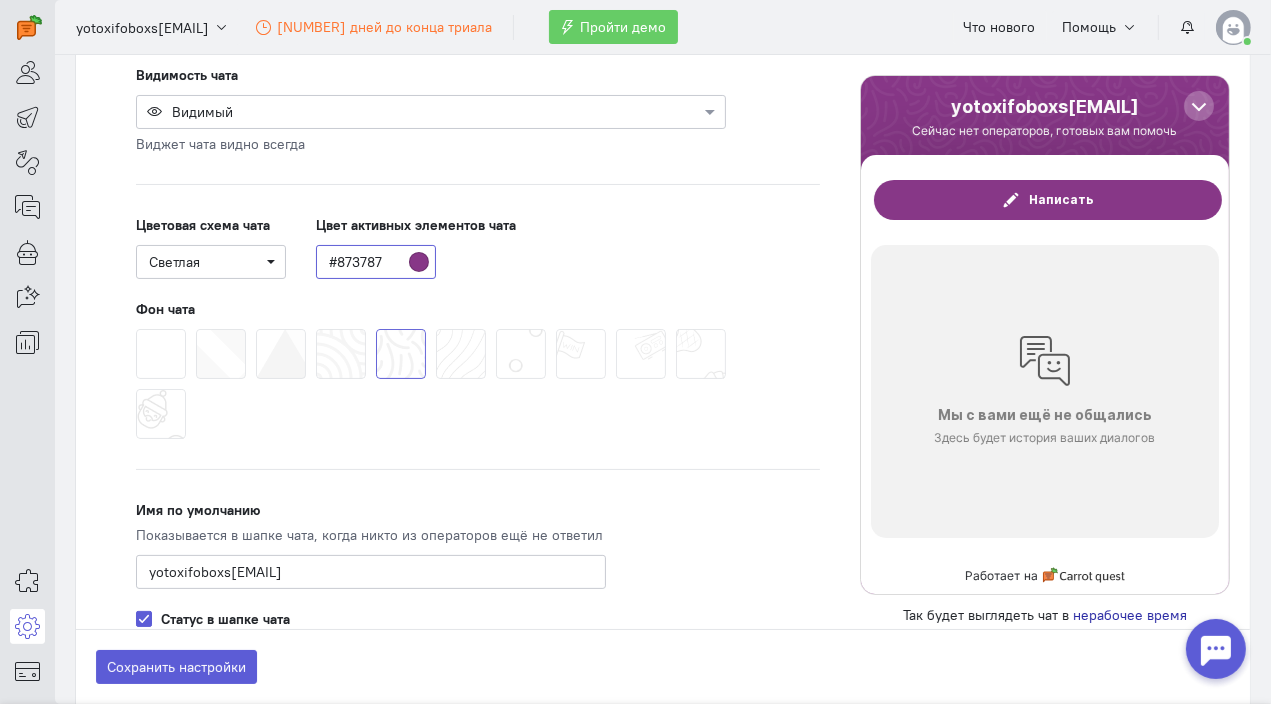 click on "#873787" 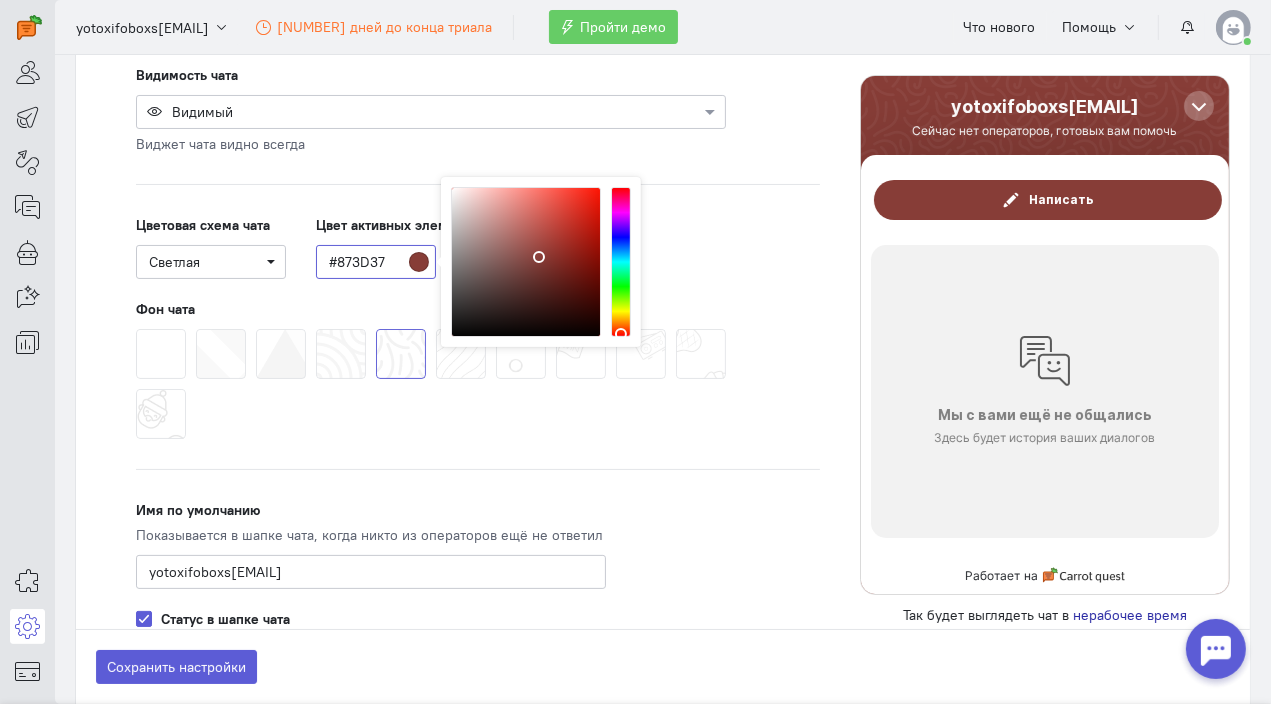 click at bounding box center (621, 262) 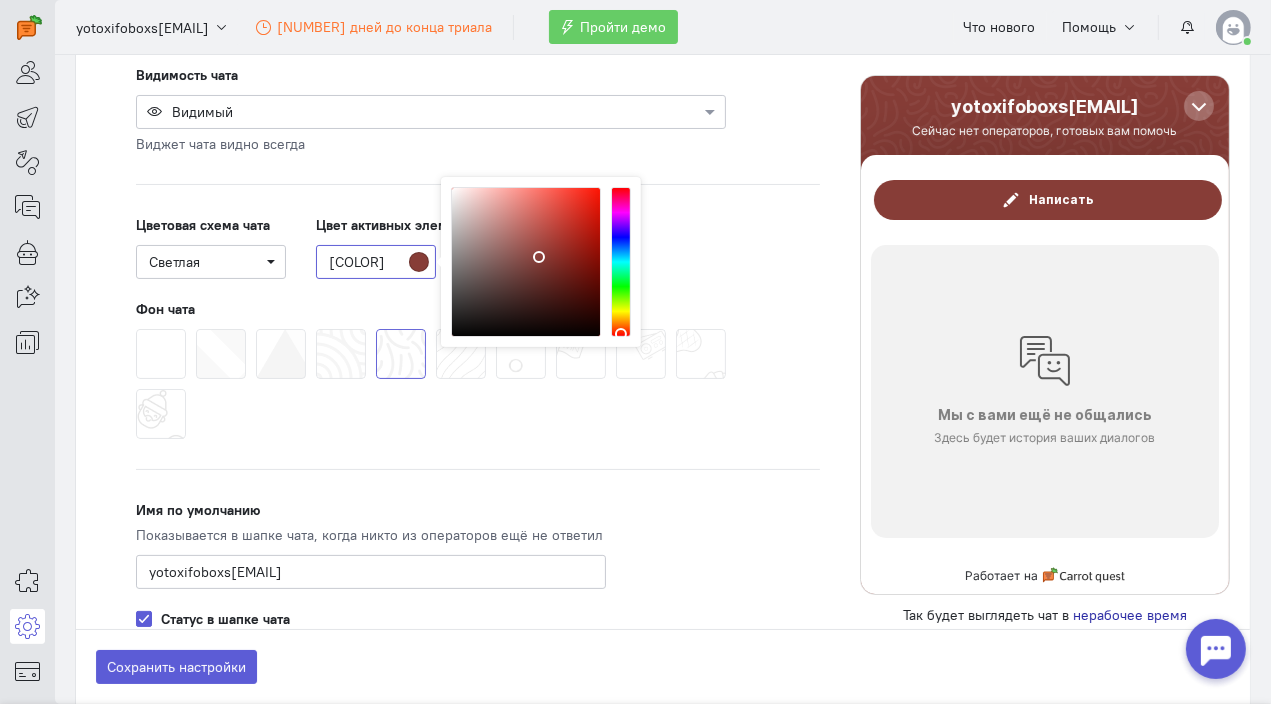 click at bounding box center [527, 263] 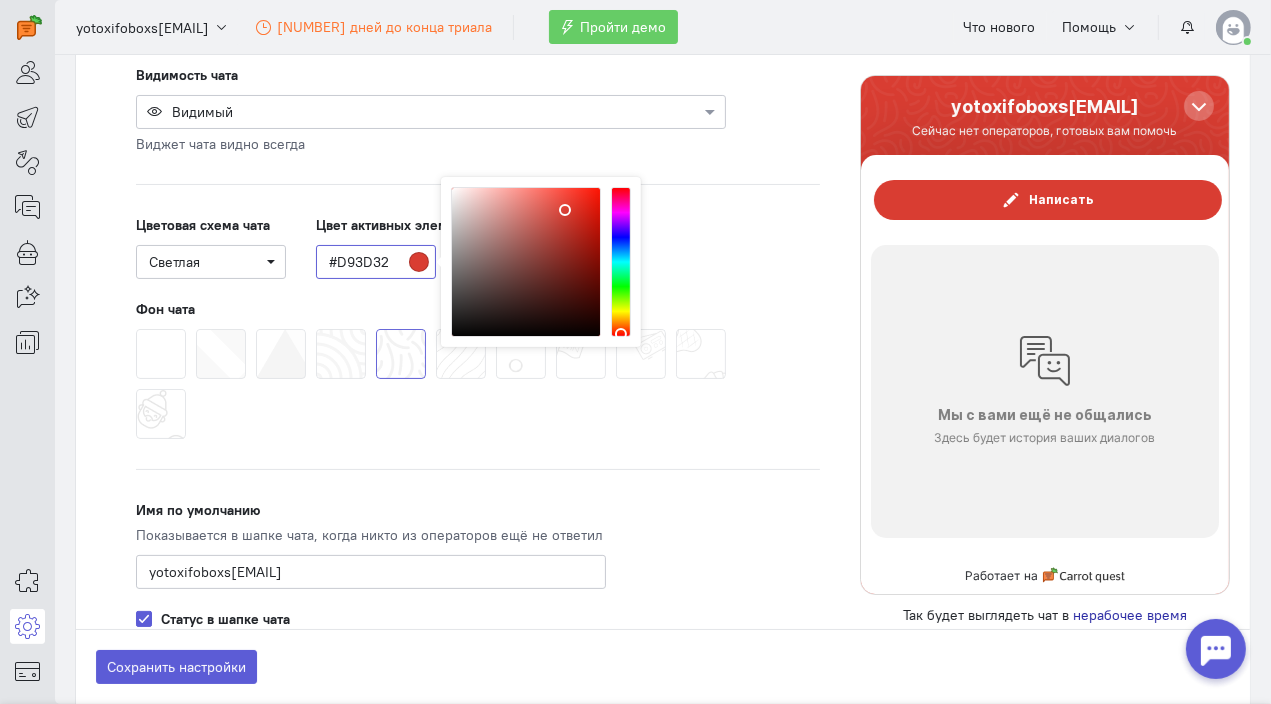 click at bounding box center [527, 263] 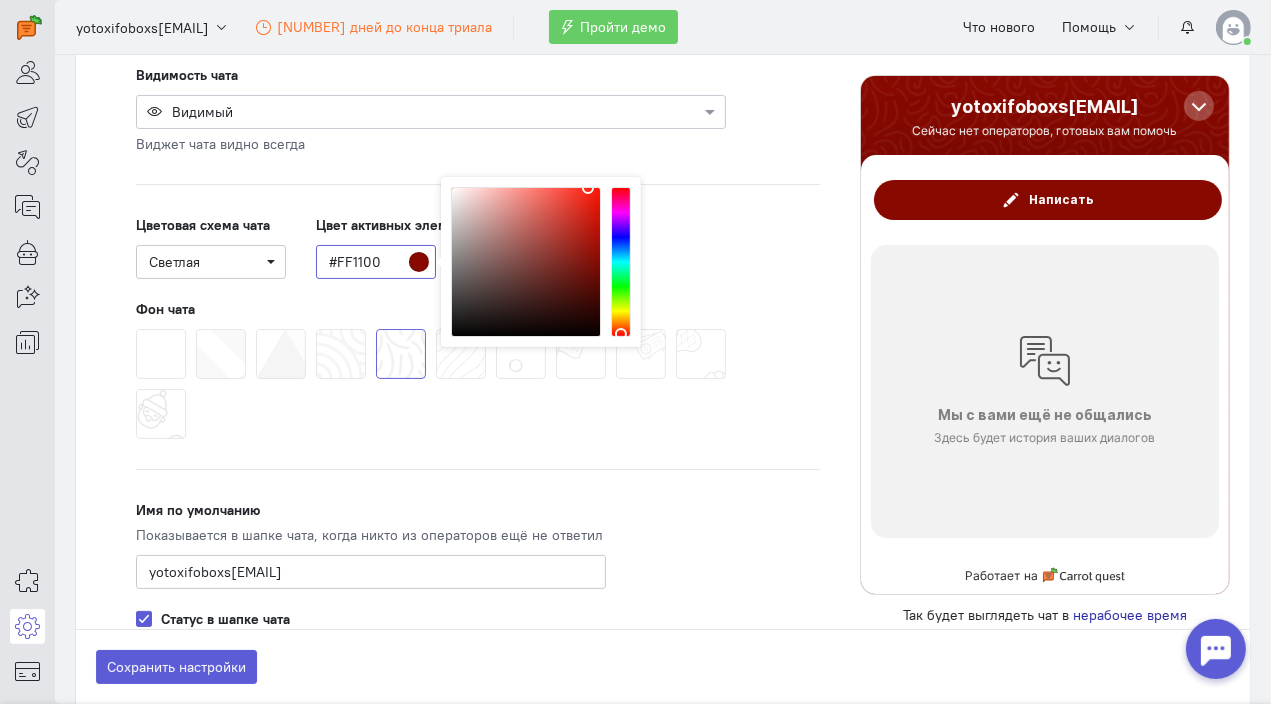 drag, startPoint x: 594, startPoint y: 218, endPoint x: 604, endPoint y: 182, distance: 37.363083 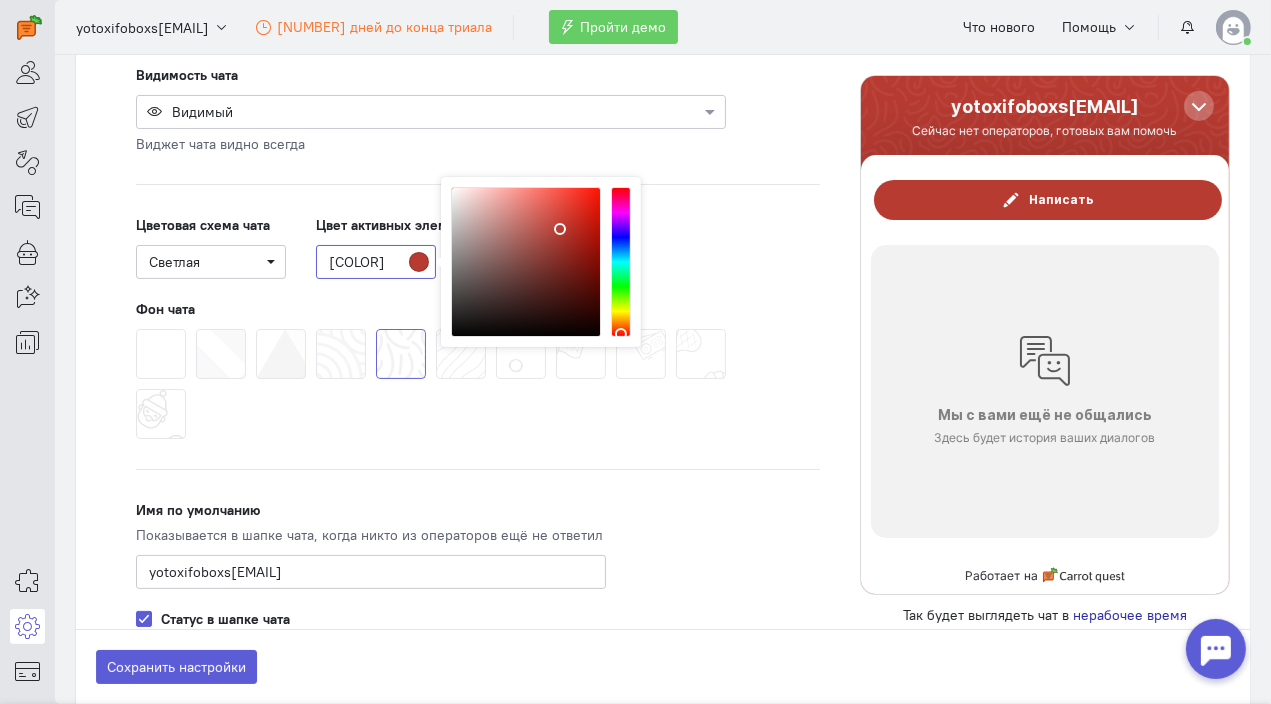 click at bounding box center (527, 263) 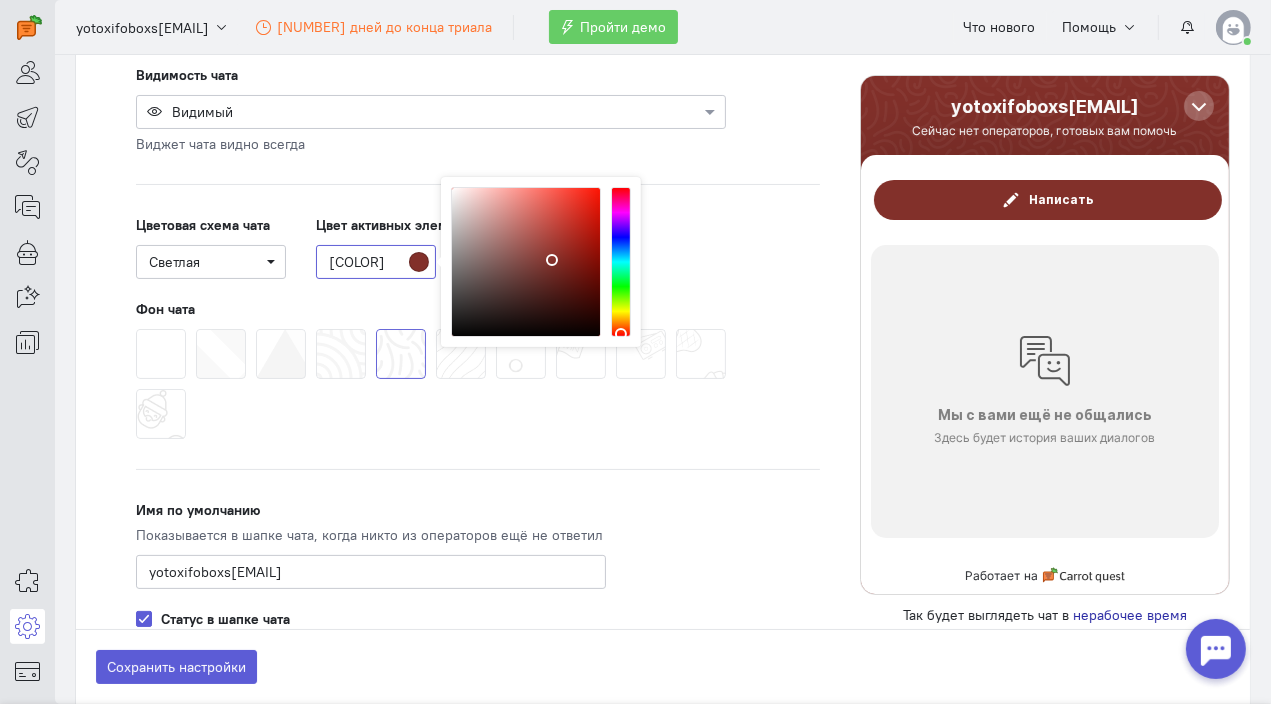 click at bounding box center [527, 263] 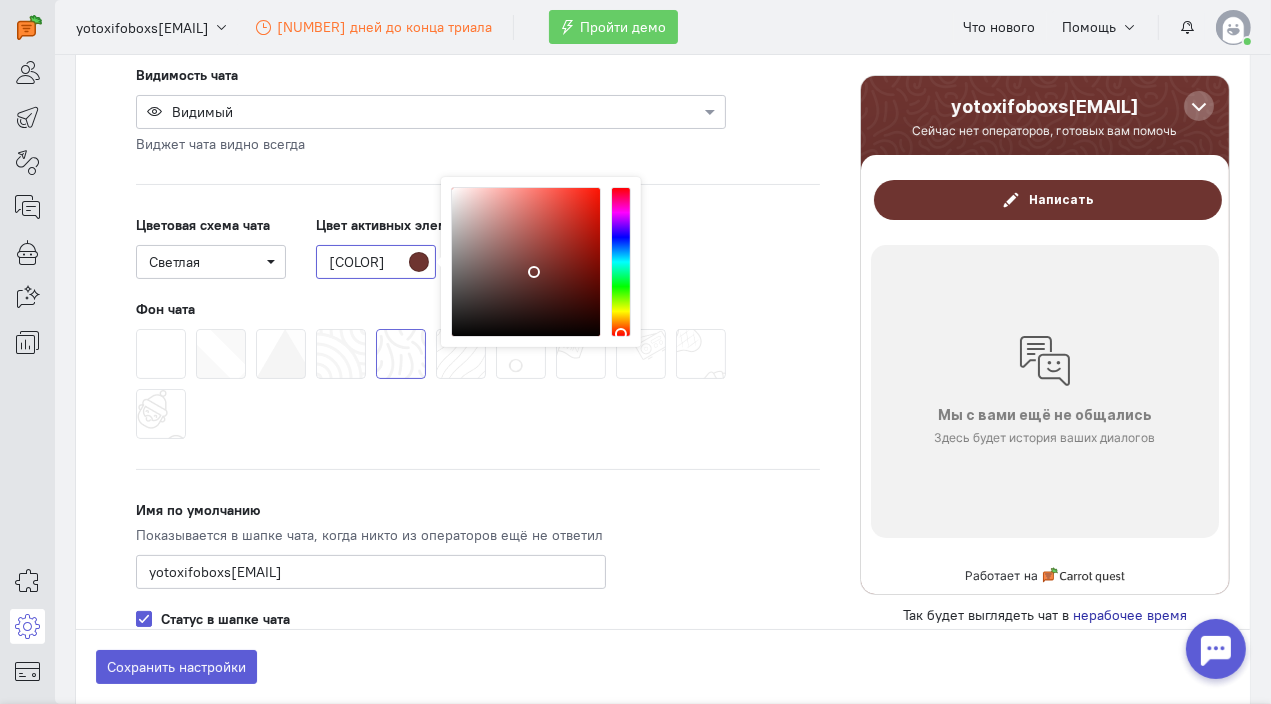 click at bounding box center (527, 263) 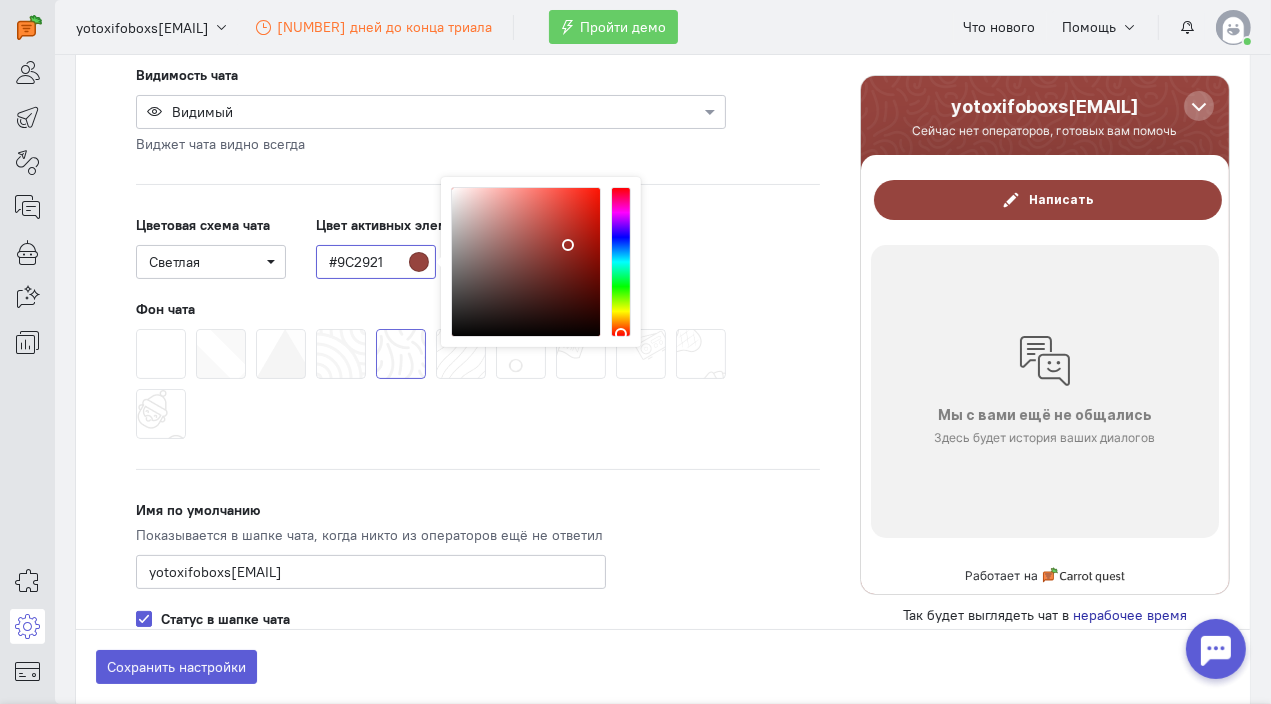 click at bounding box center (527, 263) 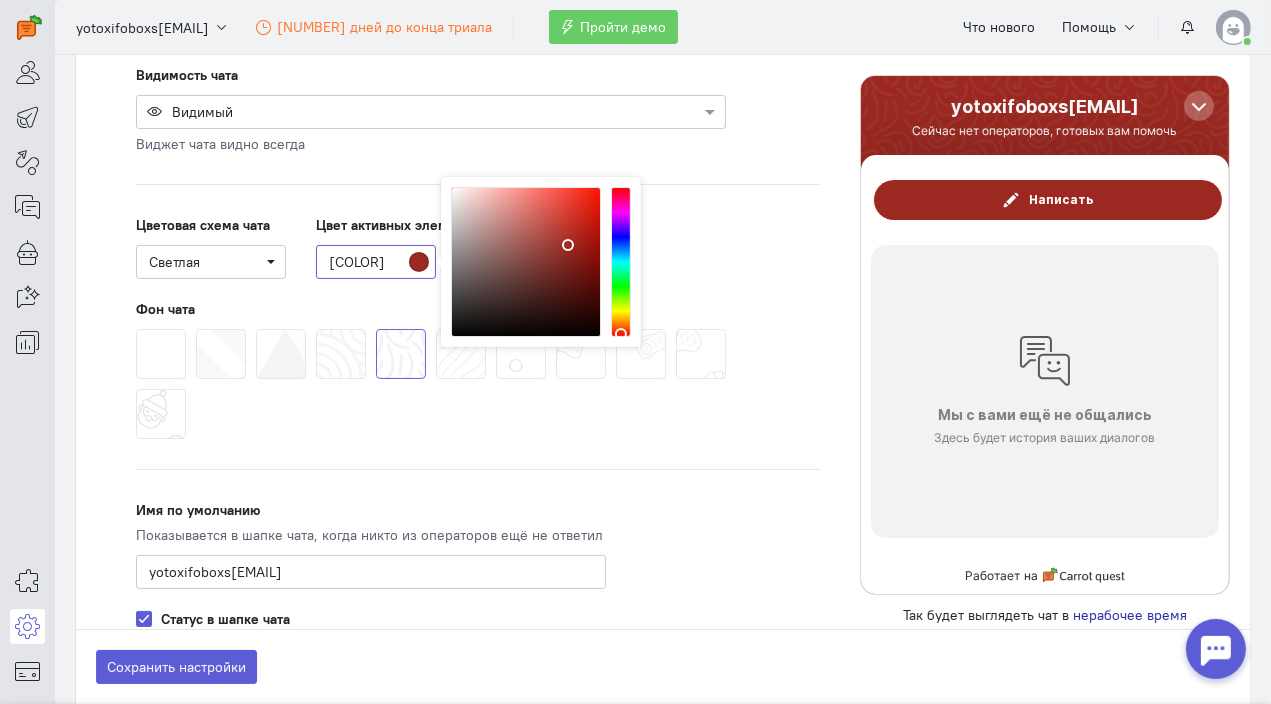 click at bounding box center [527, 263] 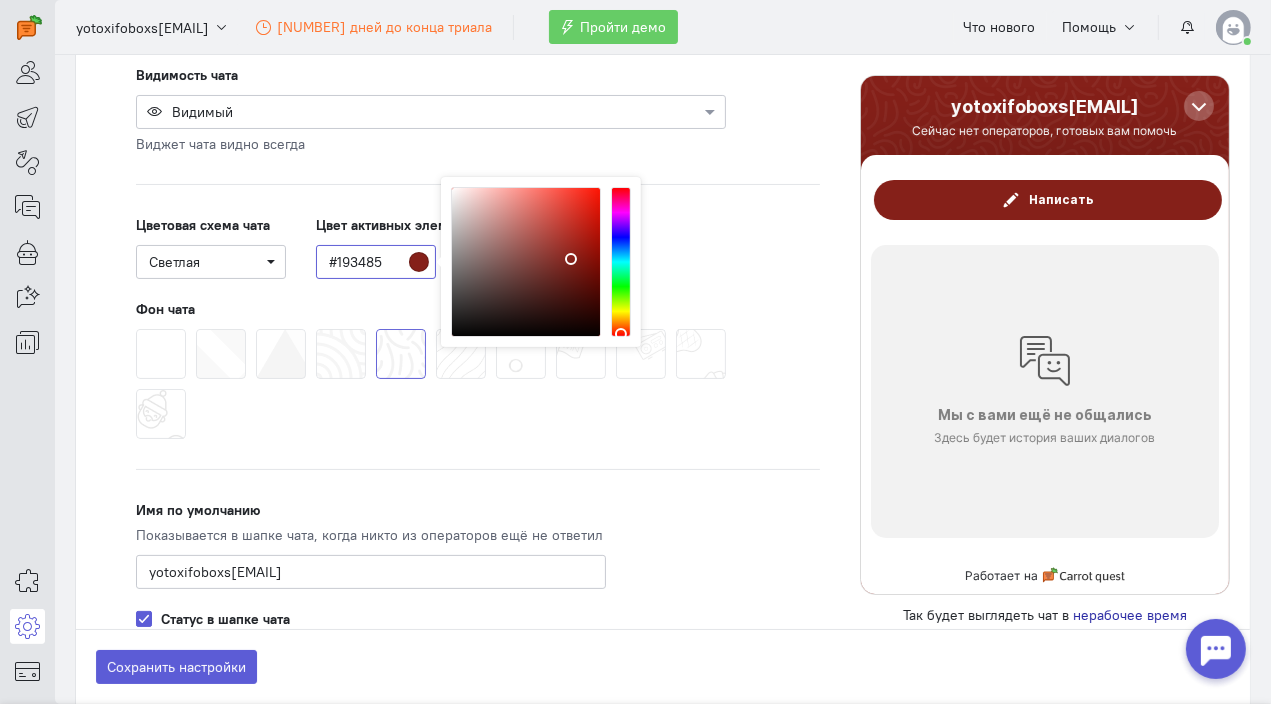 click at bounding box center (621, 262) 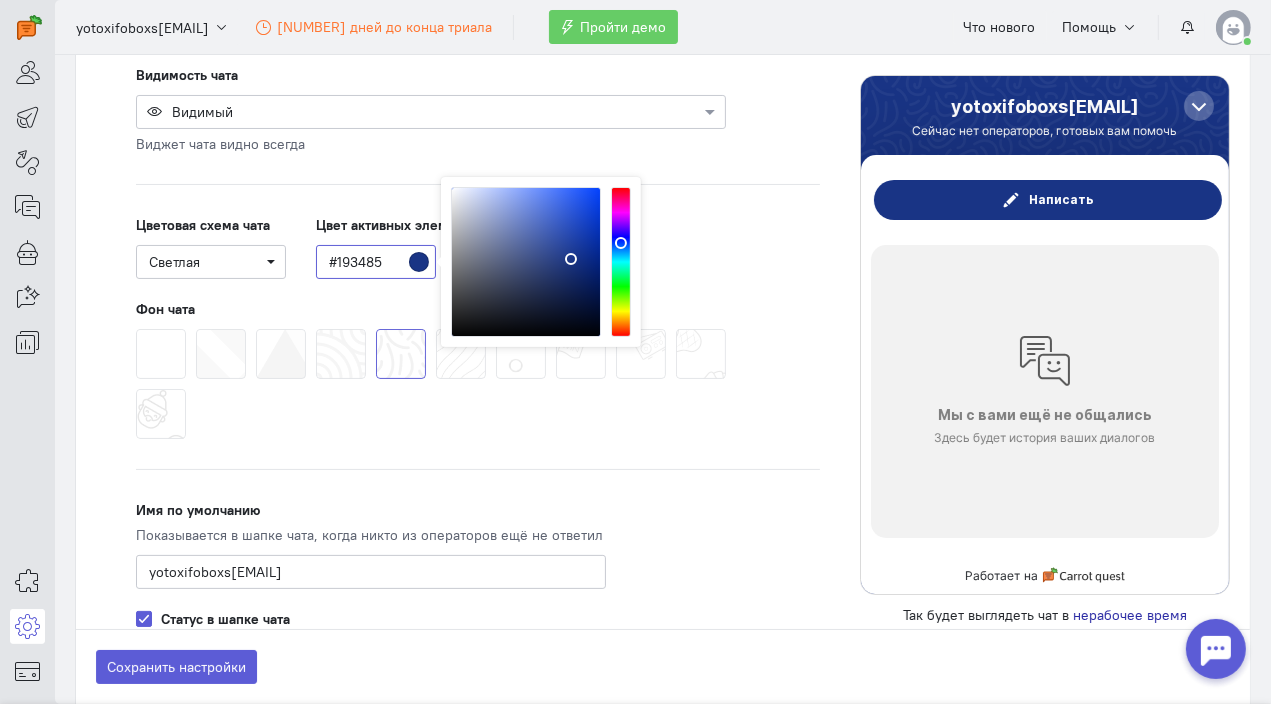 click at bounding box center (527, 263) 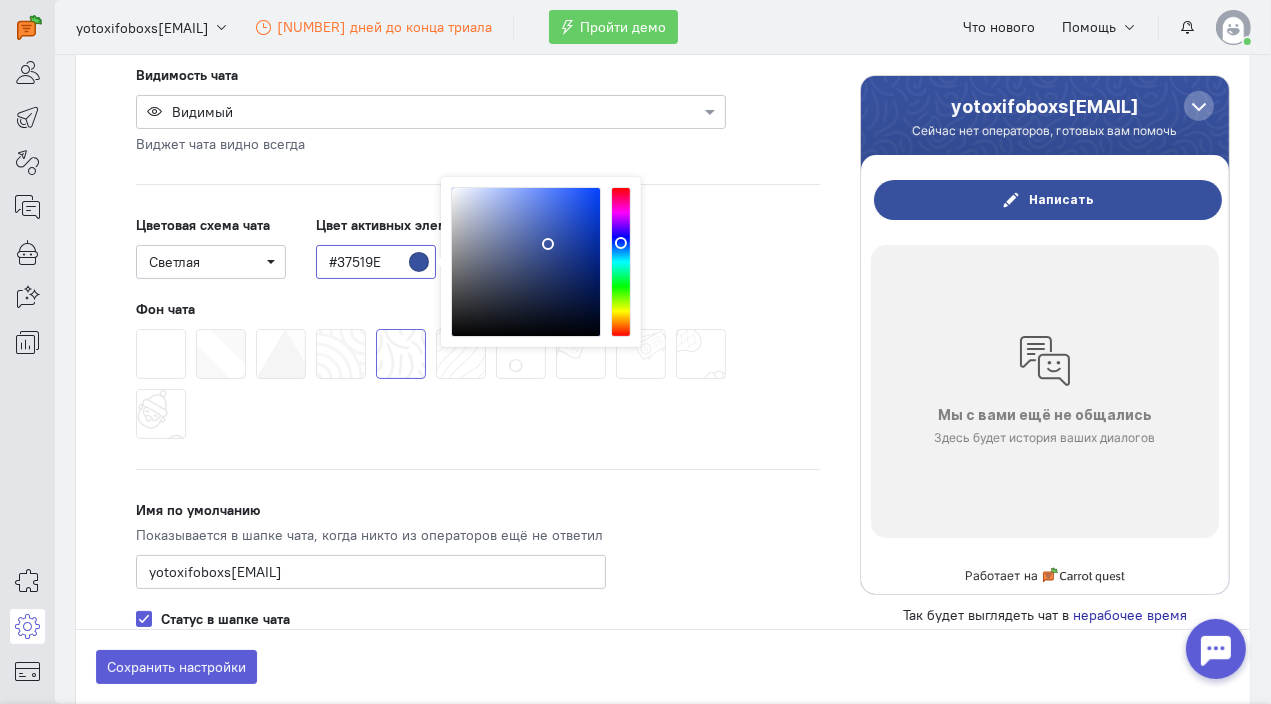 click at bounding box center (527, 263) 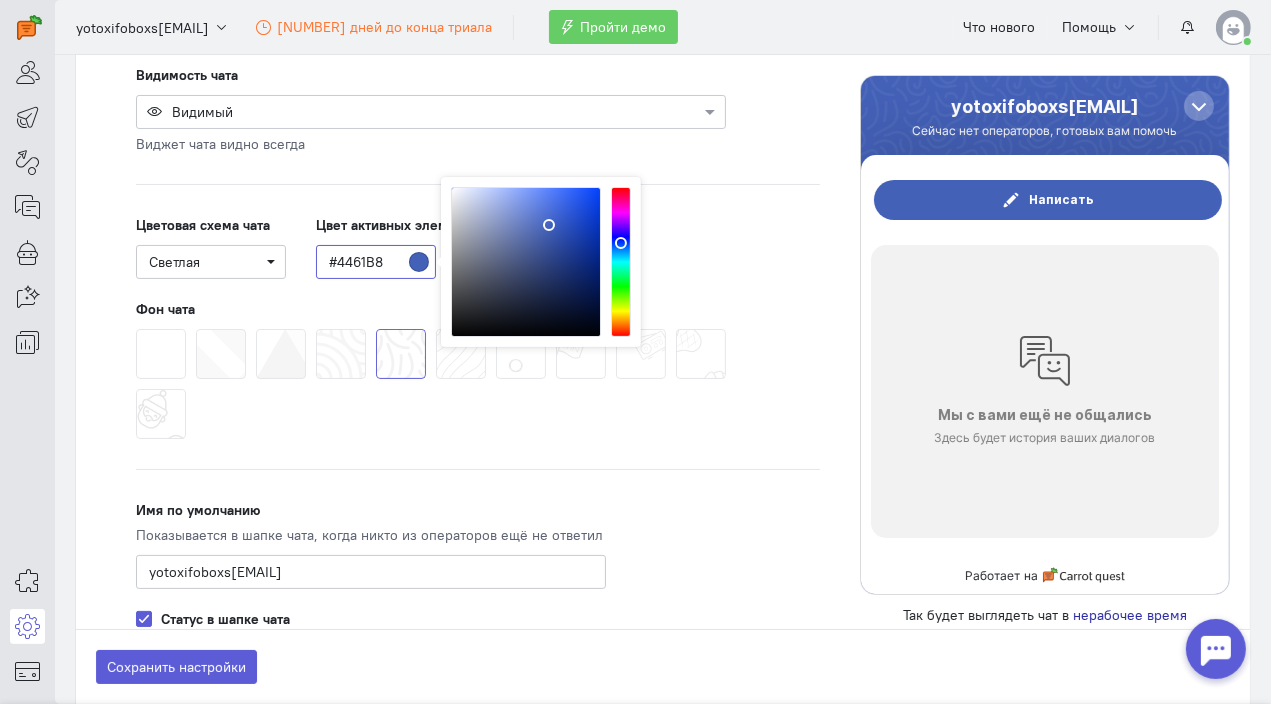 type on "[COLOR]" 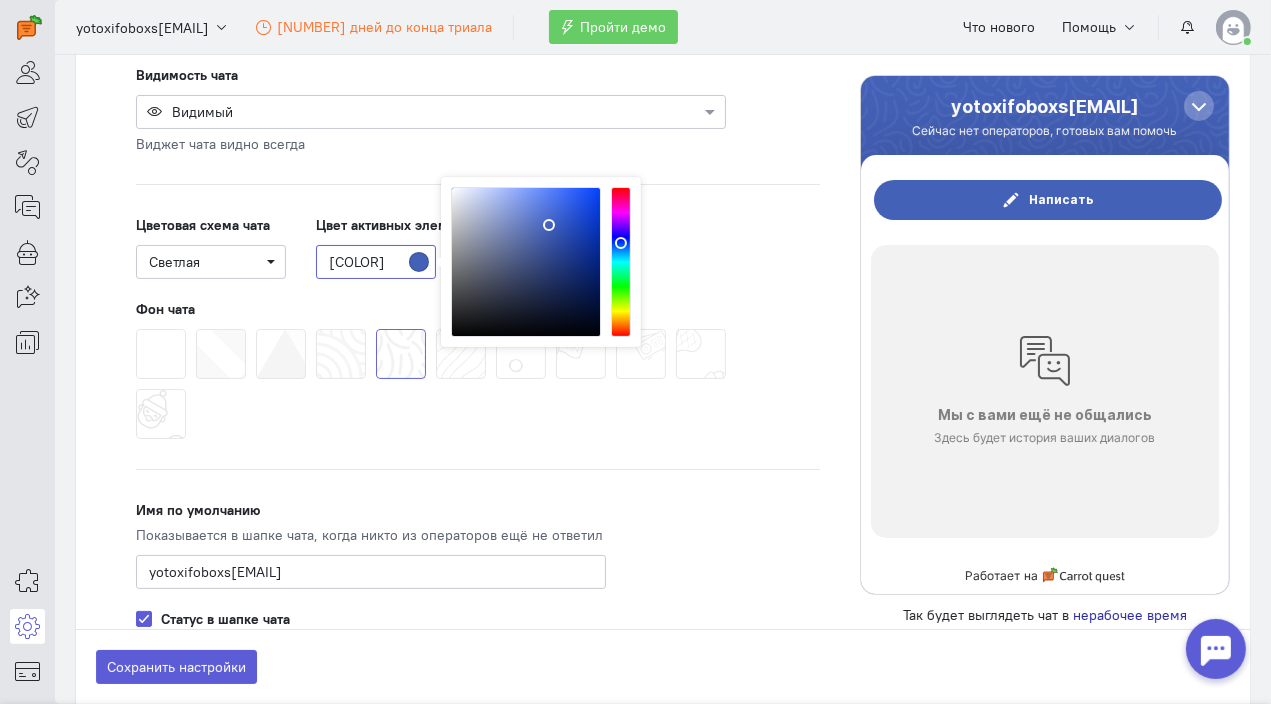 click at bounding box center (527, 263) 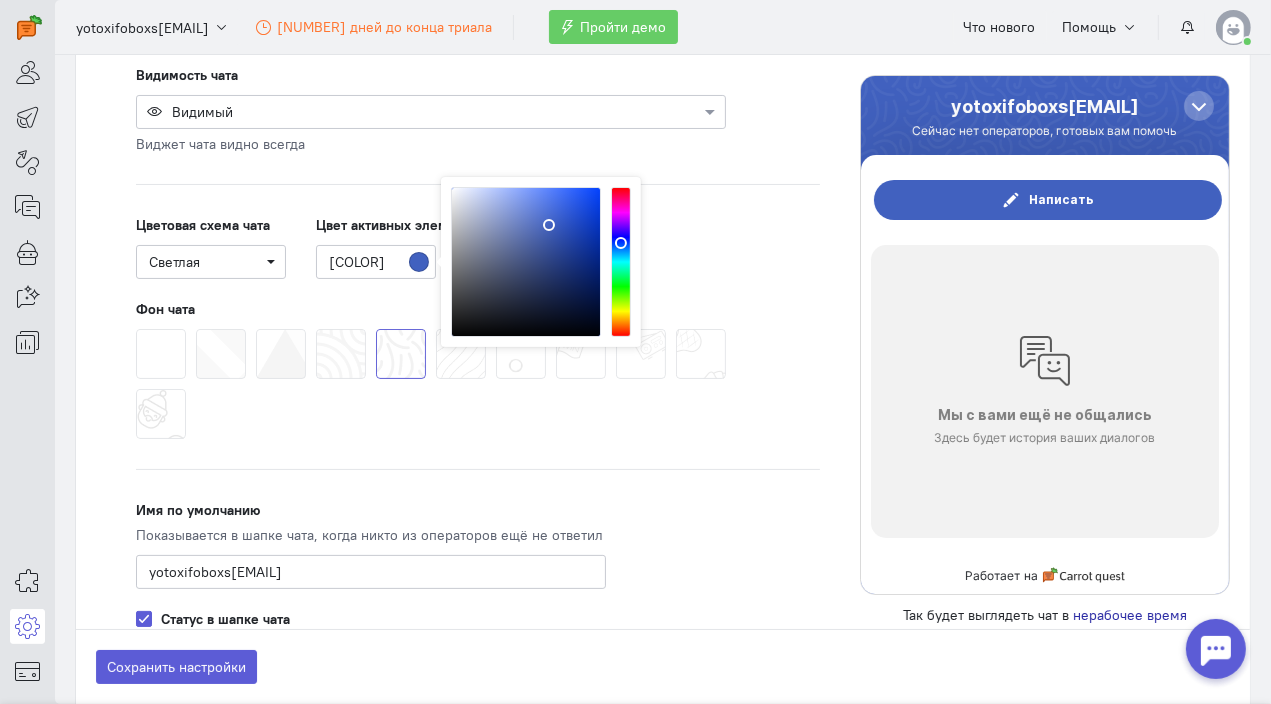 click 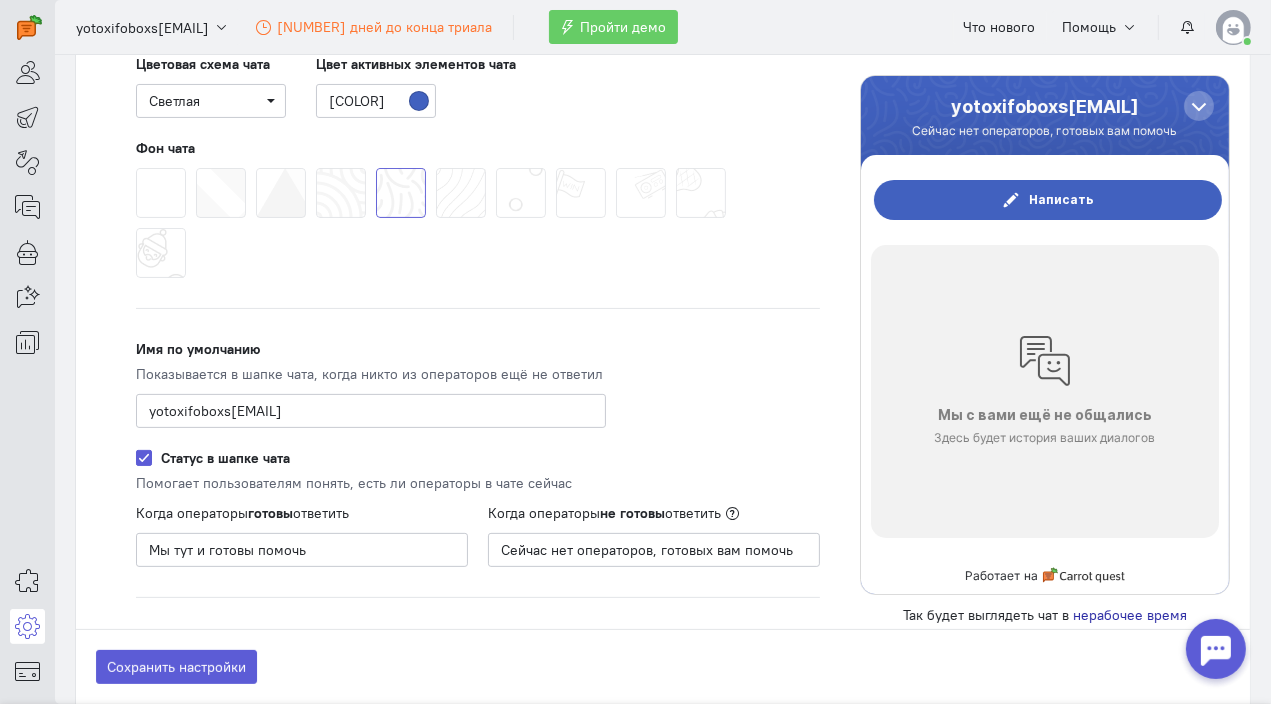 scroll, scrollTop: 400, scrollLeft: 0, axis: vertical 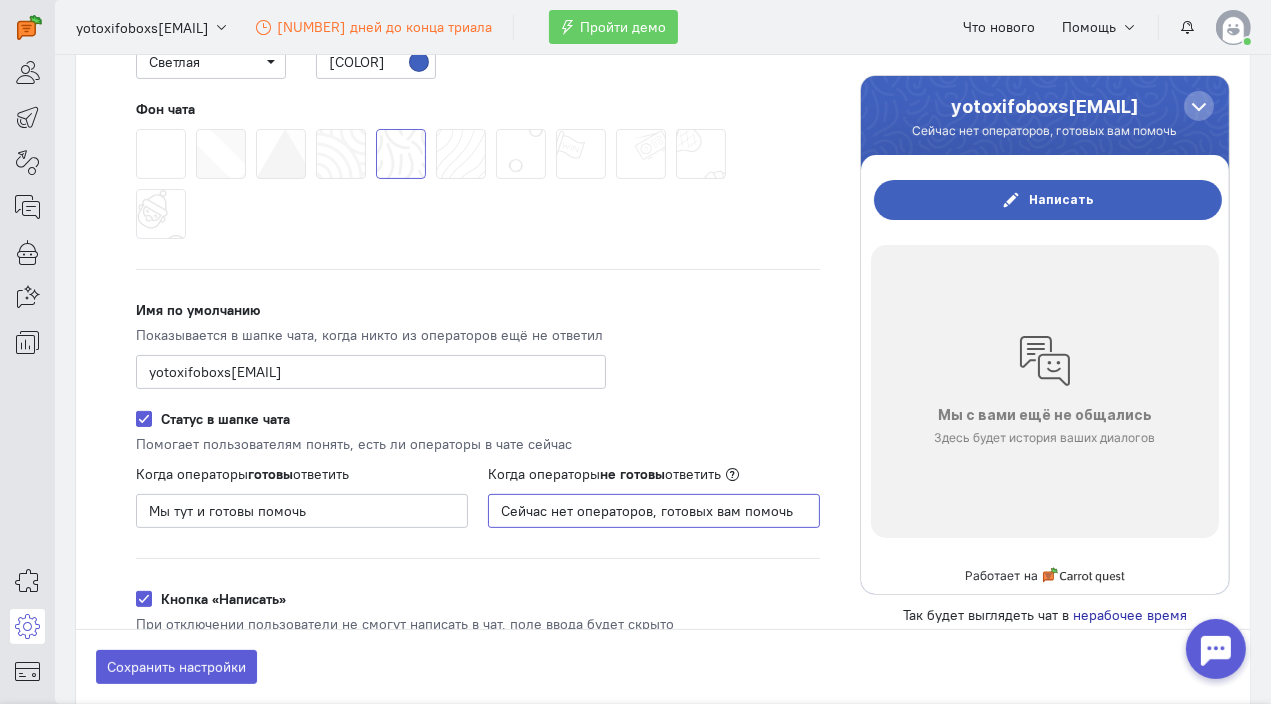 drag, startPoint x: 784, startPoint y: 510, endPoint x: 478, endPoint y: 506, distance: 306.02615 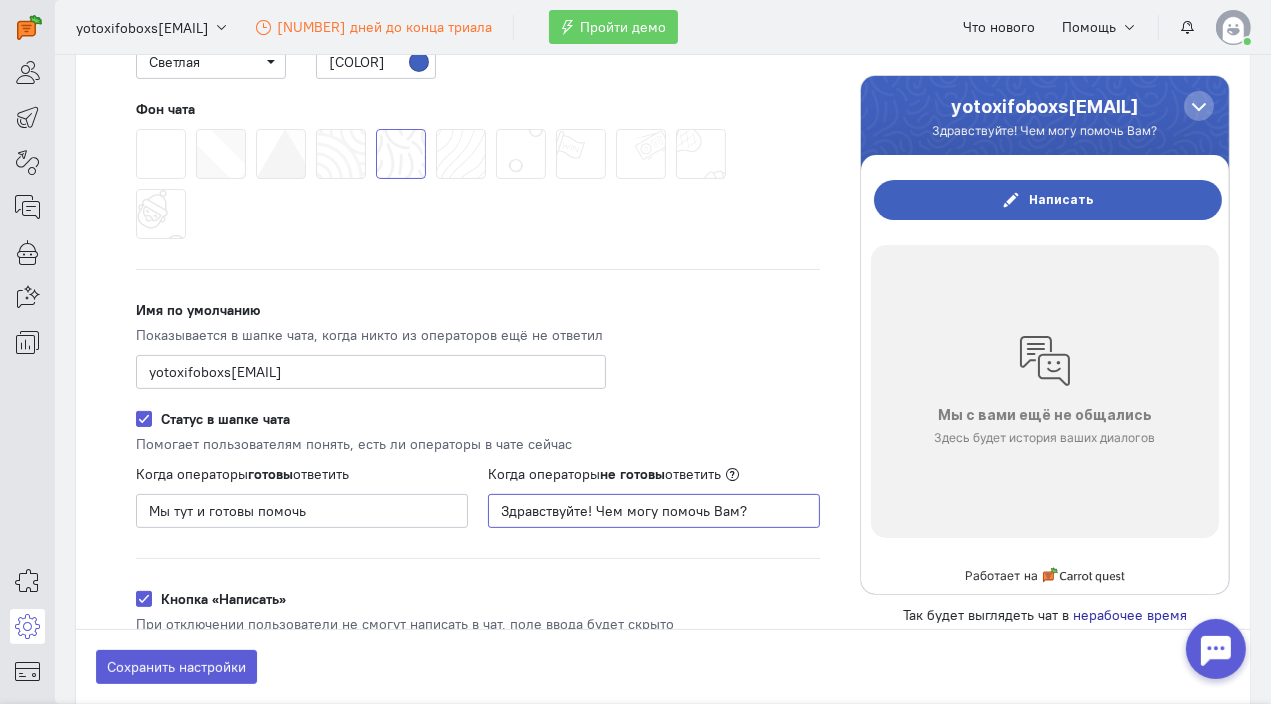 type on "Здравствуйте! Чем могу помочь Вам?" 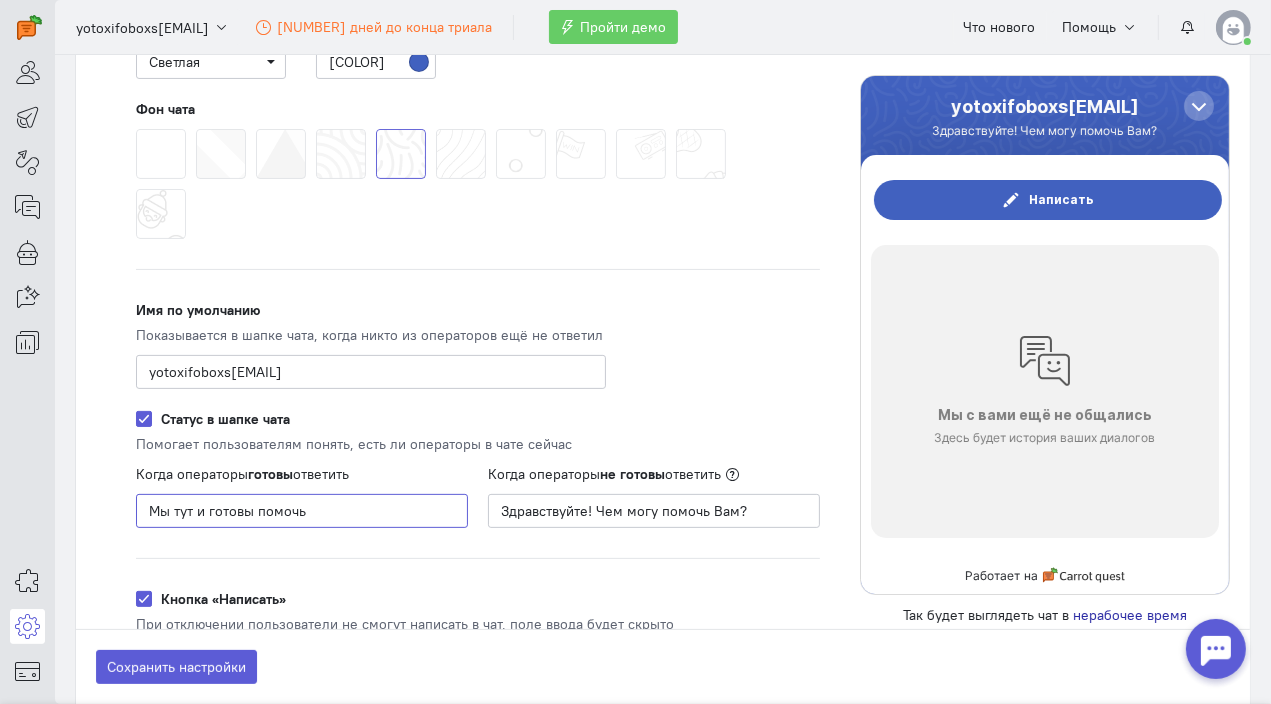 drag, startPoint x: 319, startPoint y: 516, endPoint x: 120, endPoint y: 520, distance: 199.04019 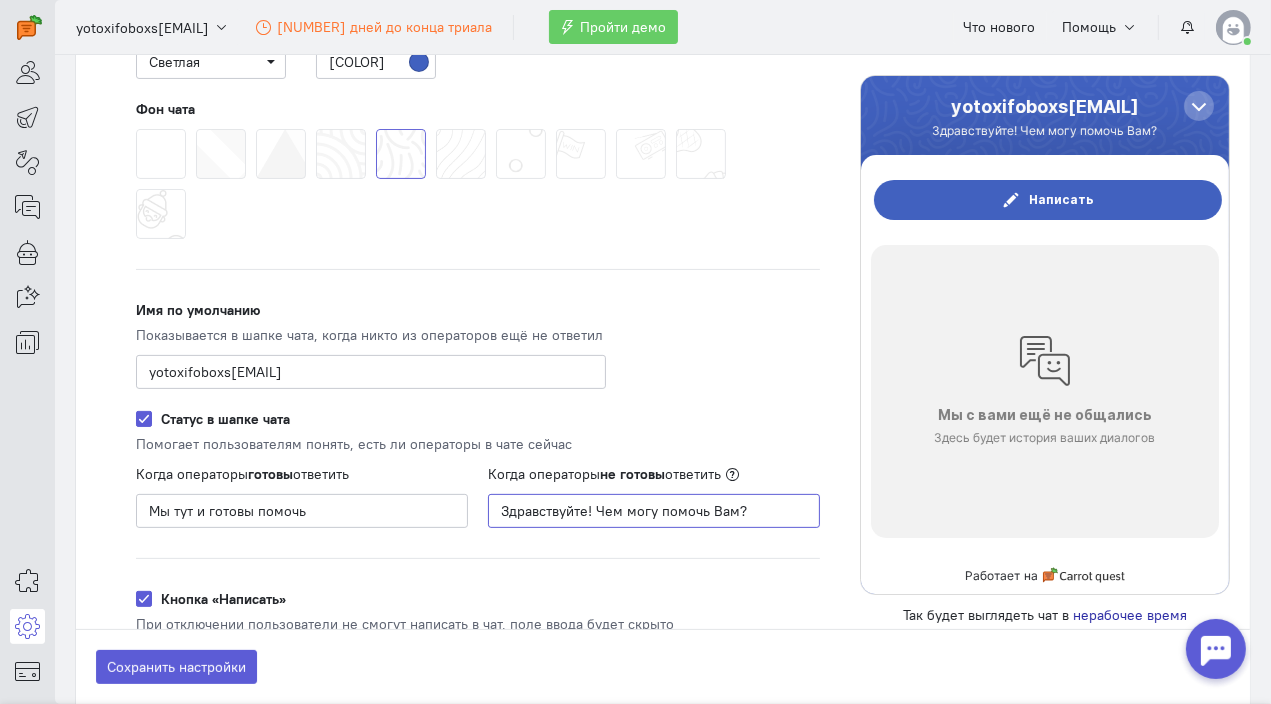 drag, startPoint x: 747, startPoint y: 516, endPoint x: 376, endPoint y: 515, distance: 371.00134 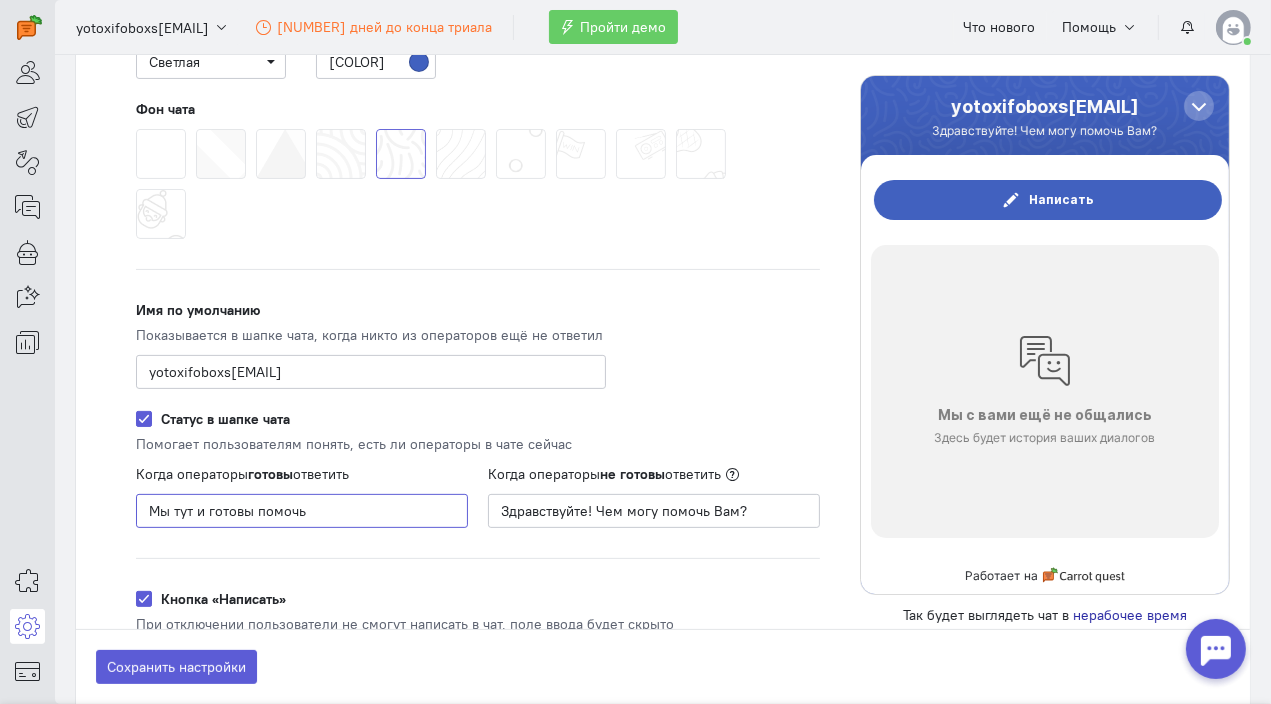 drag, startPoint x: 315, startPoint y: 509, endPoint x: 107, endPoint y: 511, distance: 208.00961 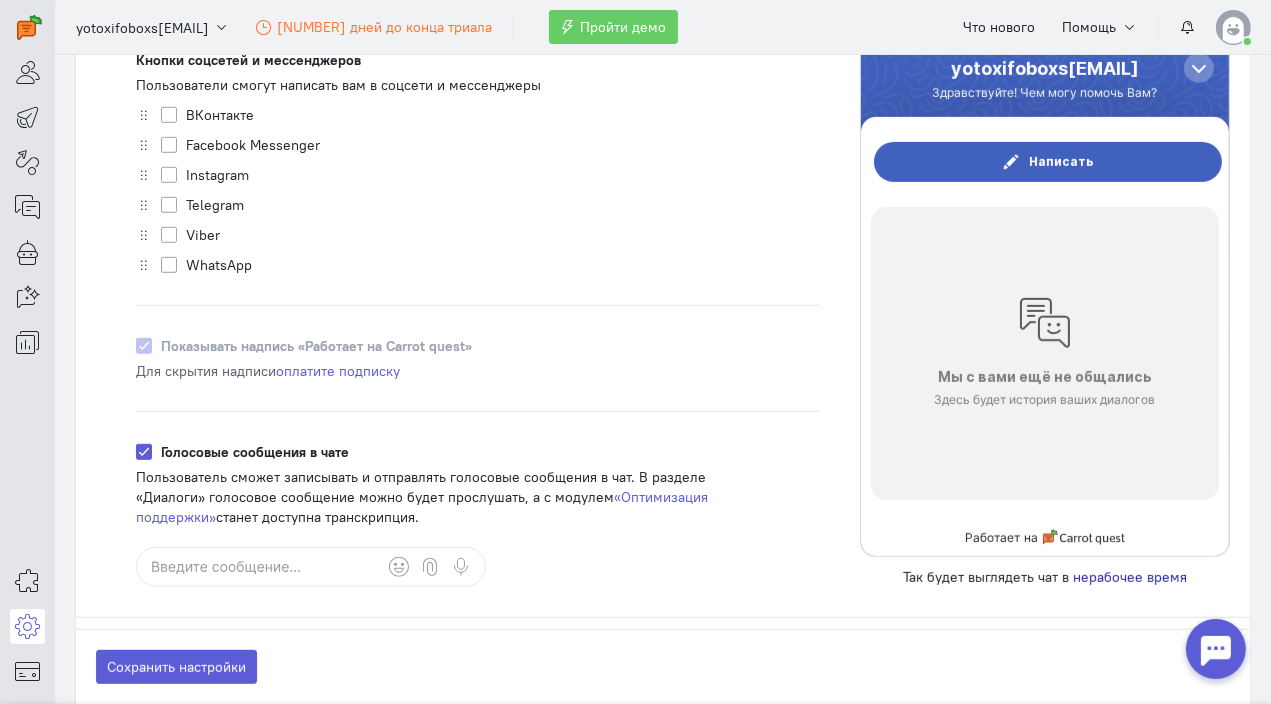 scroll, scrollTop: 1100, scrollLeft: 0, axis: vertical 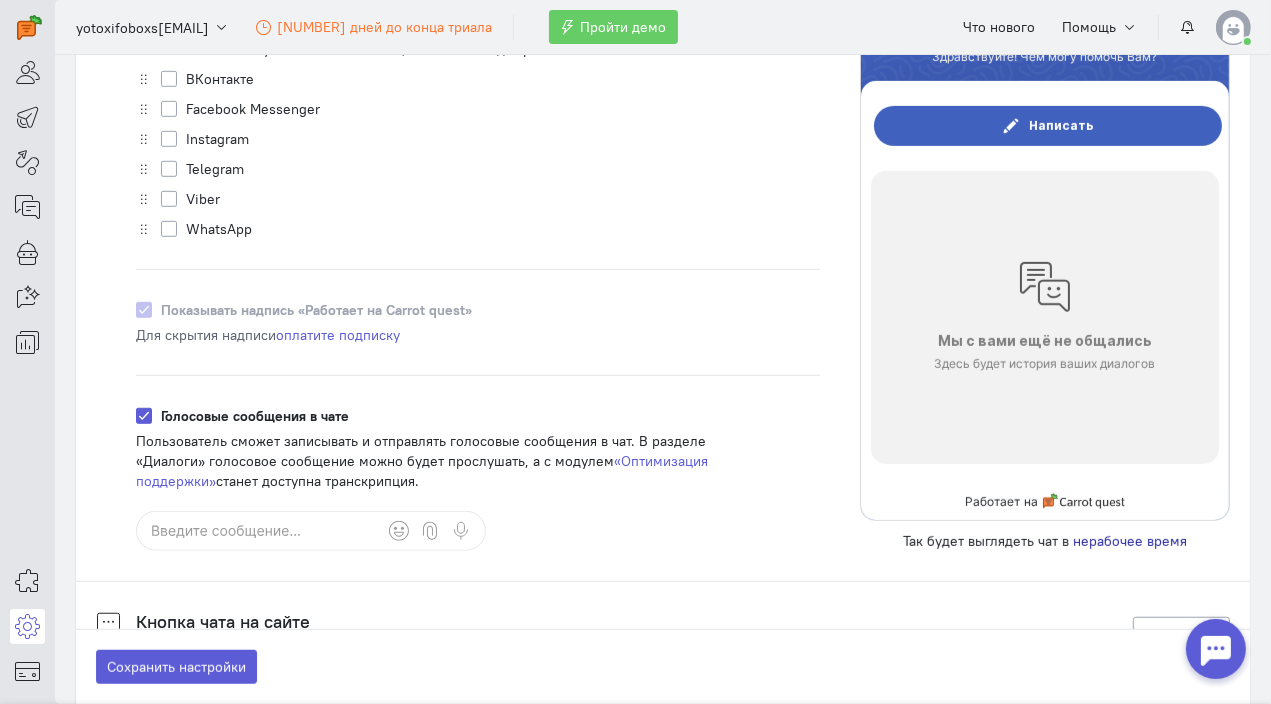 type on "Здравствуйте! Чем могу помочь Вам?" 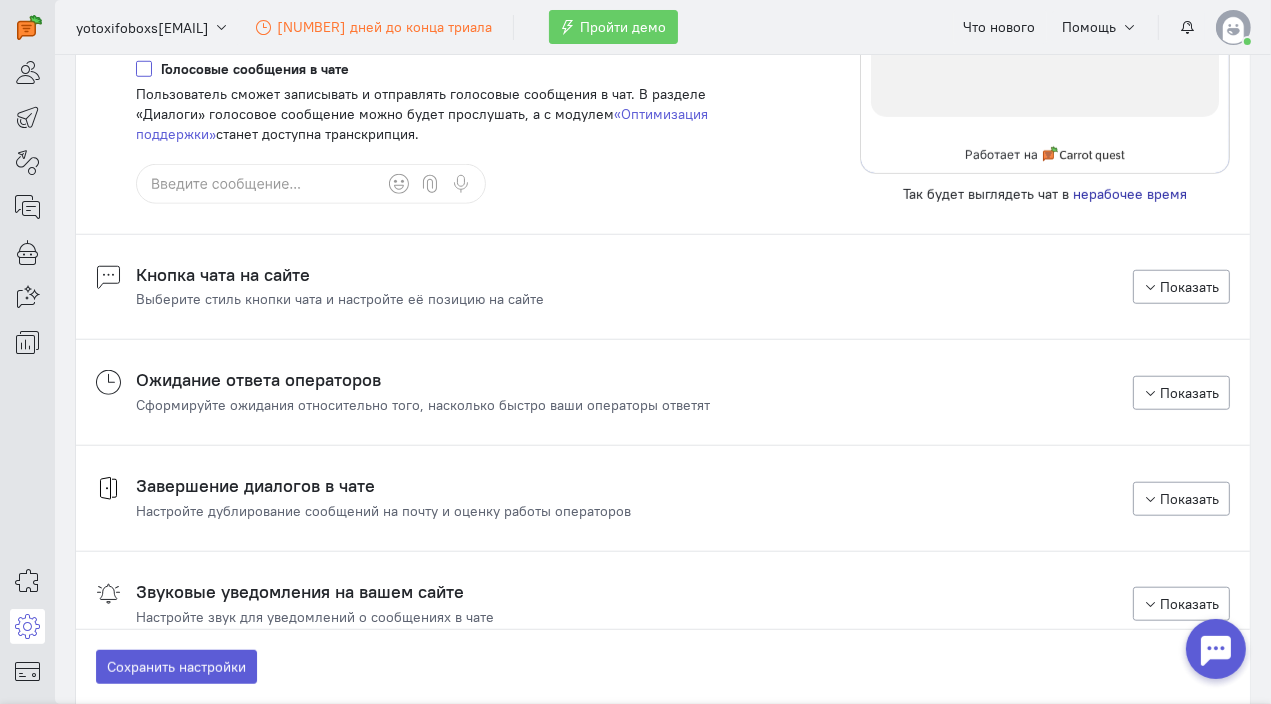 scroll, scrollTop: 1500, scrollLeft: 0, axis: vertical 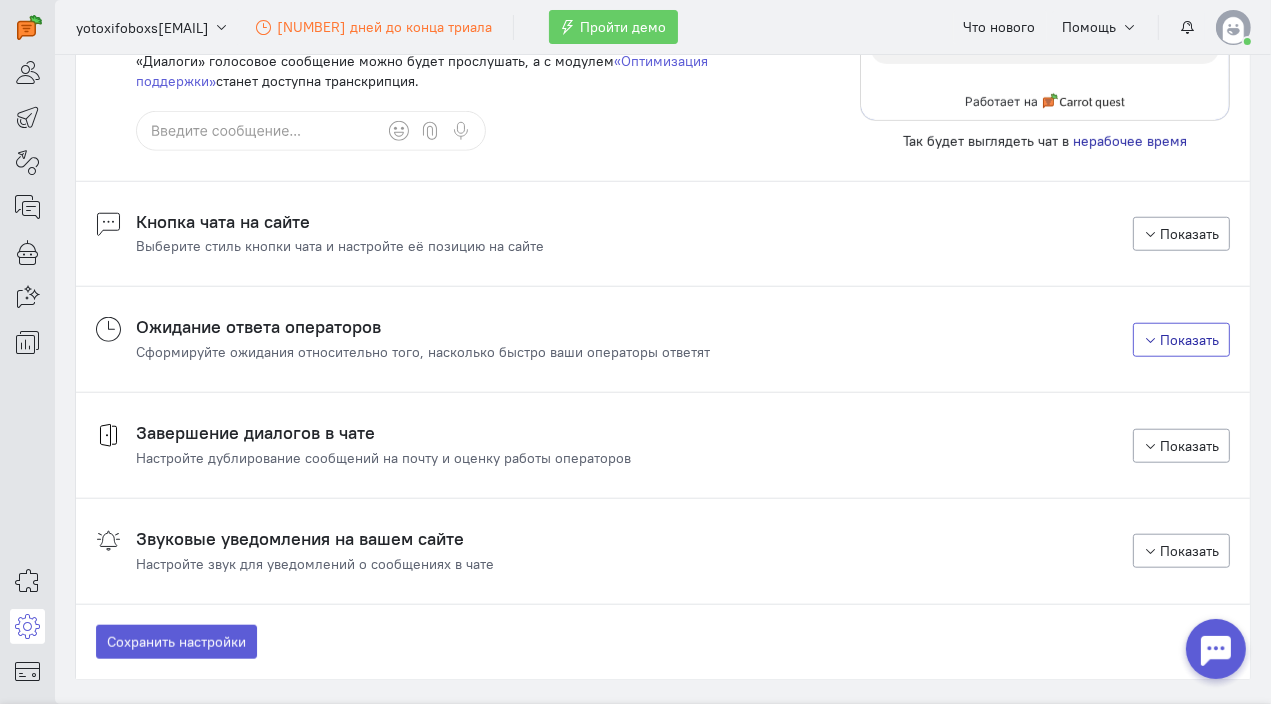 click on "Показать" at bounding box center [1182, 340] 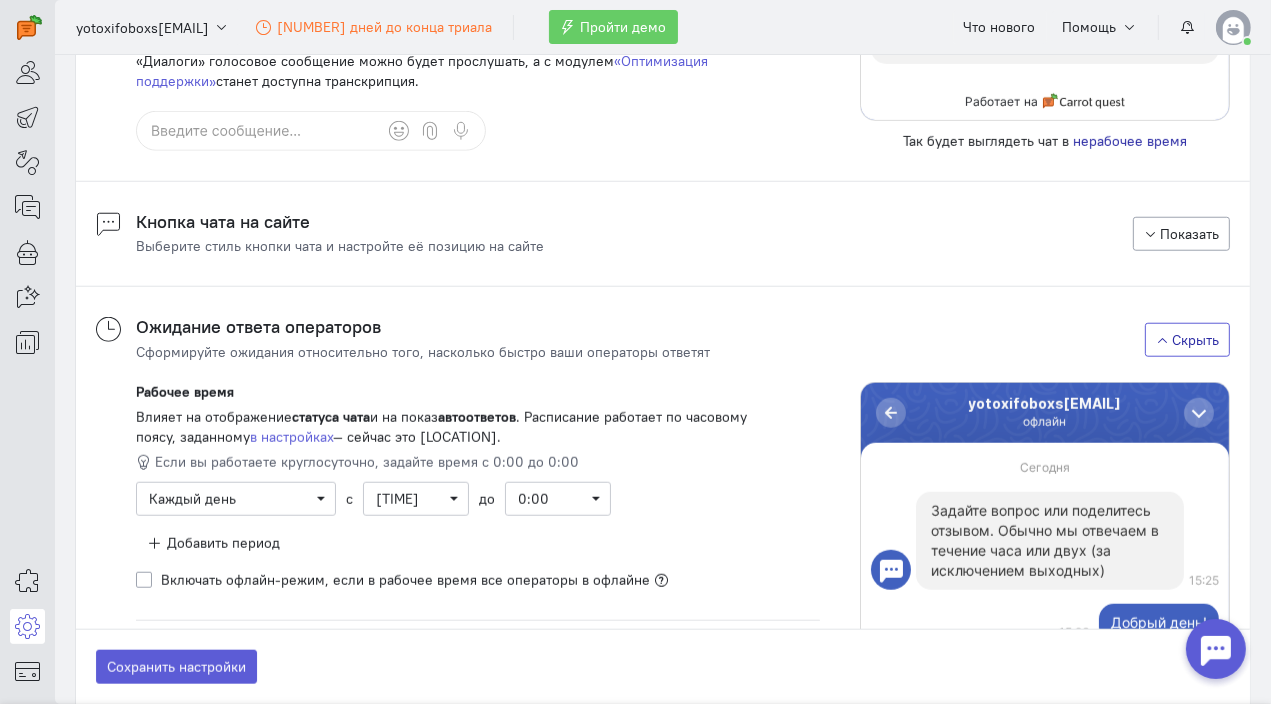 click at bounding box center [1163, 340] 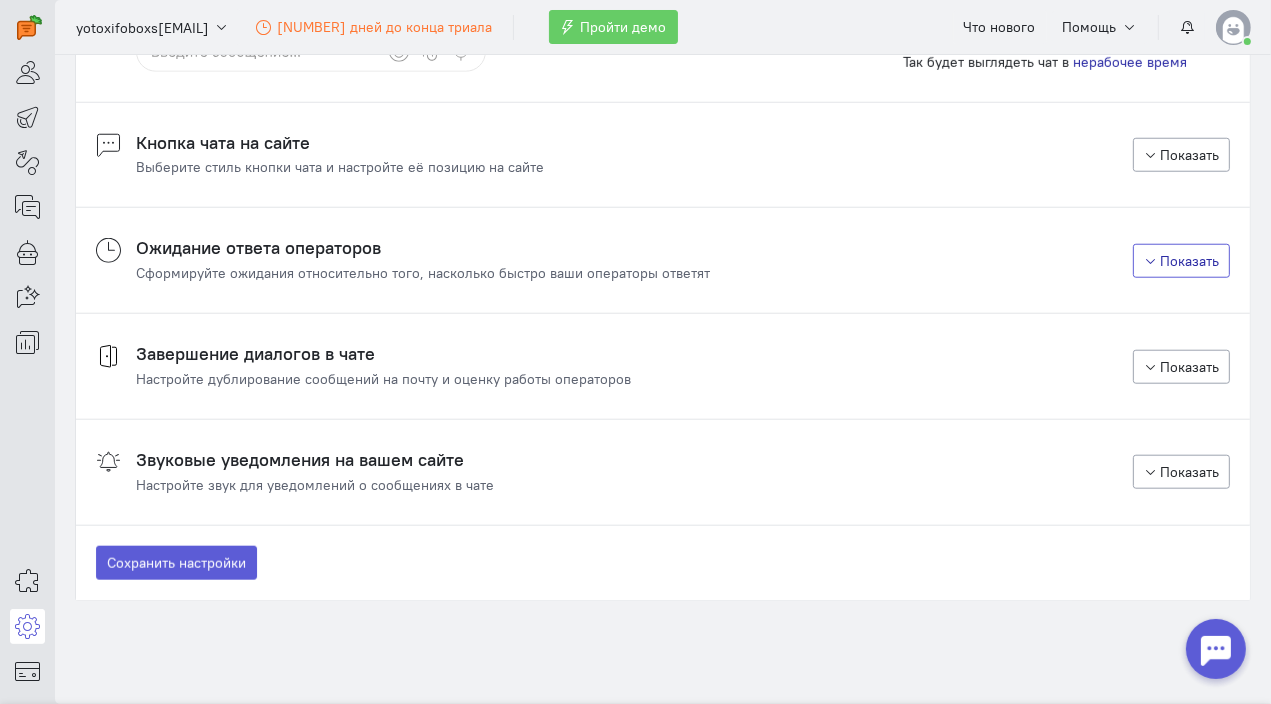 scroll, scrollTop: 1600, scrollLeft: 0, axis: vertical 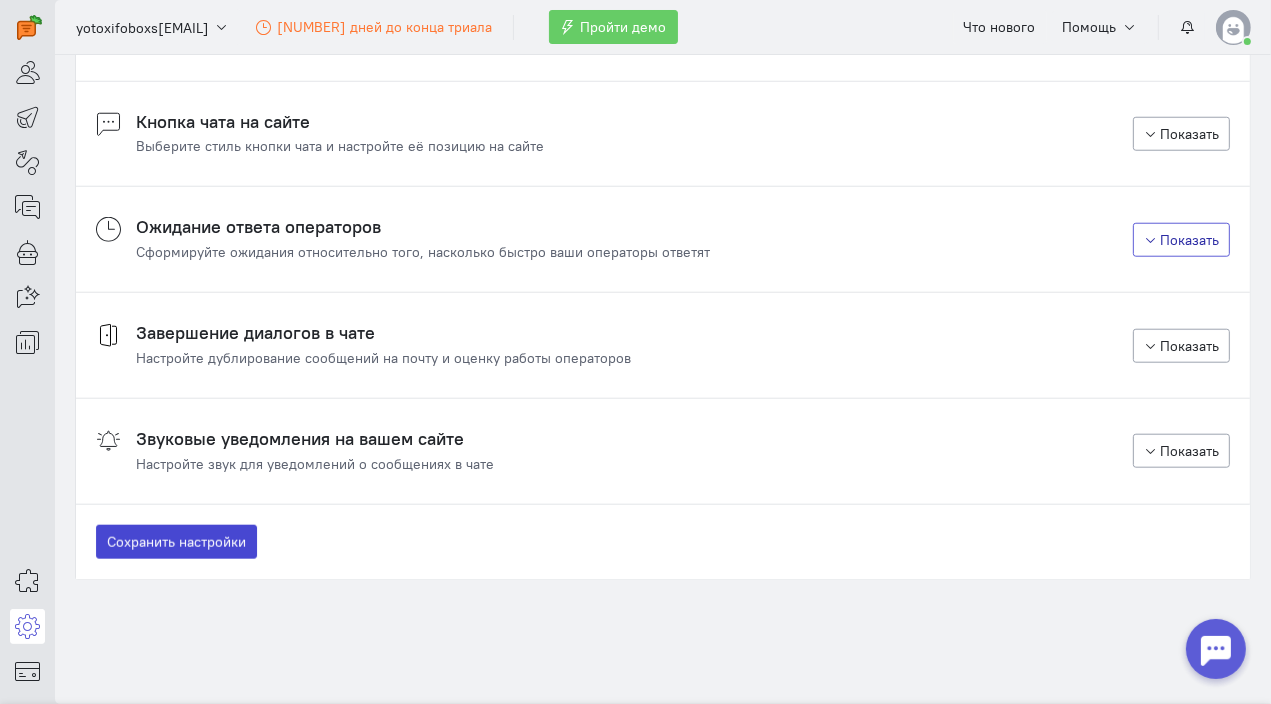 click on "Сохранить настройки" at bounding box center (176, 542) 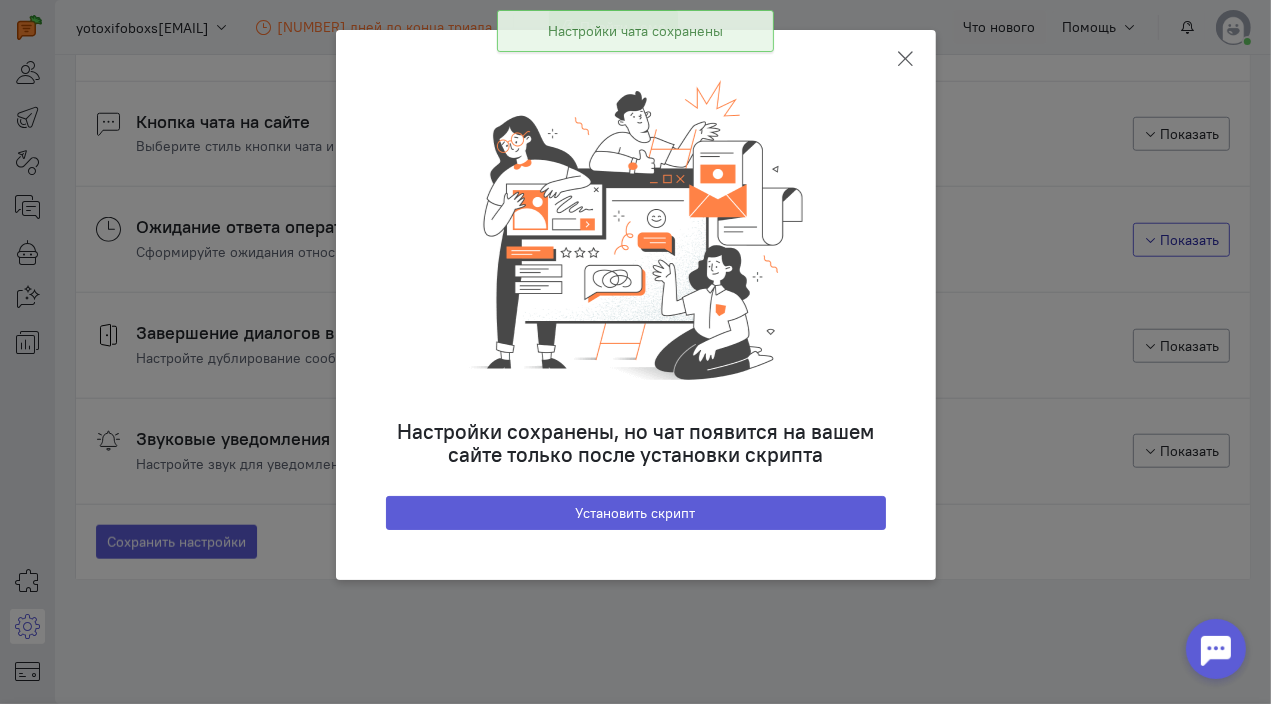 click 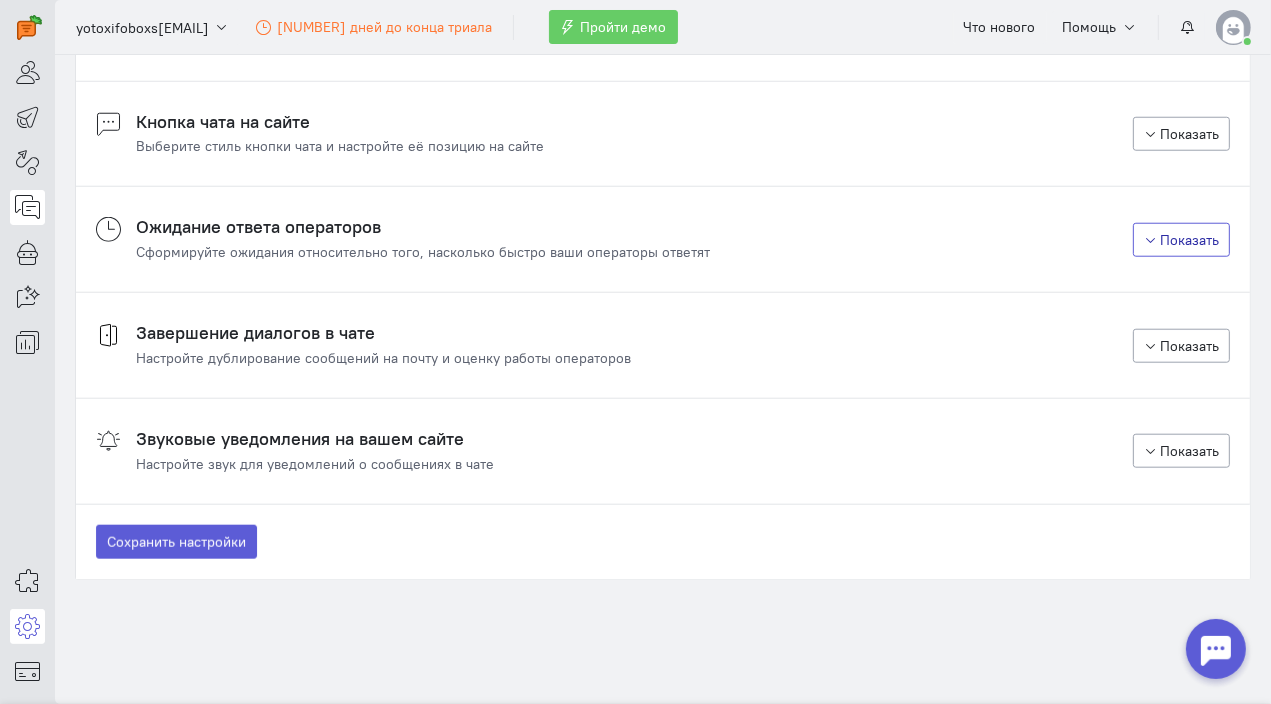 click at bounding box center [27, 207] 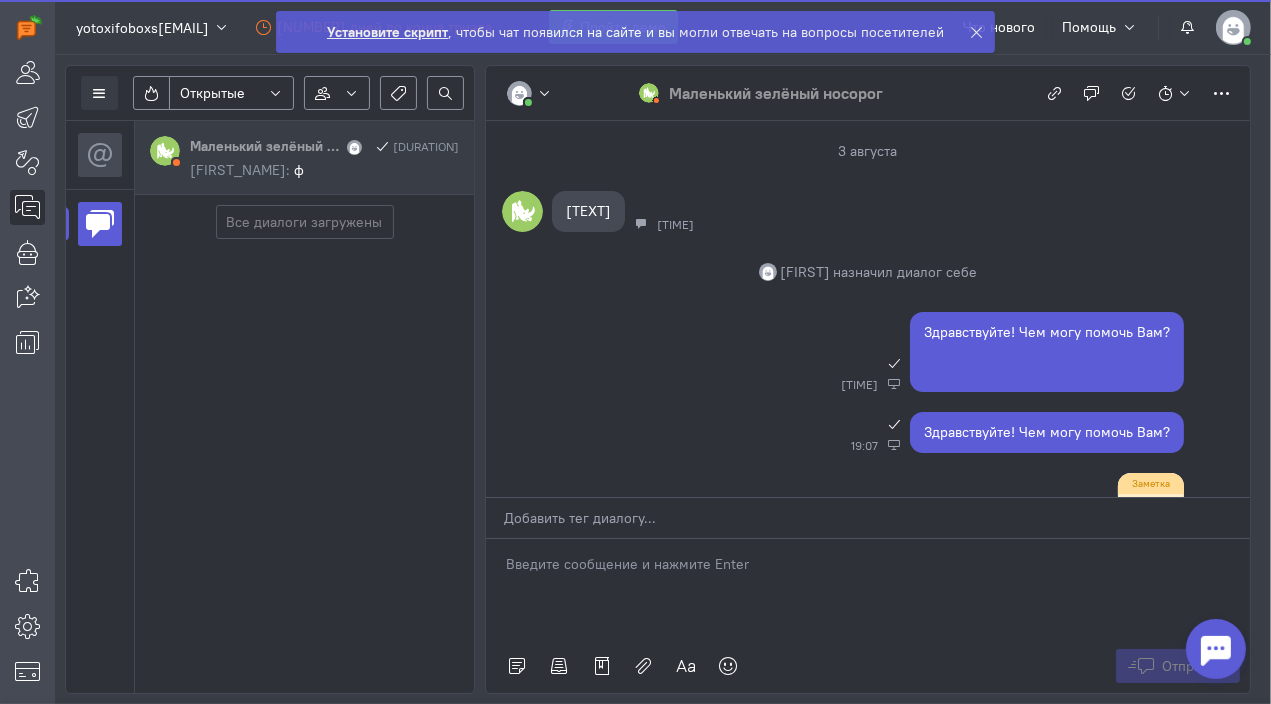 scroll, scrollTop: 336, scrollLeft: 0, axis: vertical 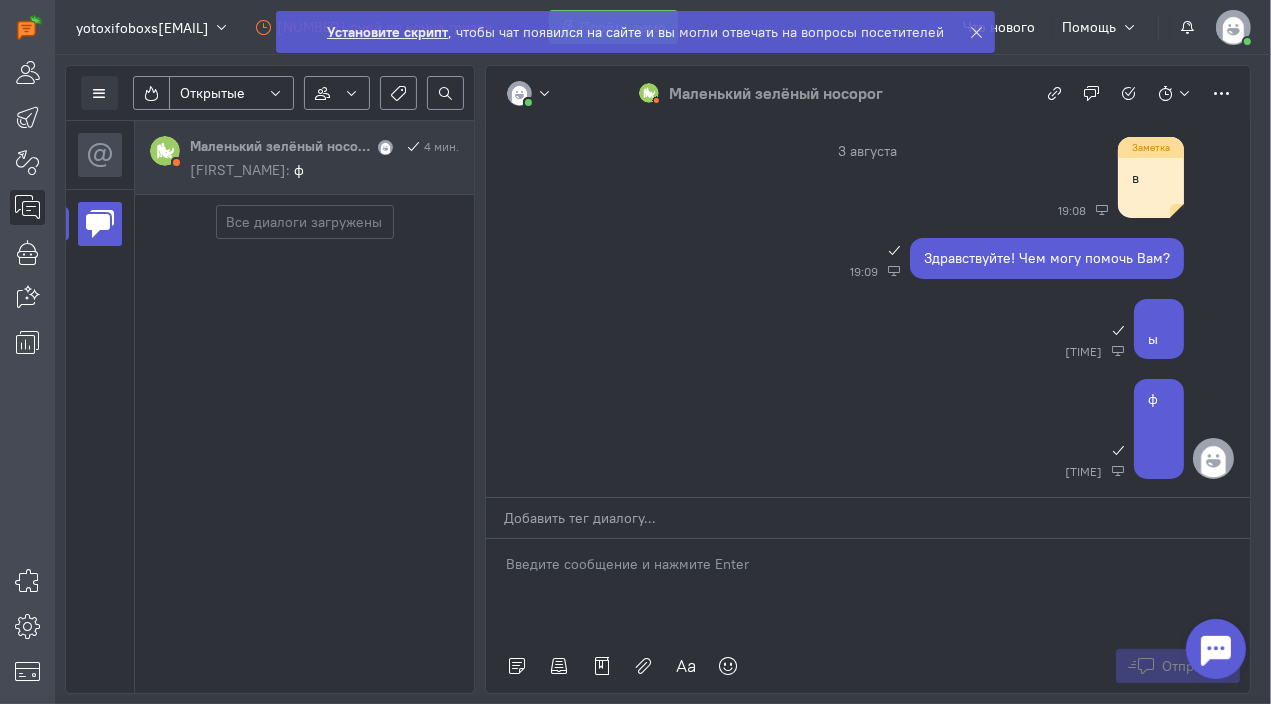 click 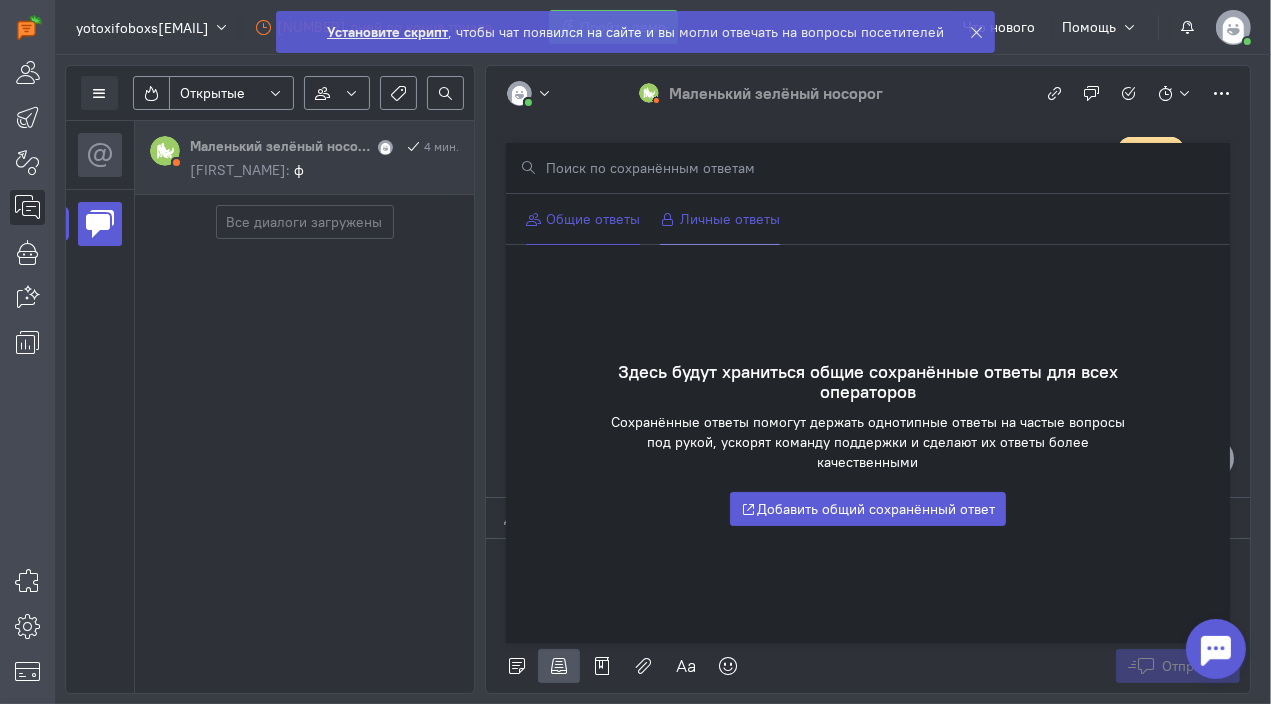 click on "Личные ответы" at bounding box center (720, 219) 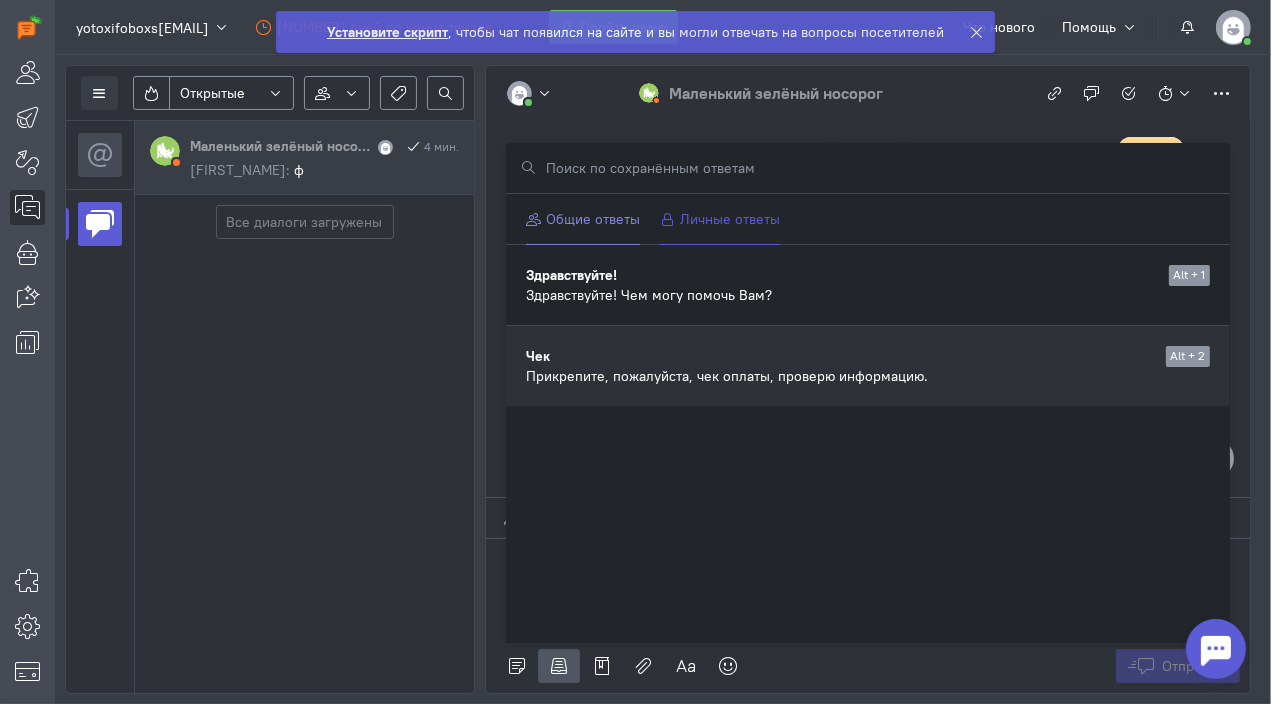 drag, startPoint x: 972, startPoint y: 368, endPoint x: 959, endPoint y: 367, distance: 13.038404 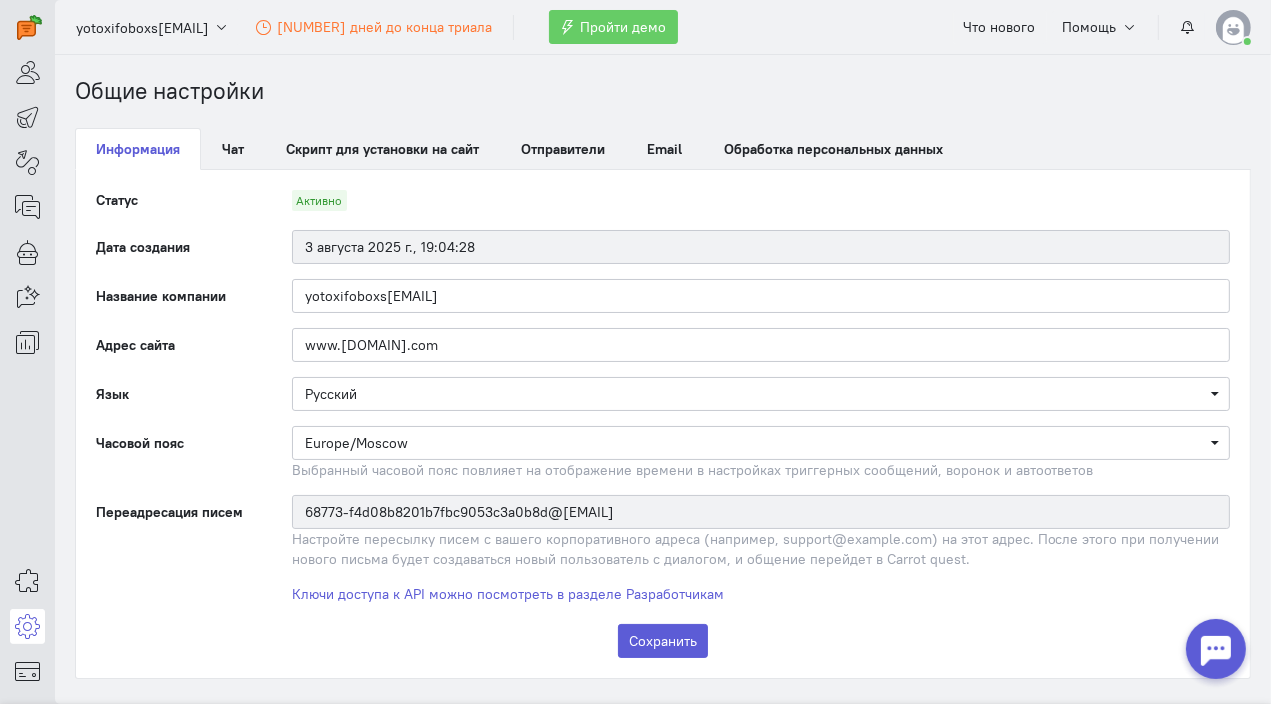 scroll, scrollTop: 0, scrollLeft: 0, axis: both 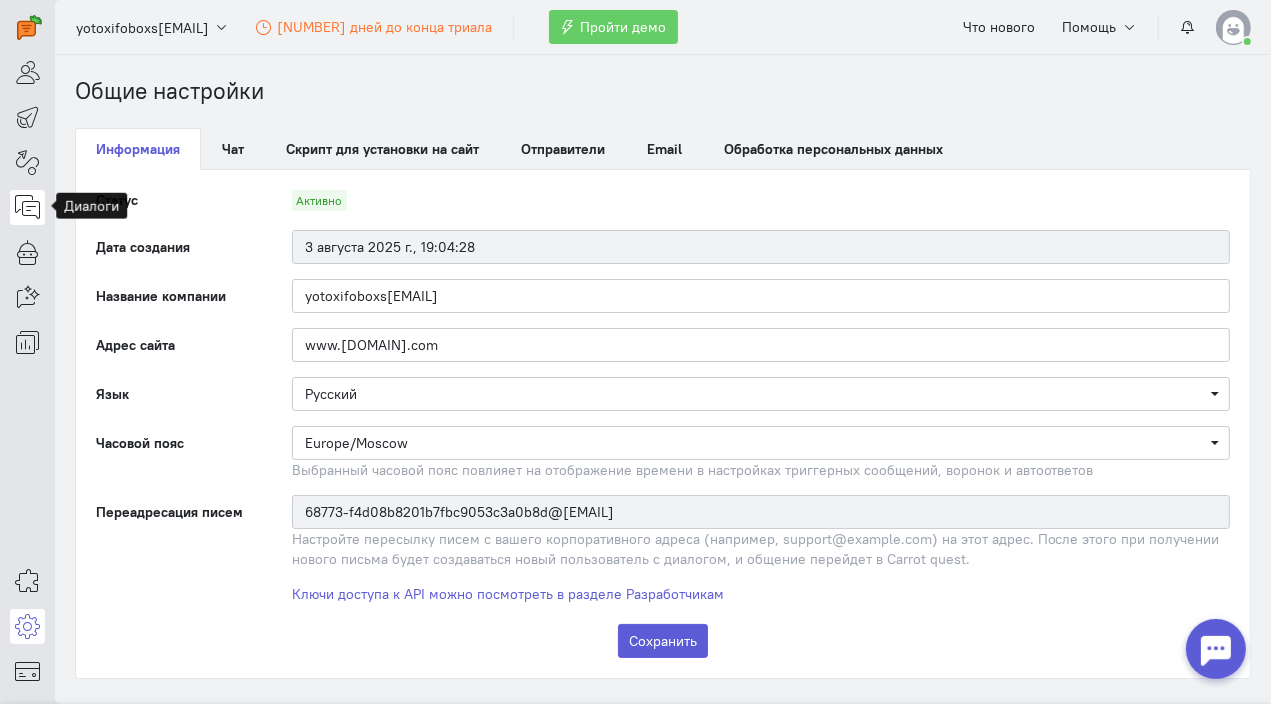 click at bounding box center (27, 207) 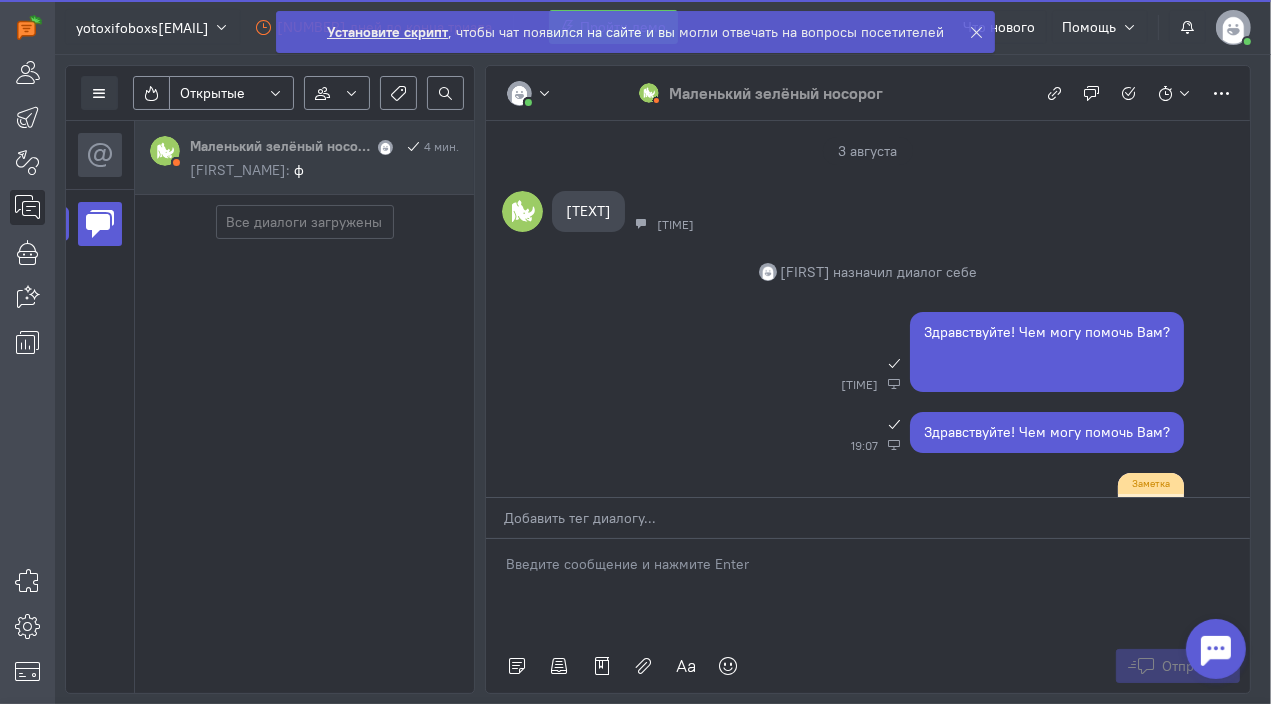 scroll, scrollTop: 336, scrollLeft: 0, axis: vertical 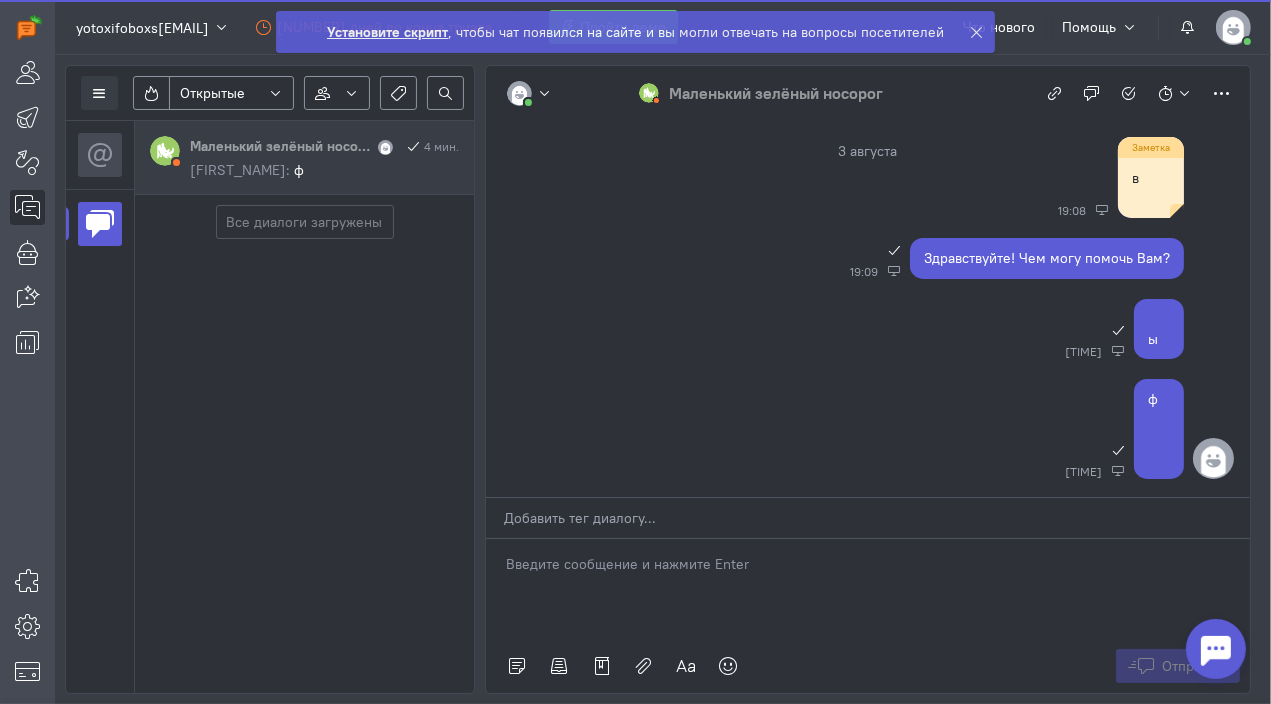 click at bounding box center (1233, 27) 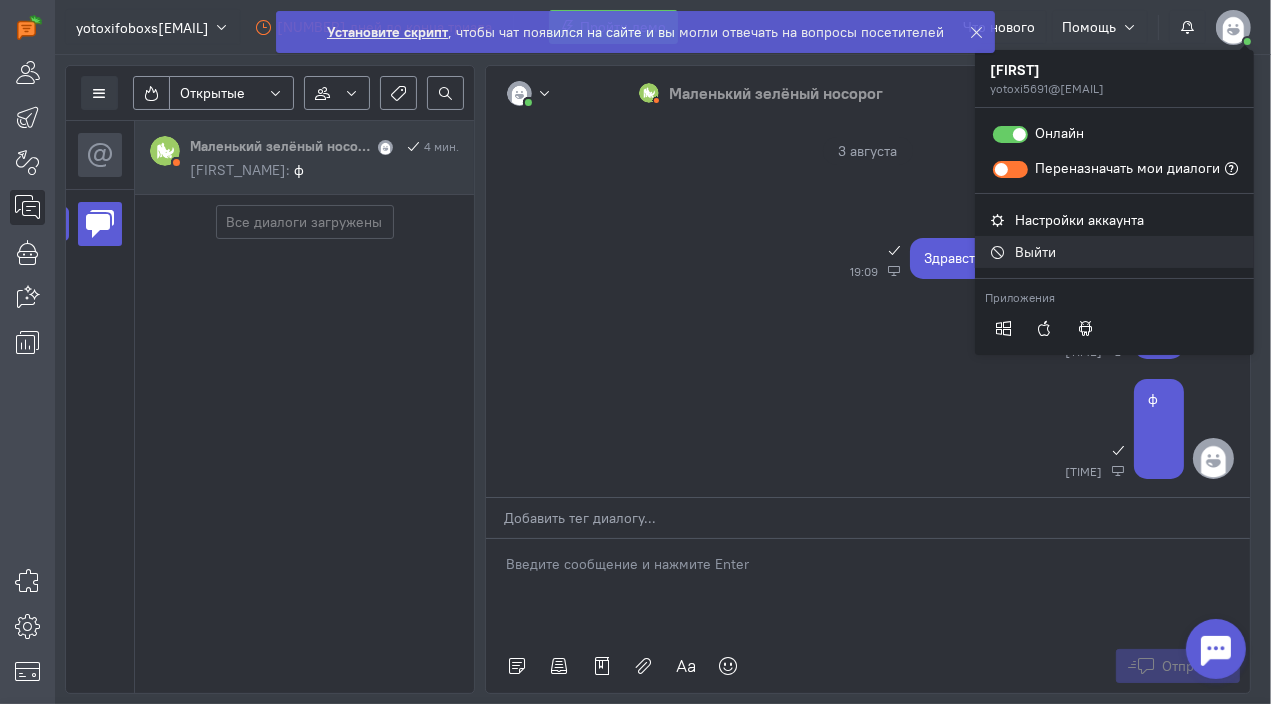 click on "Выйти" at bounding box center (1036, 252) 